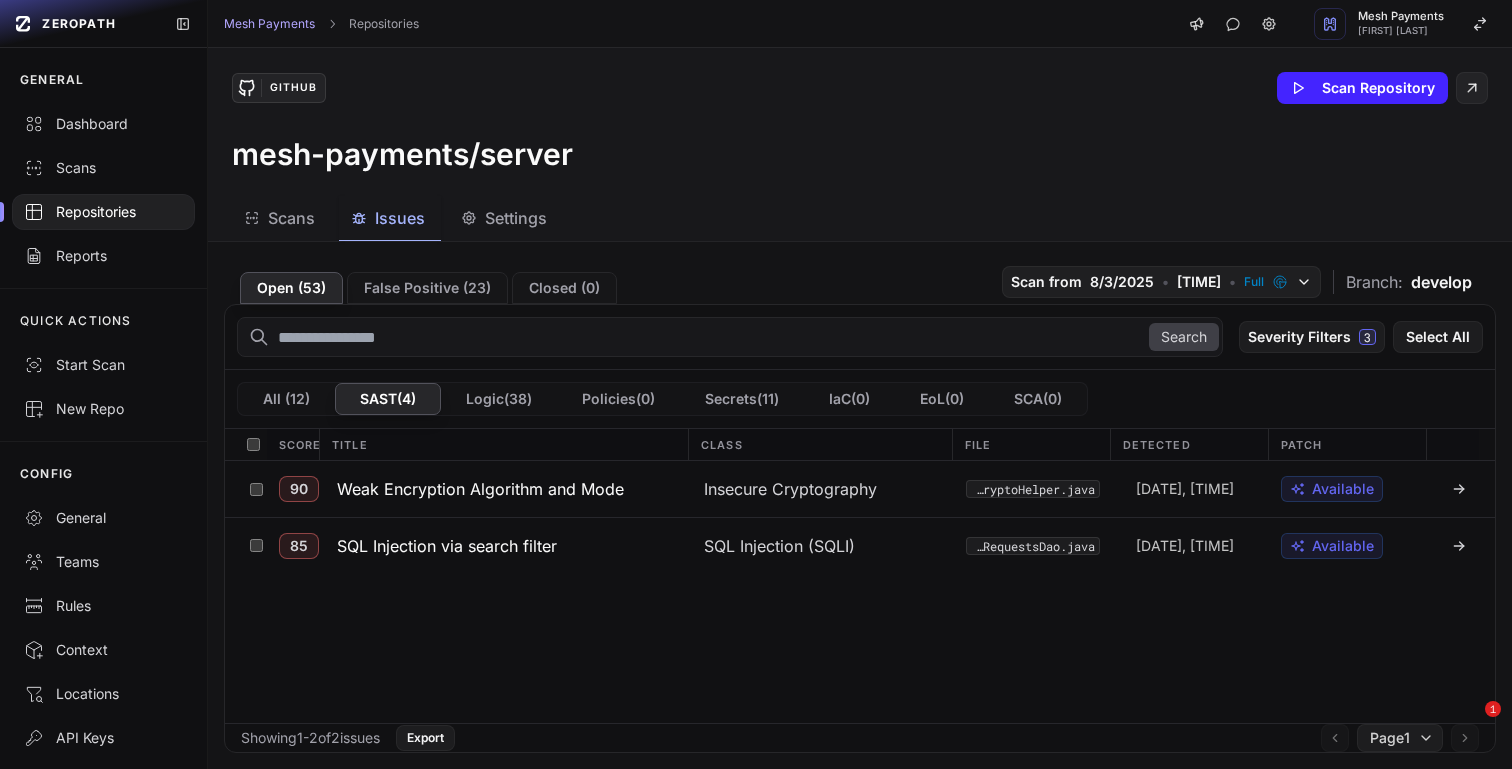 scroll, scrollTop: 0, scrollLeft: 0, axis: both 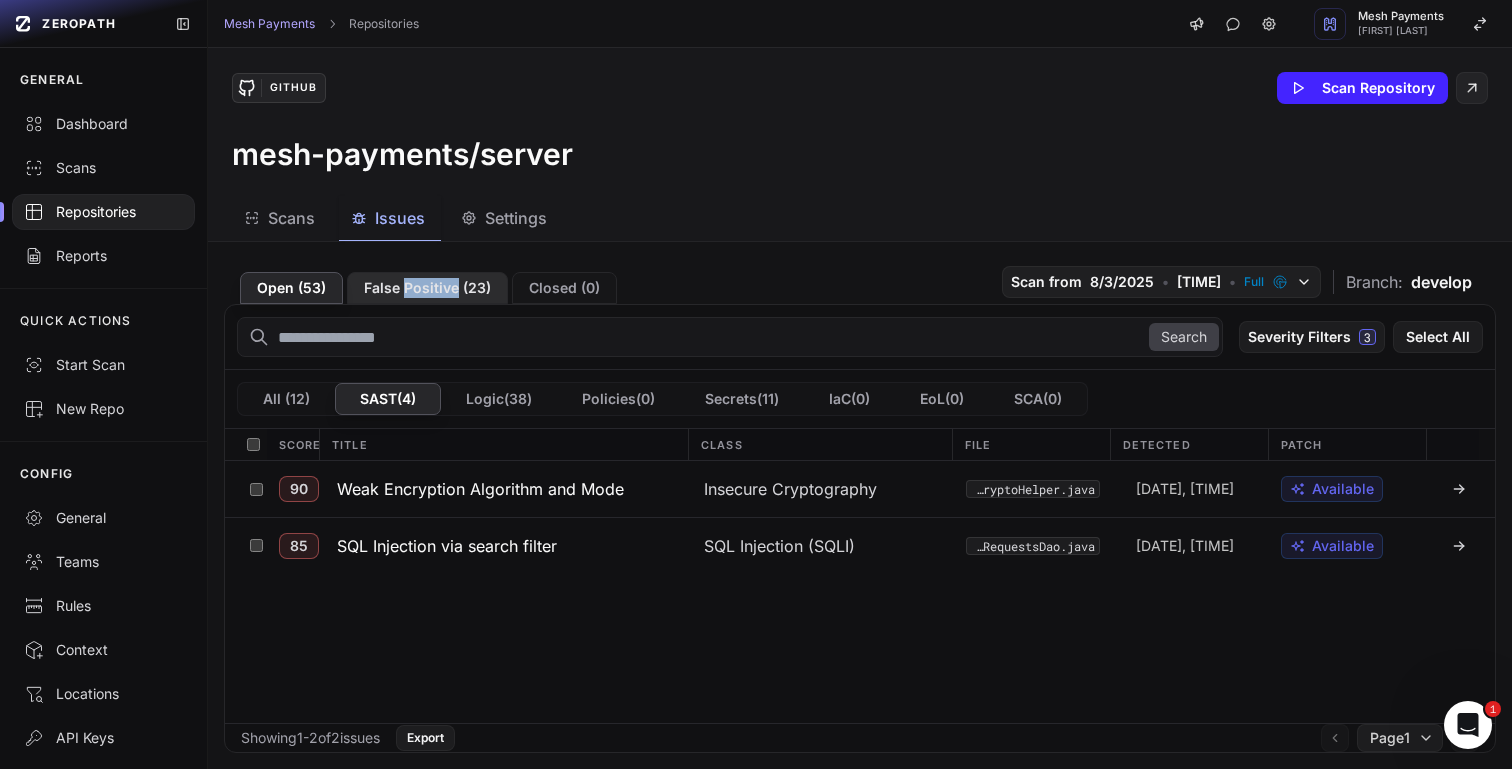 click on "False Positive ( 23 )" at bounding box center (427, 288) 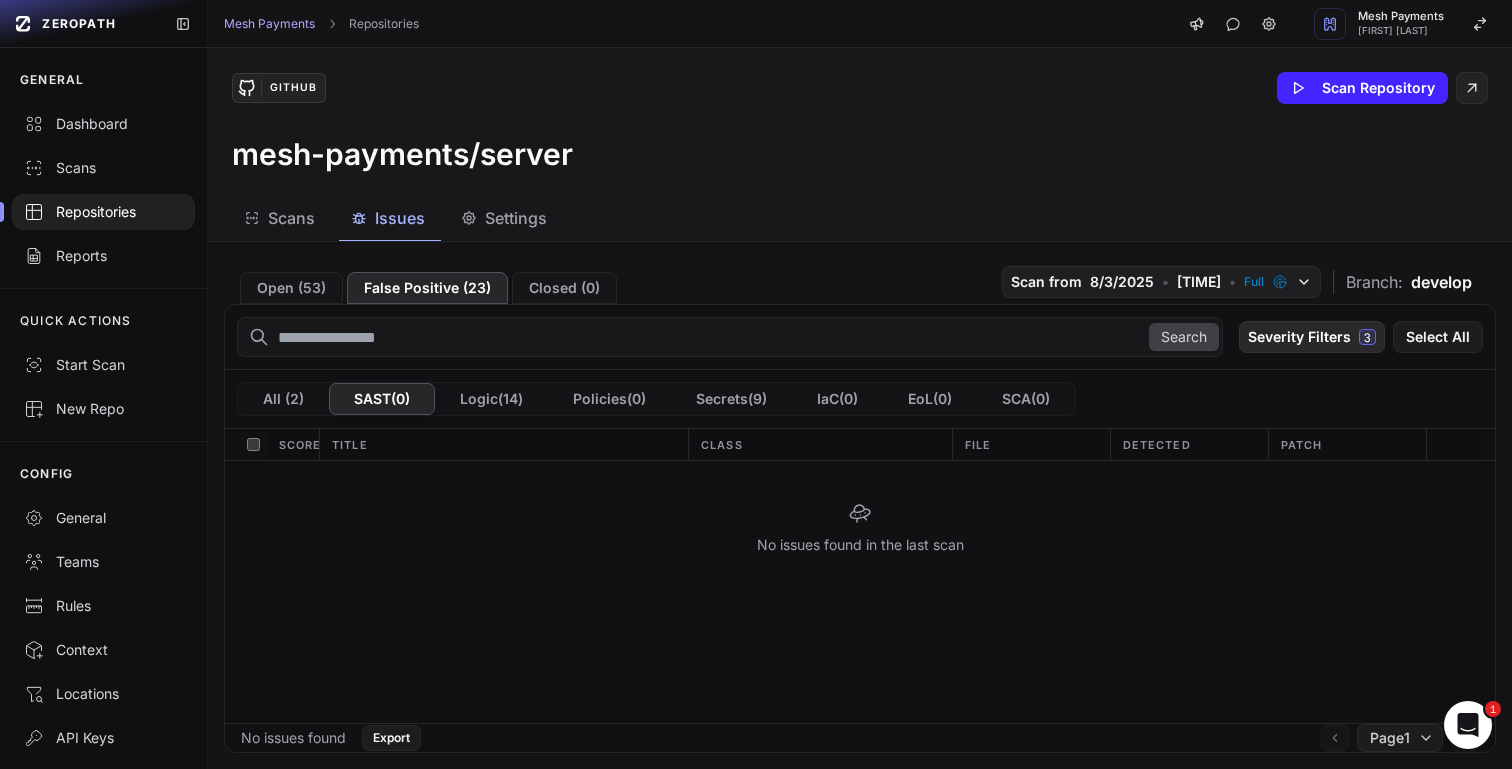 click on "Severity Filters
3" at bounding box center [1312, 337] 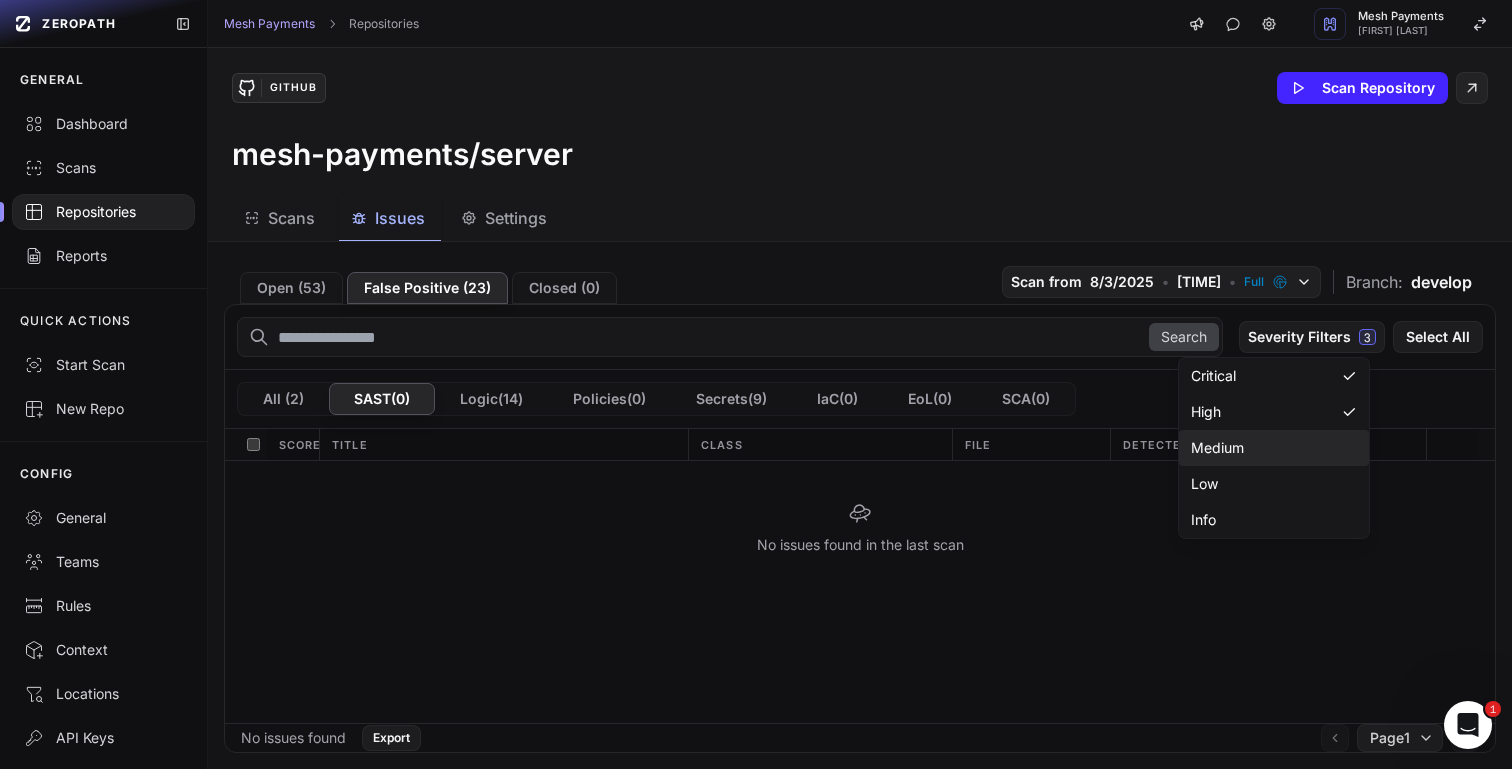 click on "Medium" 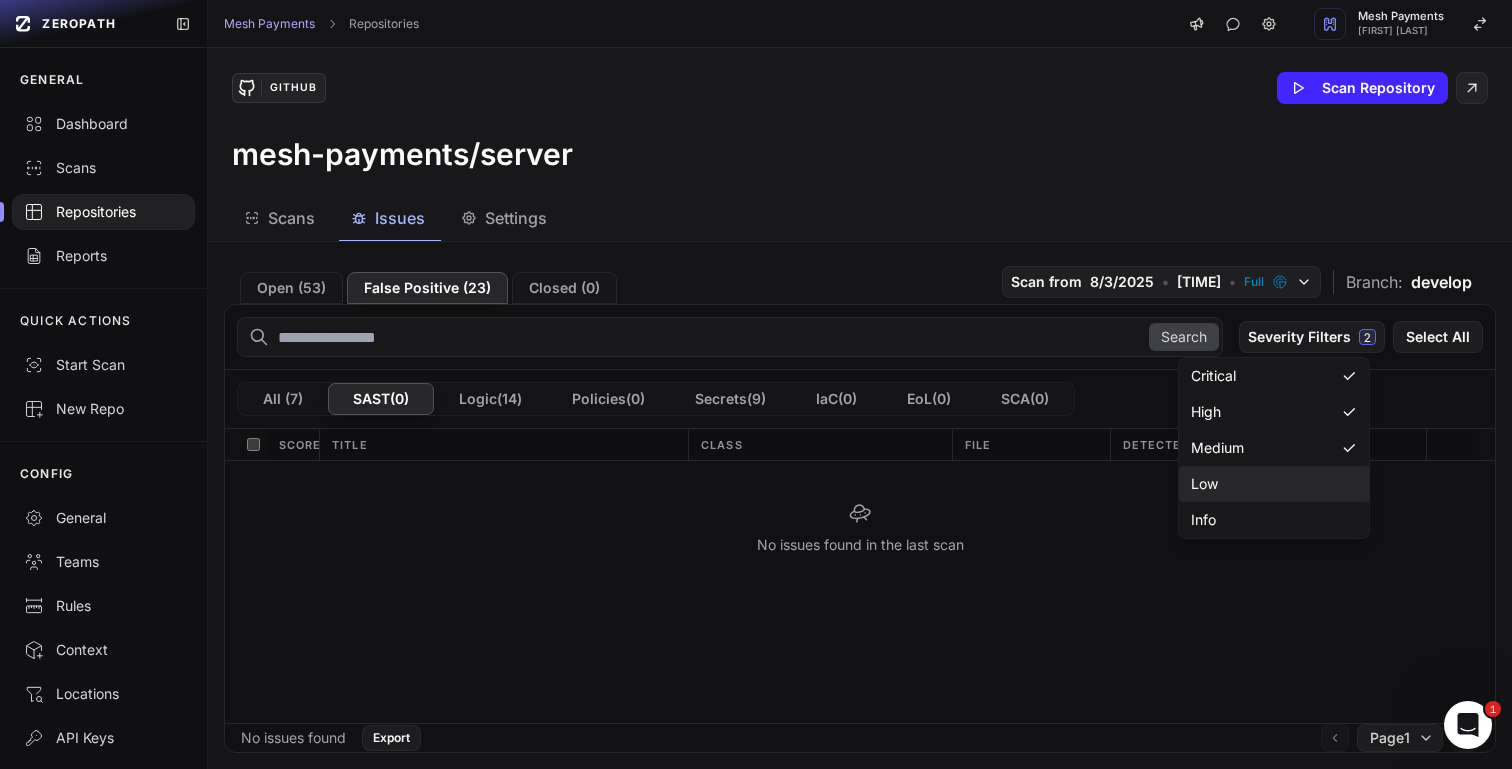 click on "Low" at bounding box center (1204, 484) 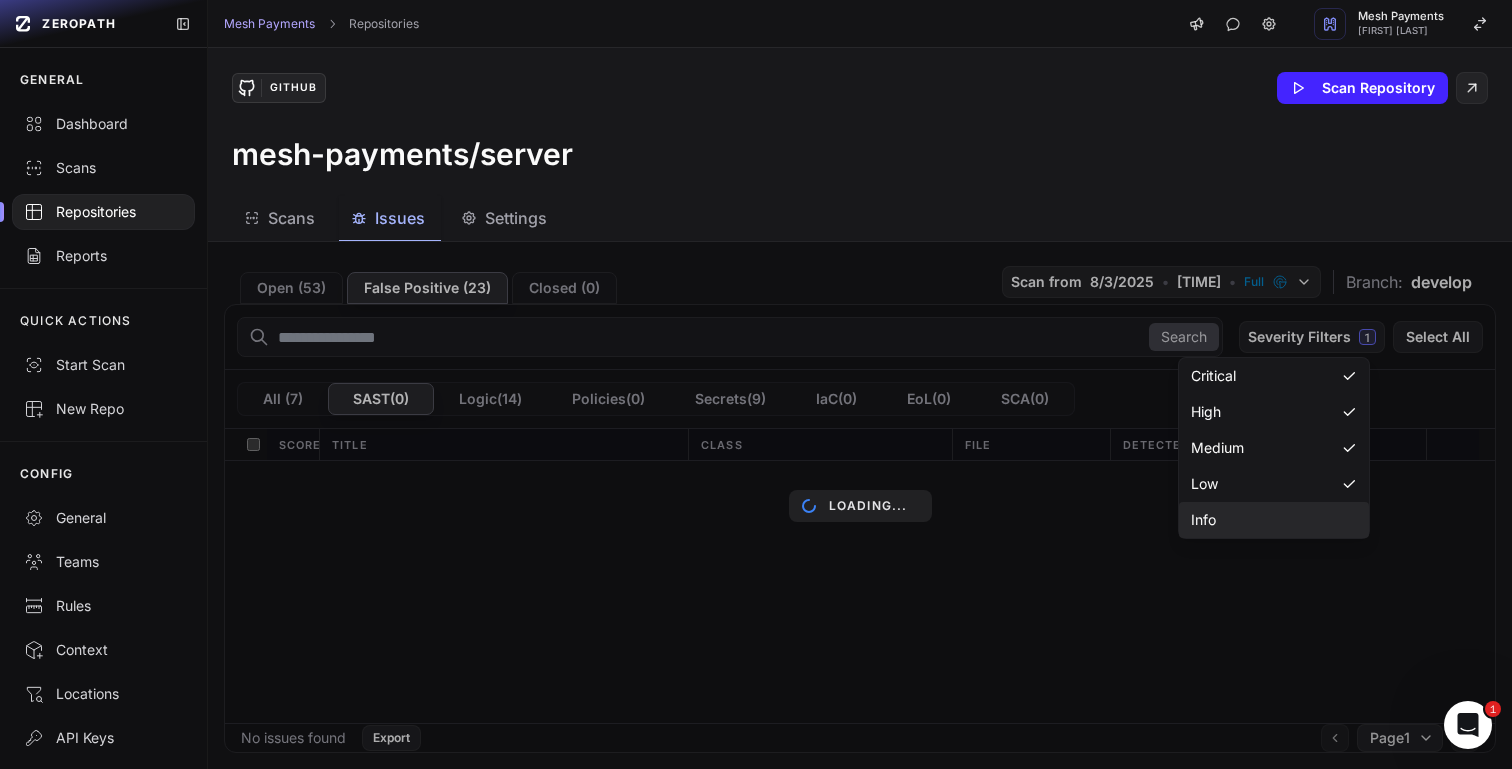 click on "Info" at bounding box center (1203, 520) 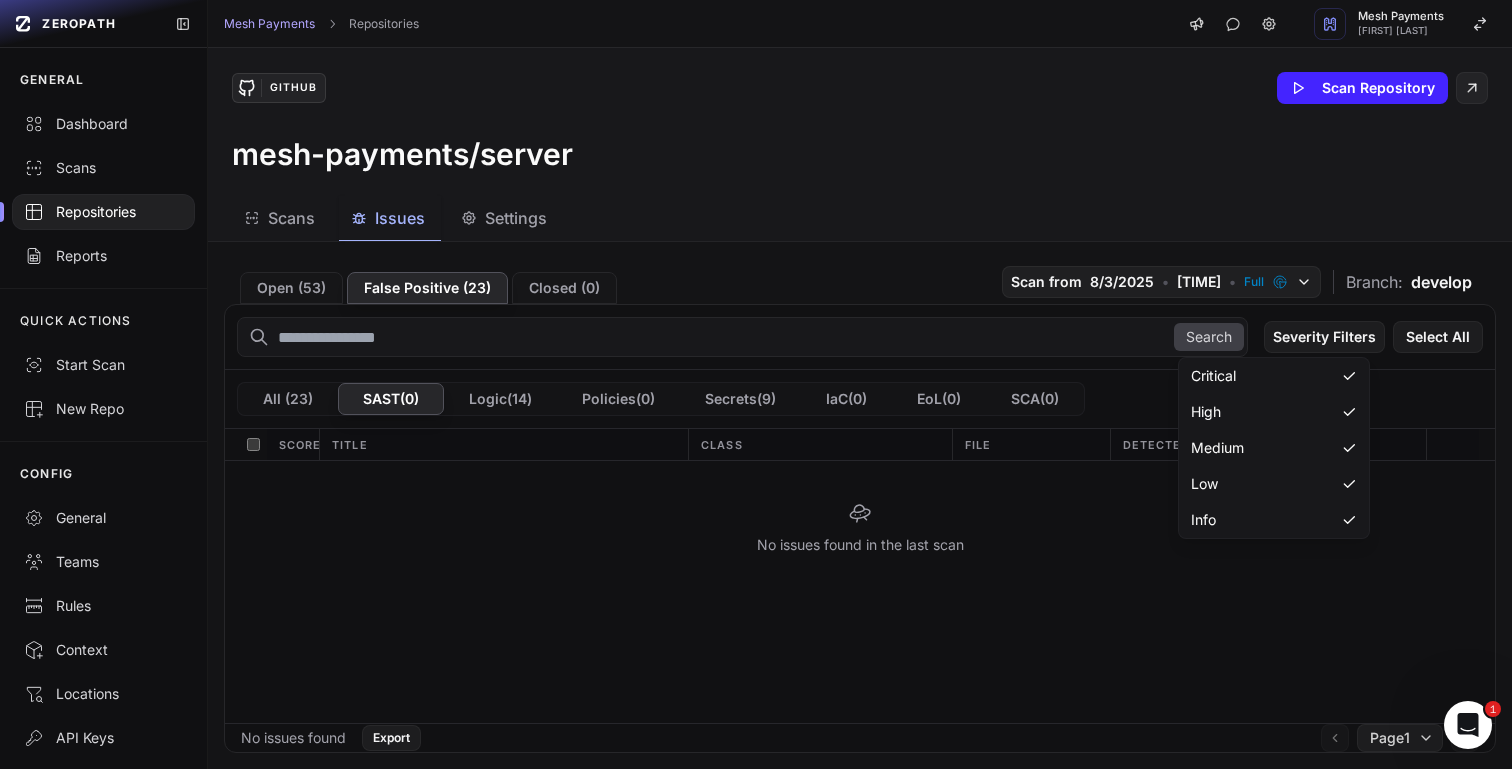 click on "No issues found in the last scan" at bounding box center (860, 592) 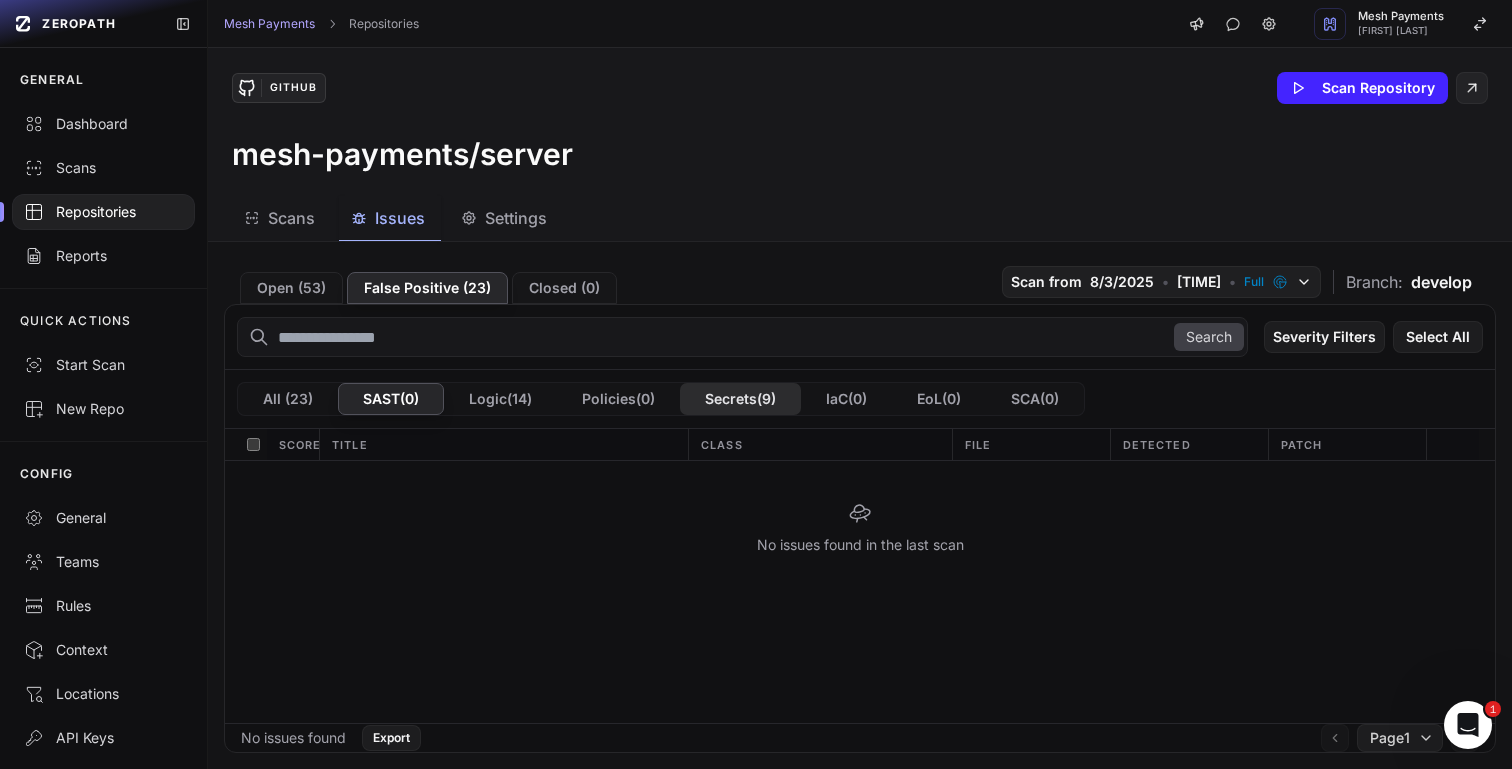 click on "Secrets  ( 9 )" at bounding box center [740, 399] 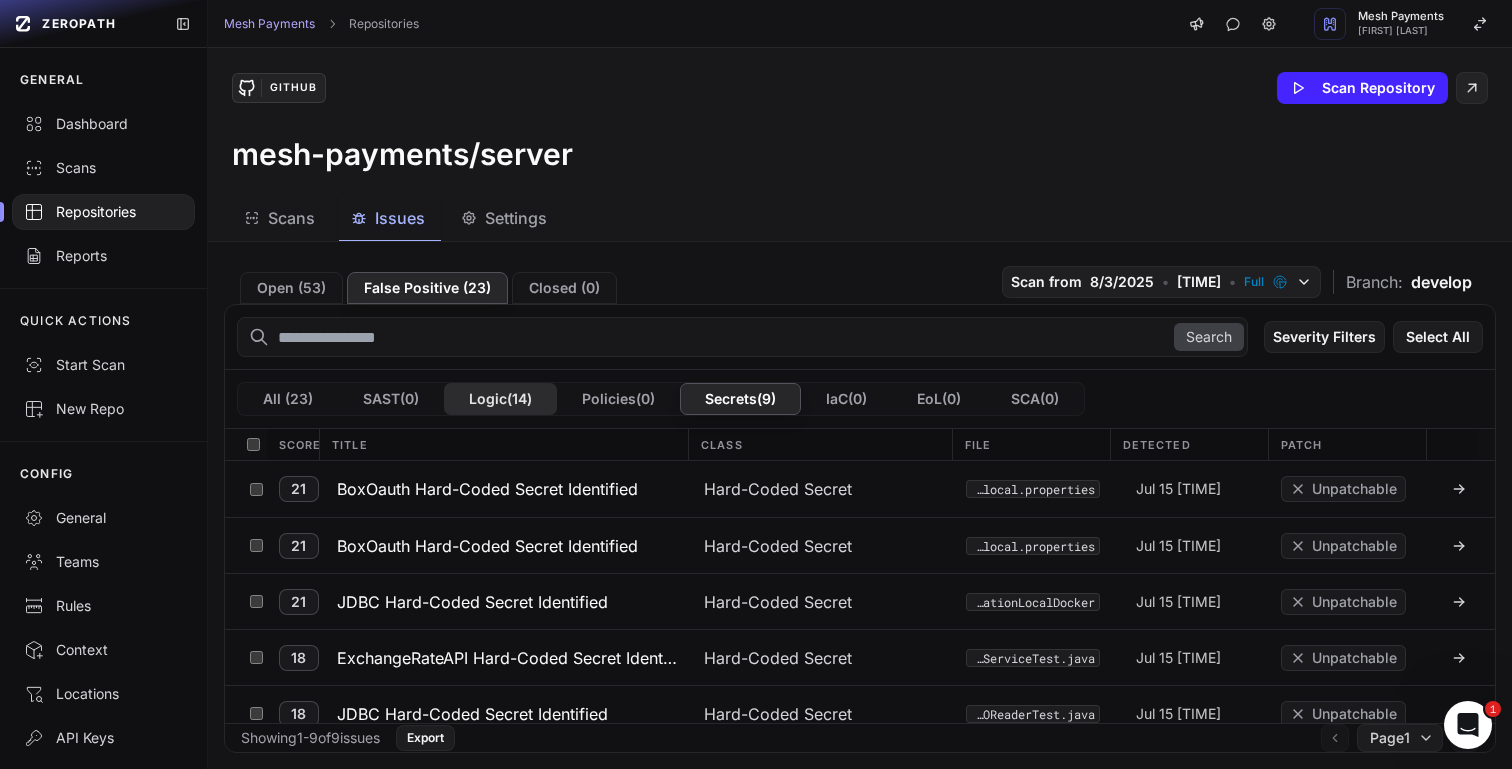 click on "Logic  ( 14 )" at bounding box center (500, 399) 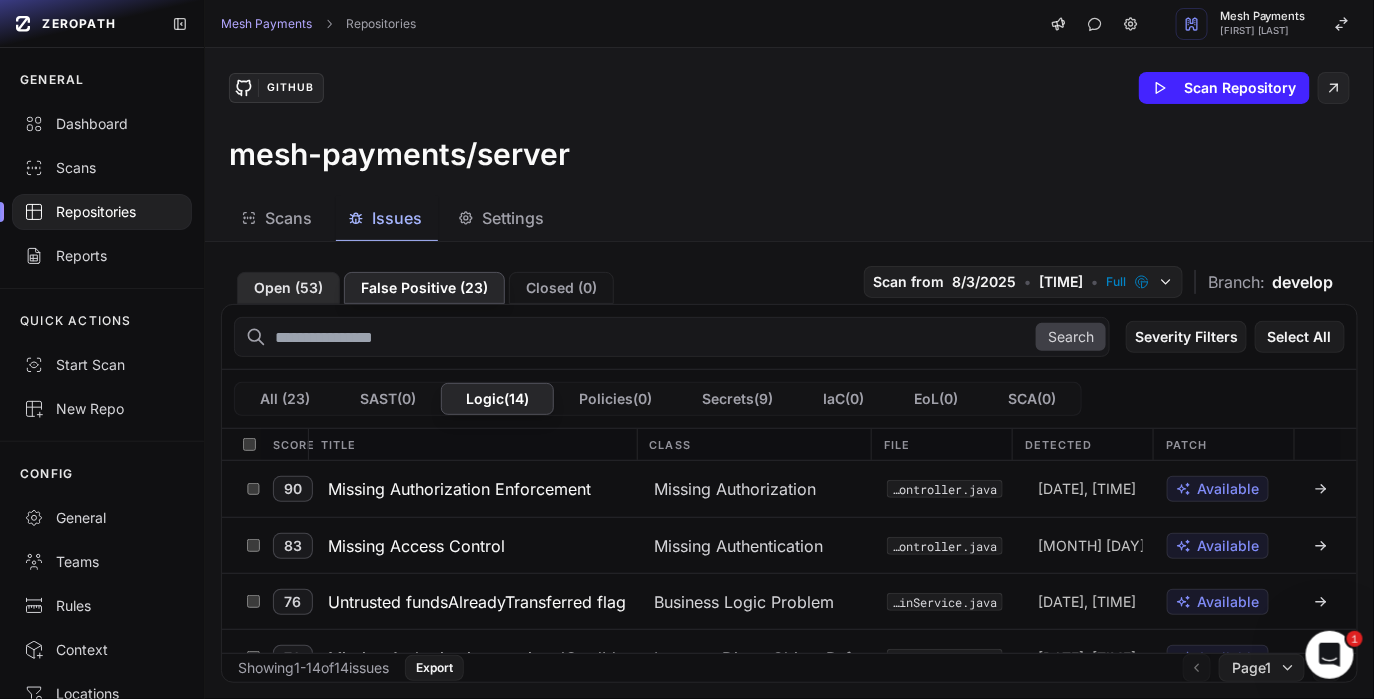 click on "Open ( 53 )" at bounding box center (288, 288) 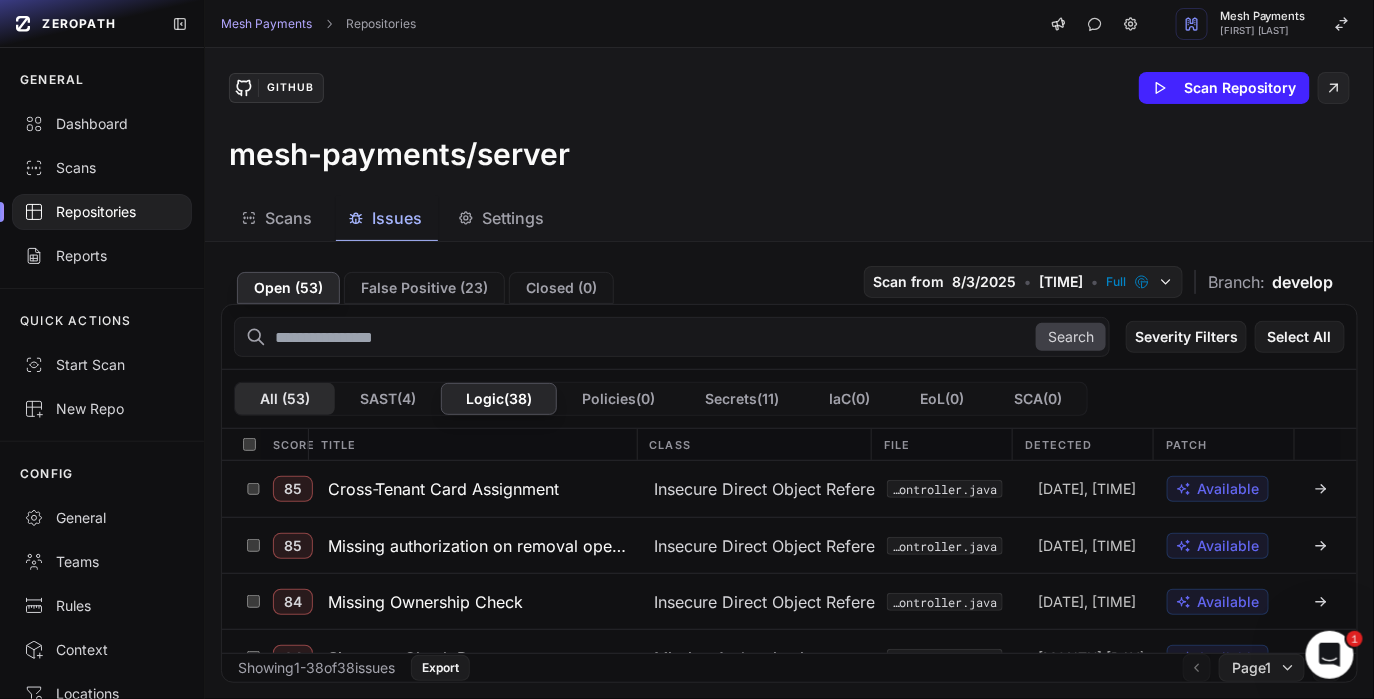 click on "All ( 53 )" at bounding box center [285, 399] 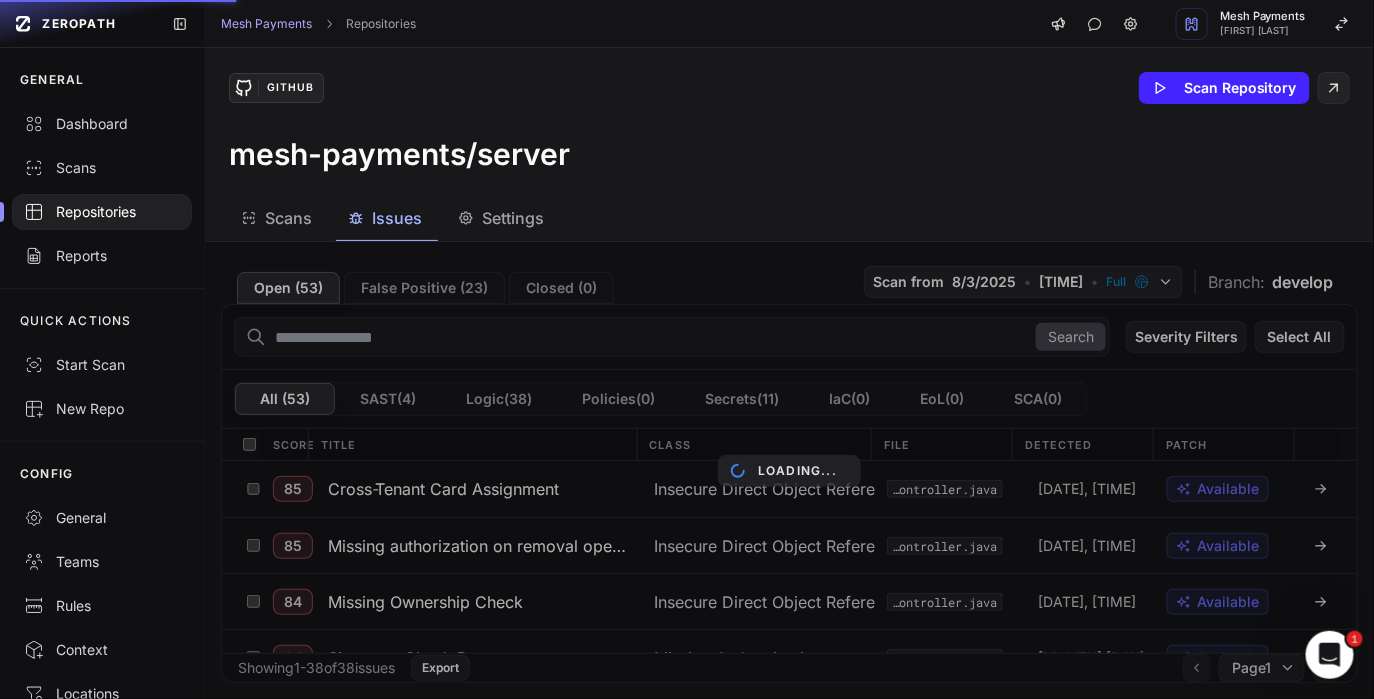click on "Loading..." at bounding box center (789, 470) 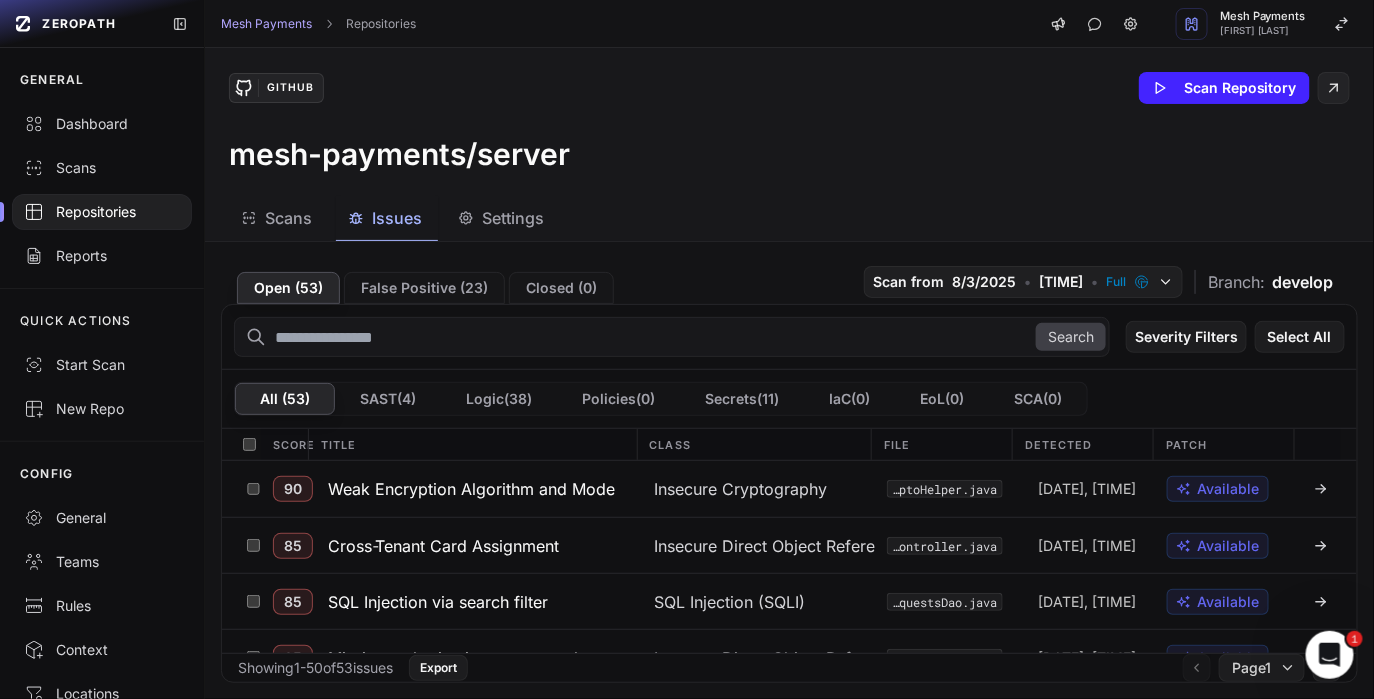click on "SAST  ( 4 )" at bounding box center [388, 399] 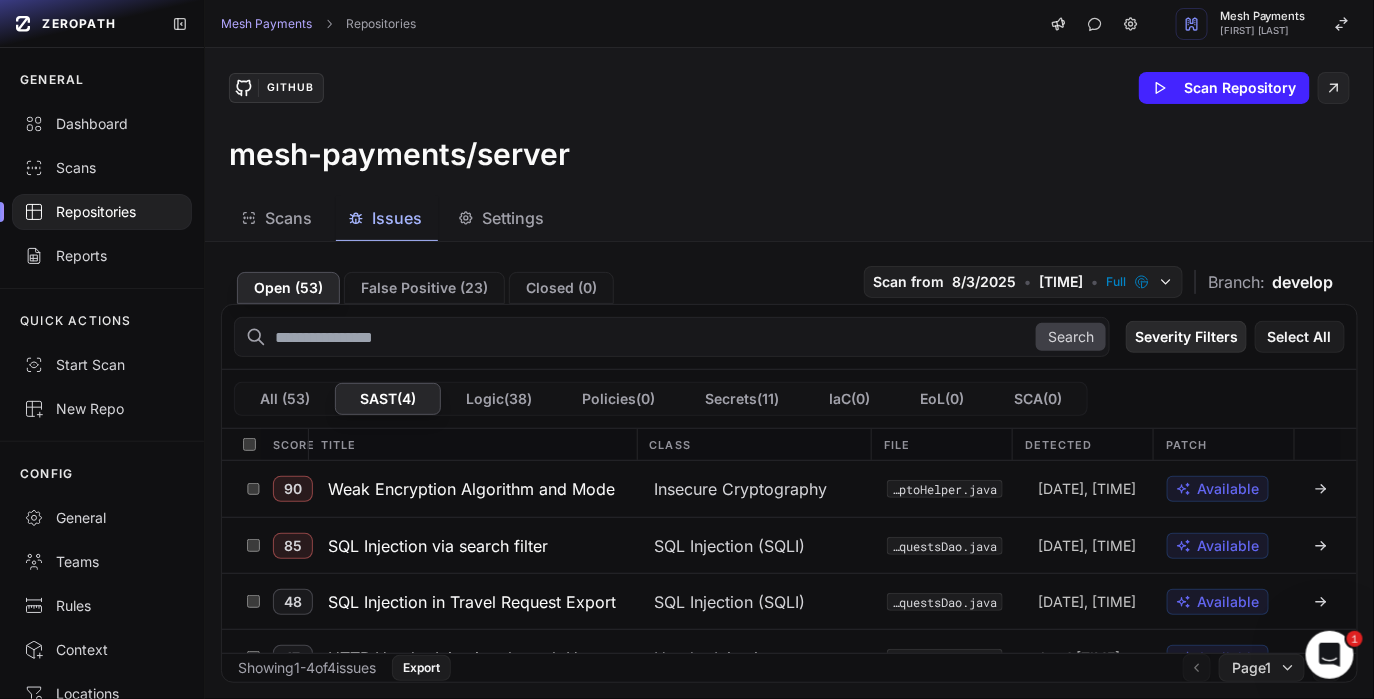 click on "Severity Filters" at bounding box center (1186, 337) 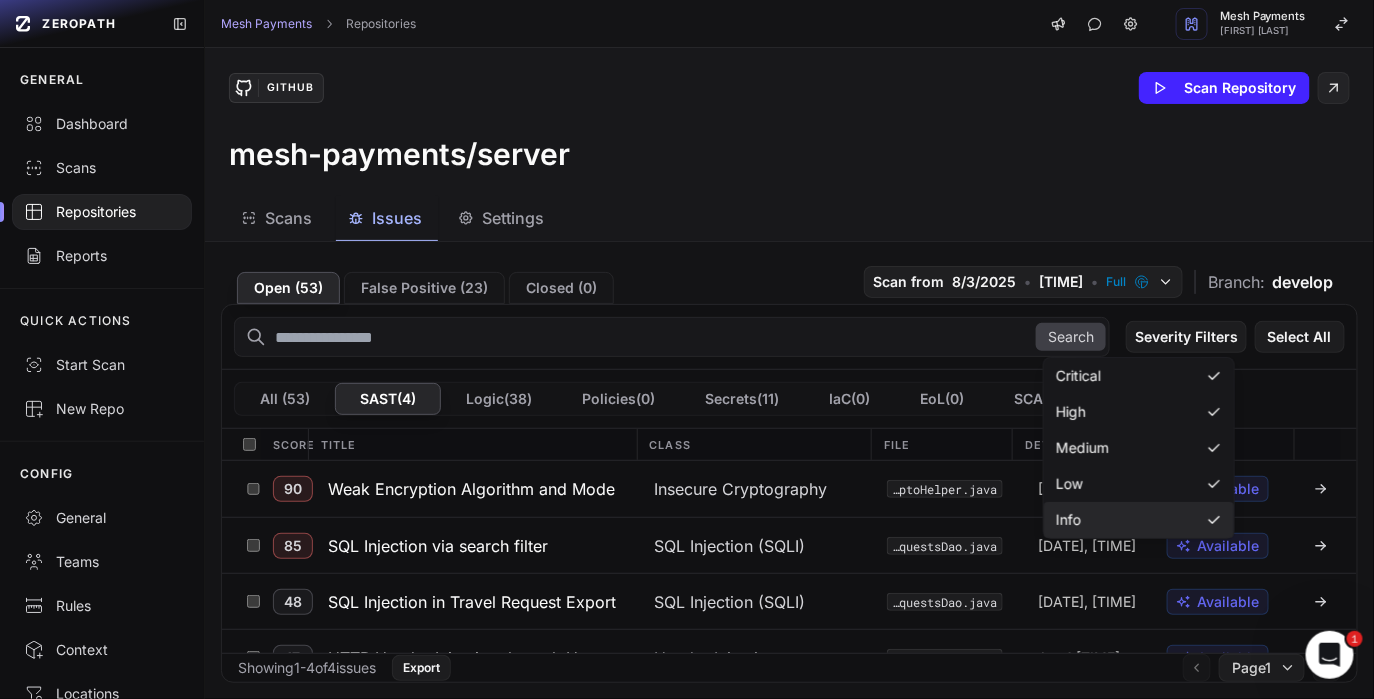 click on "Info" 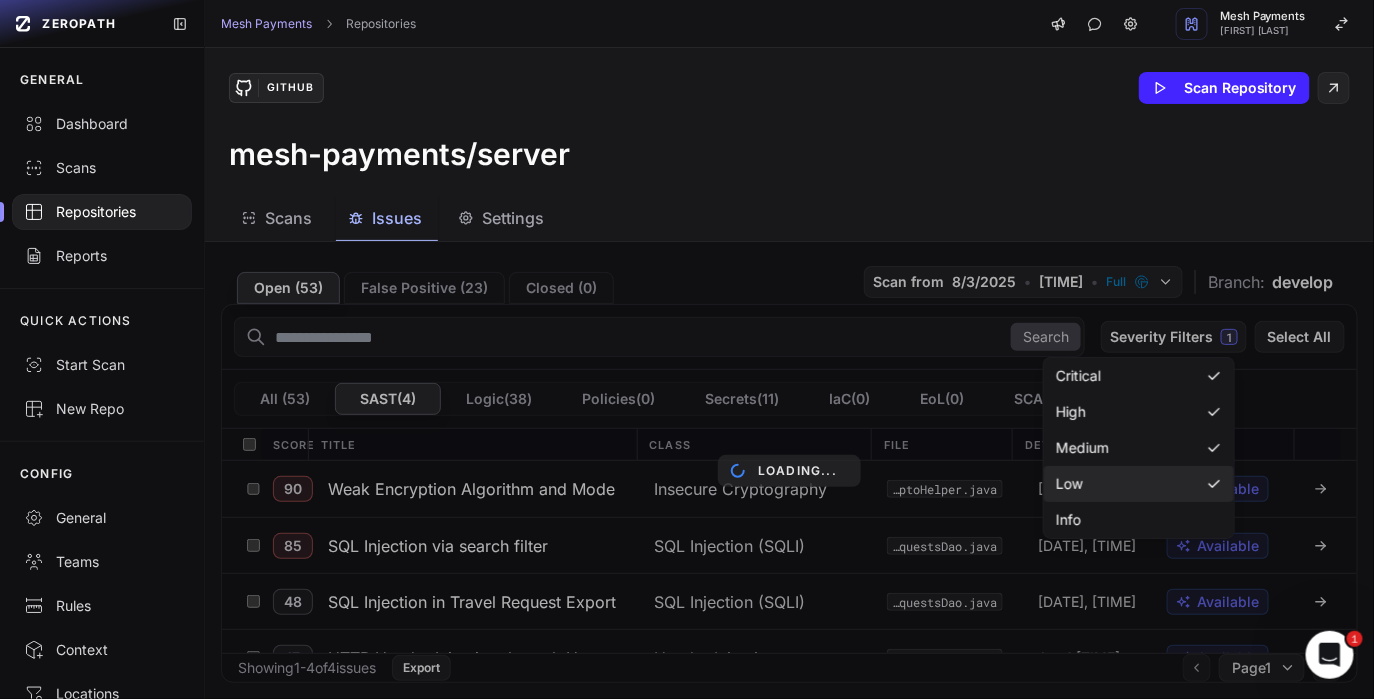 click on "Low" 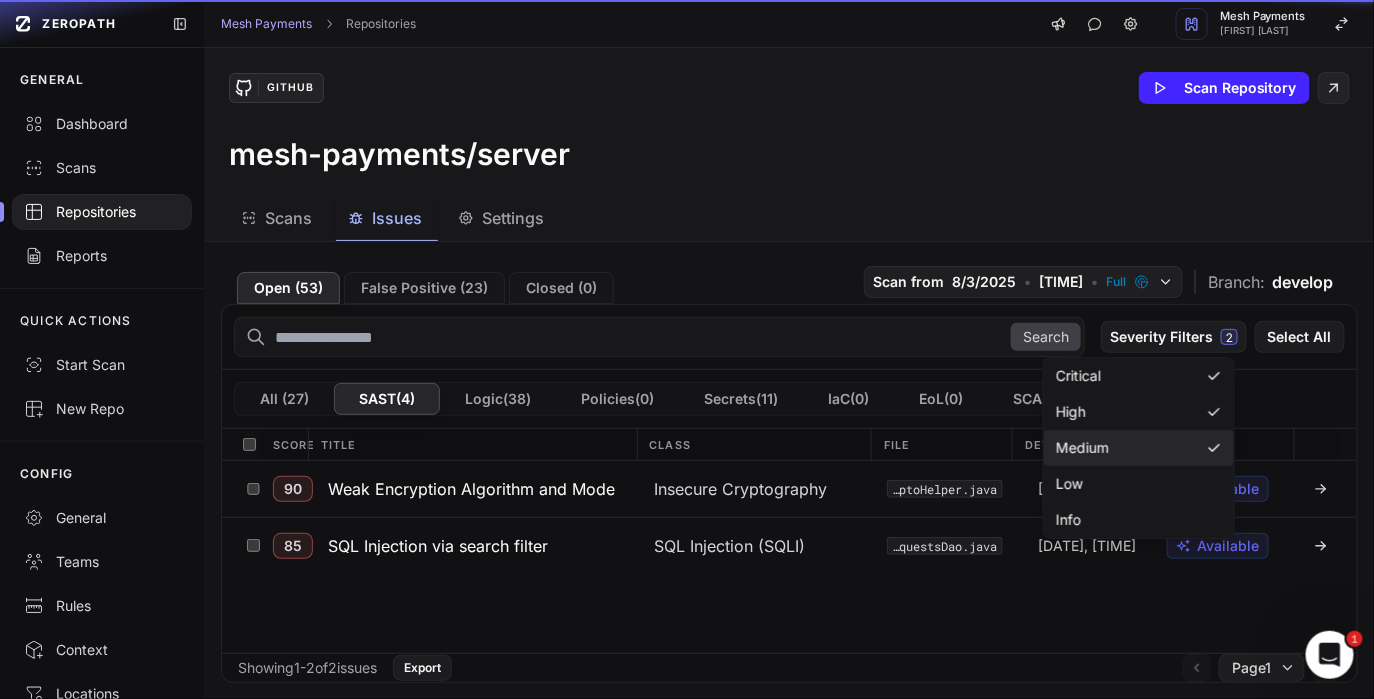 click on "Medium" at bounding box center [1082, 448] 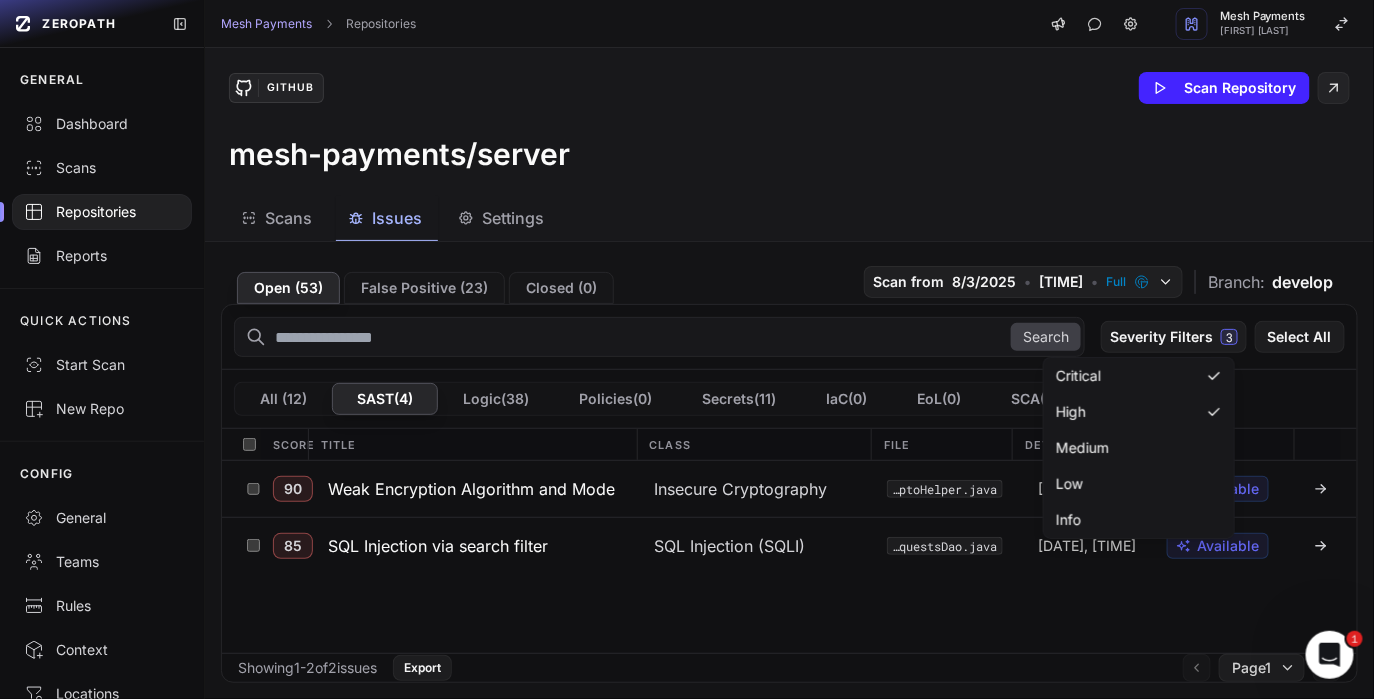 click on "GitHub Scan Repository mesh-payments/server" at bounding box center (789, 122) 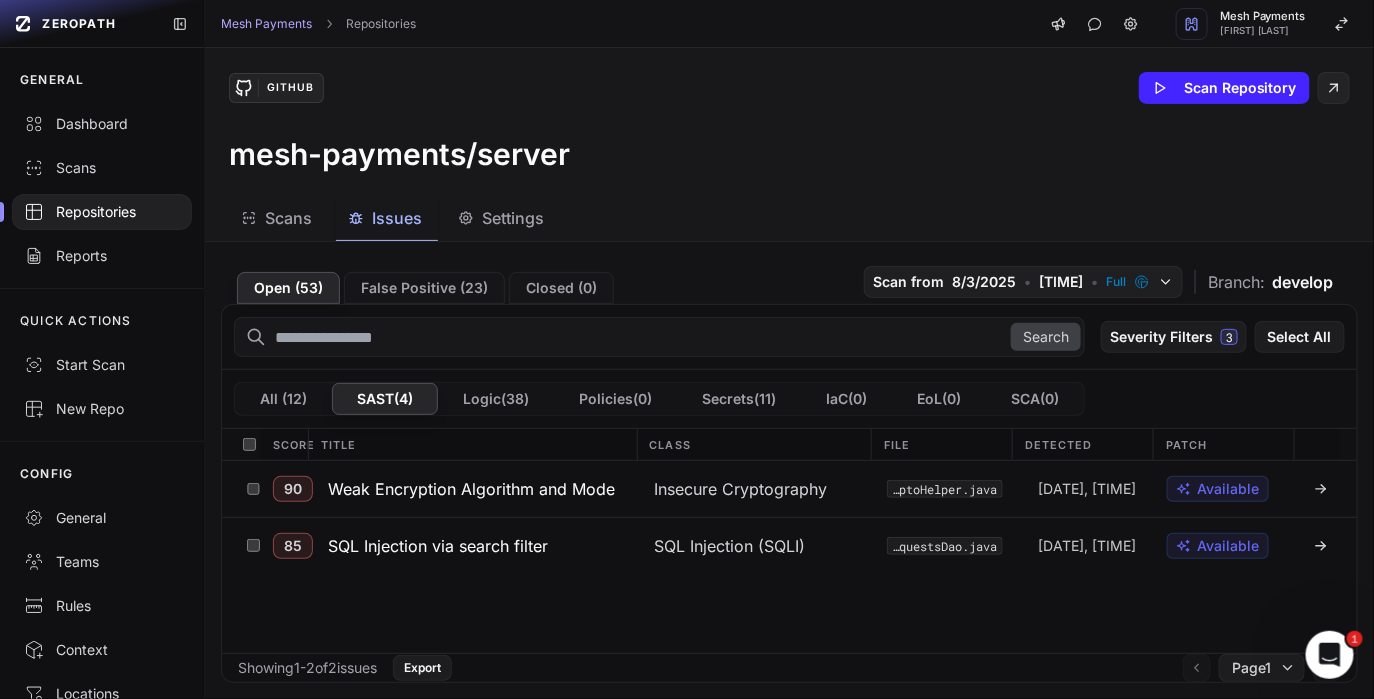 click on "develop" at bounding box center (1303, 282) 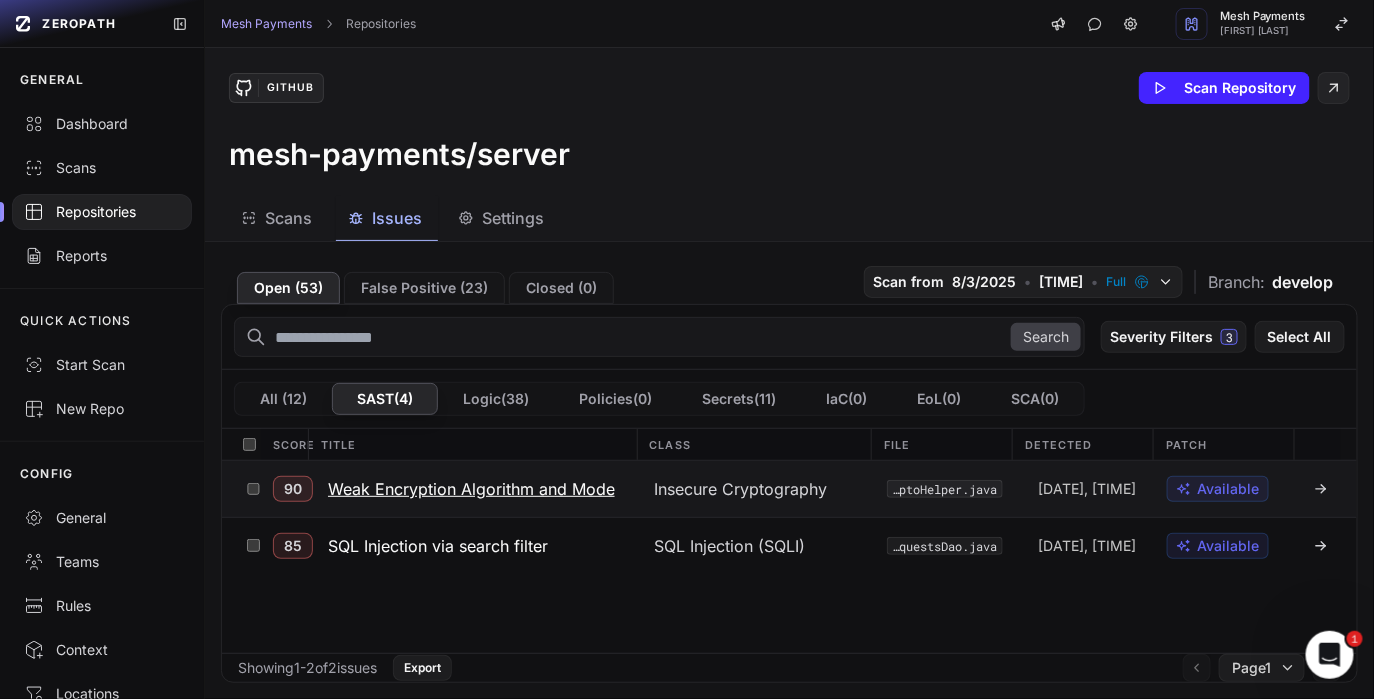 click 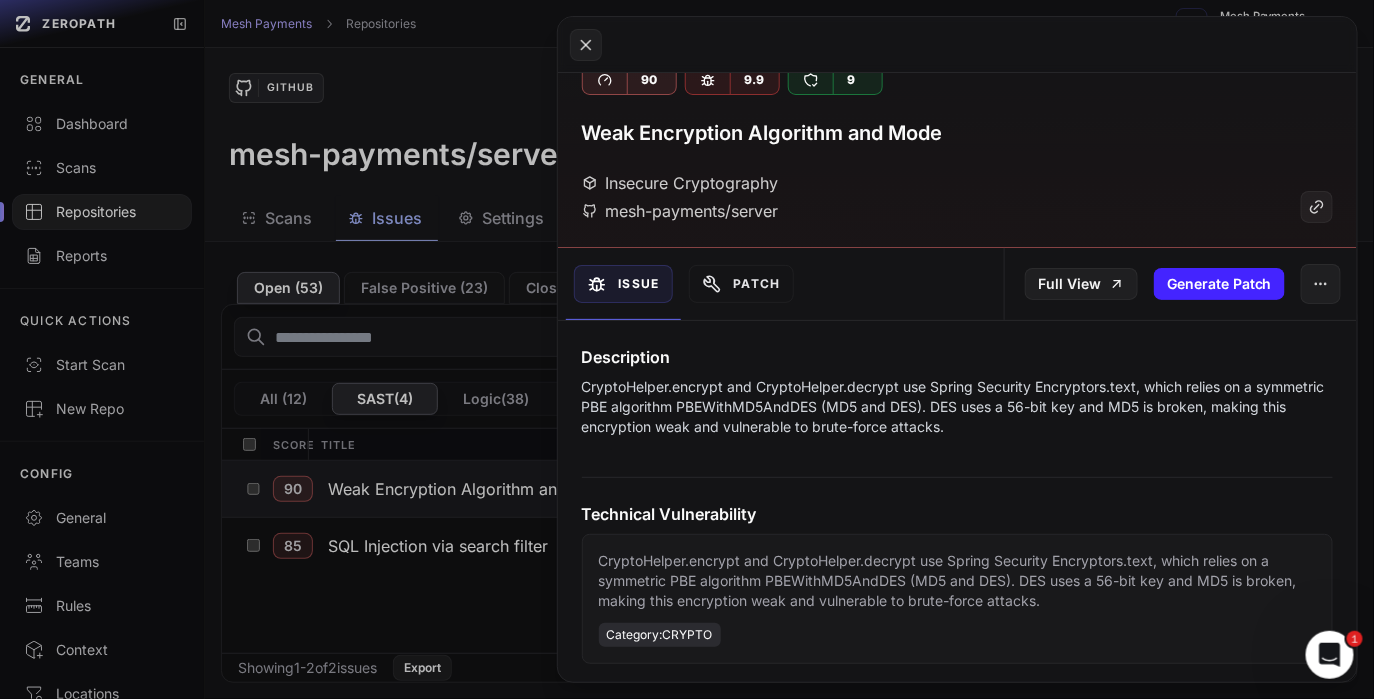 scroll, scrollTop: 0, scrollLeft: 0, axis: both 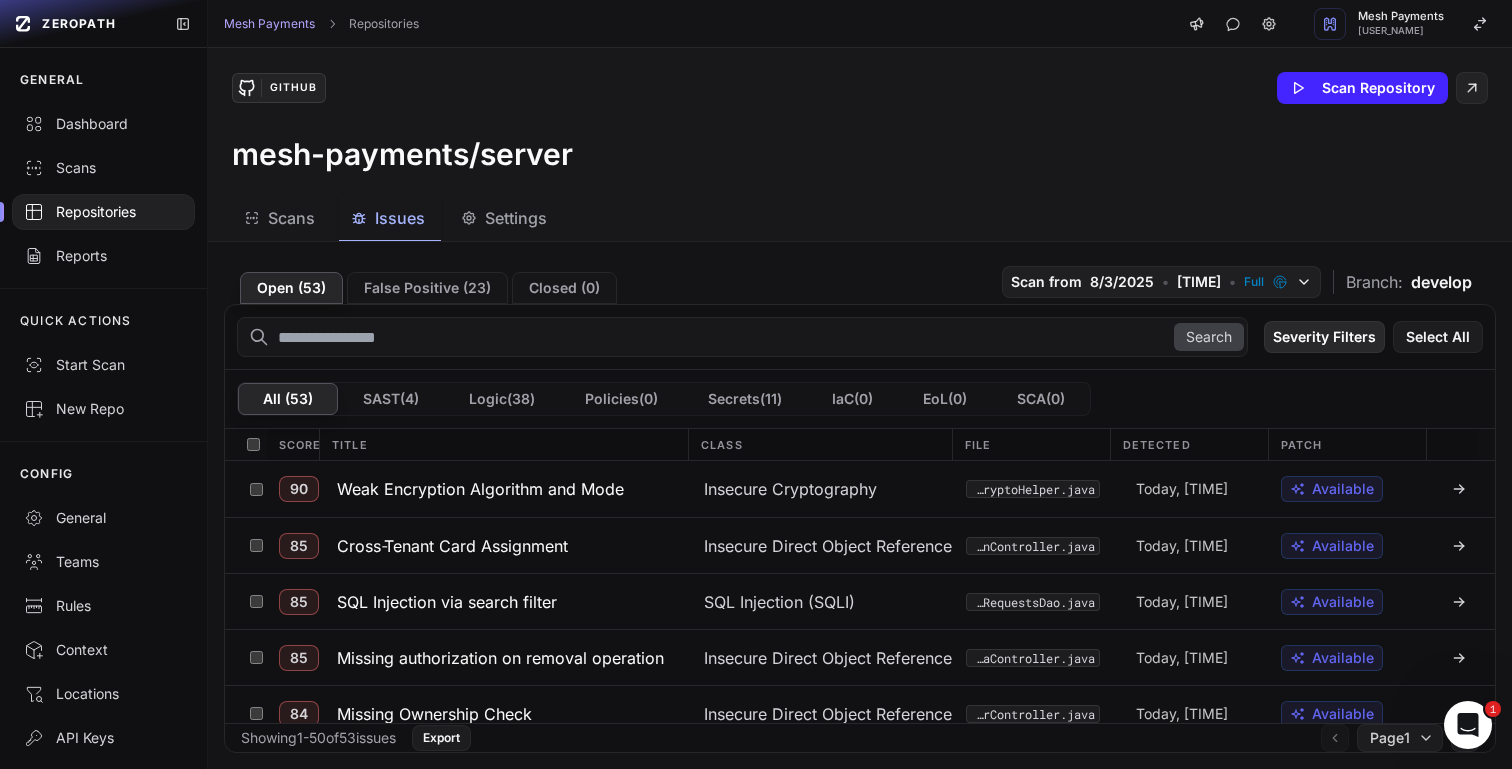 click on "Severity Filters" at bounding box center (1324, 337) 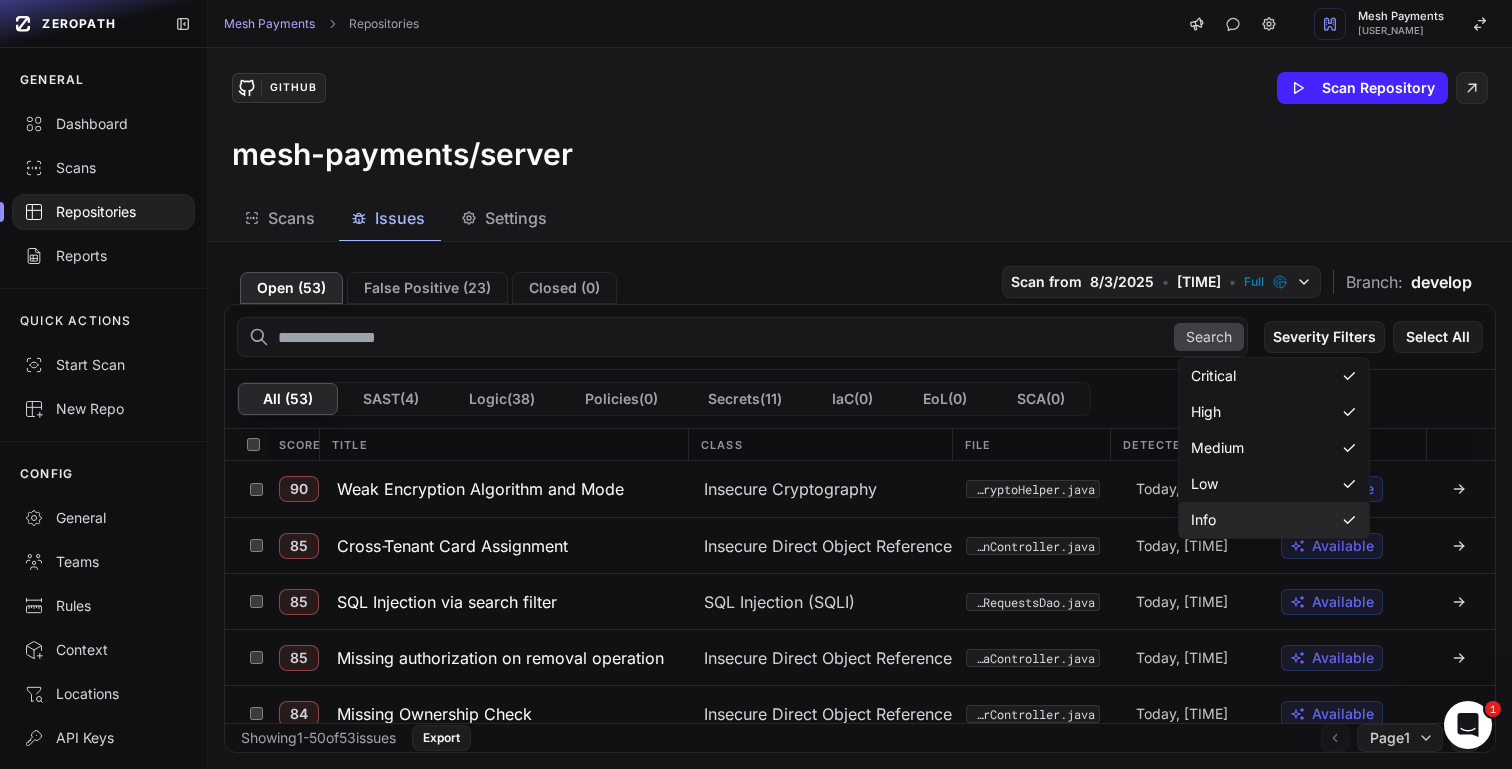 click on "Info" 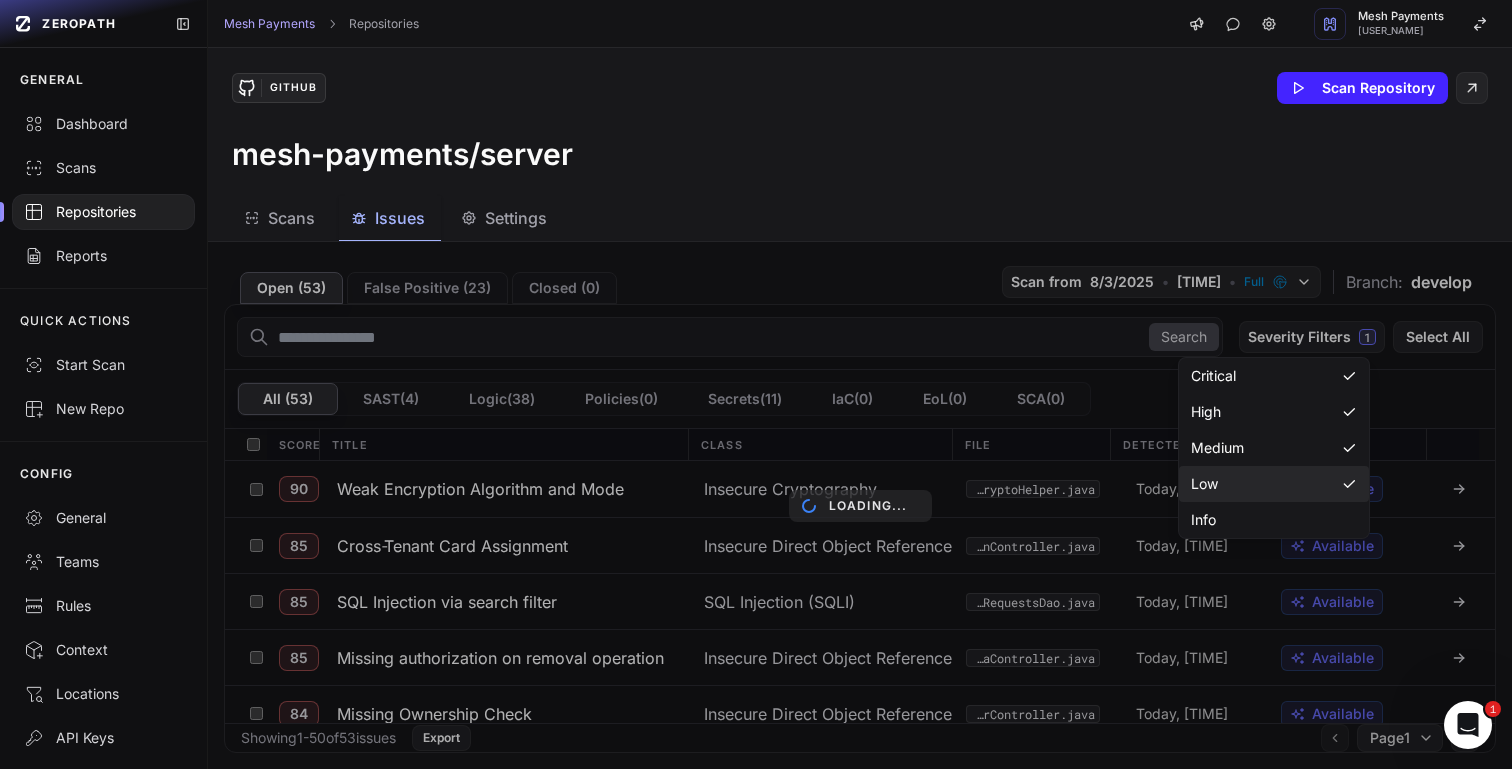 click on "Low" 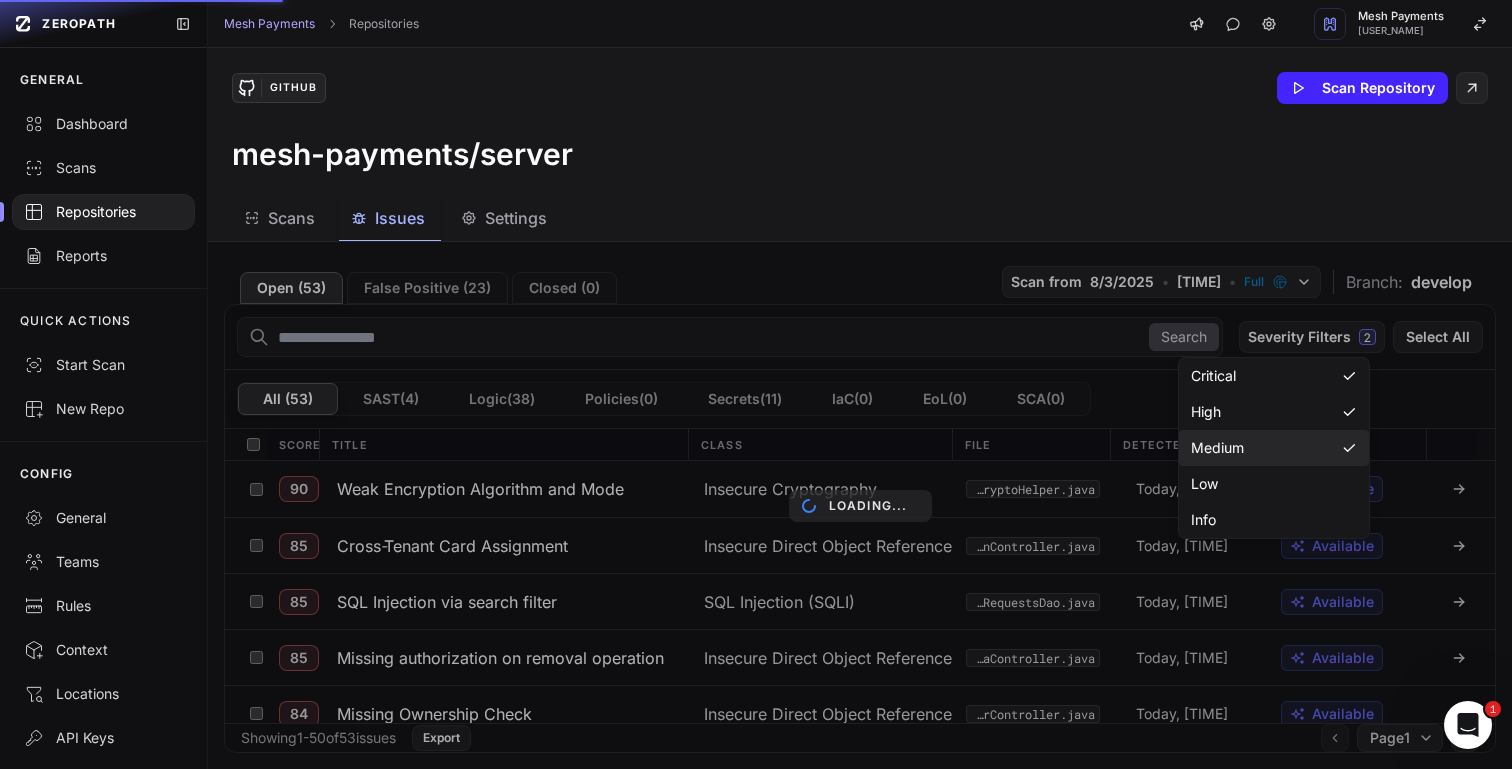 click on "Medium" 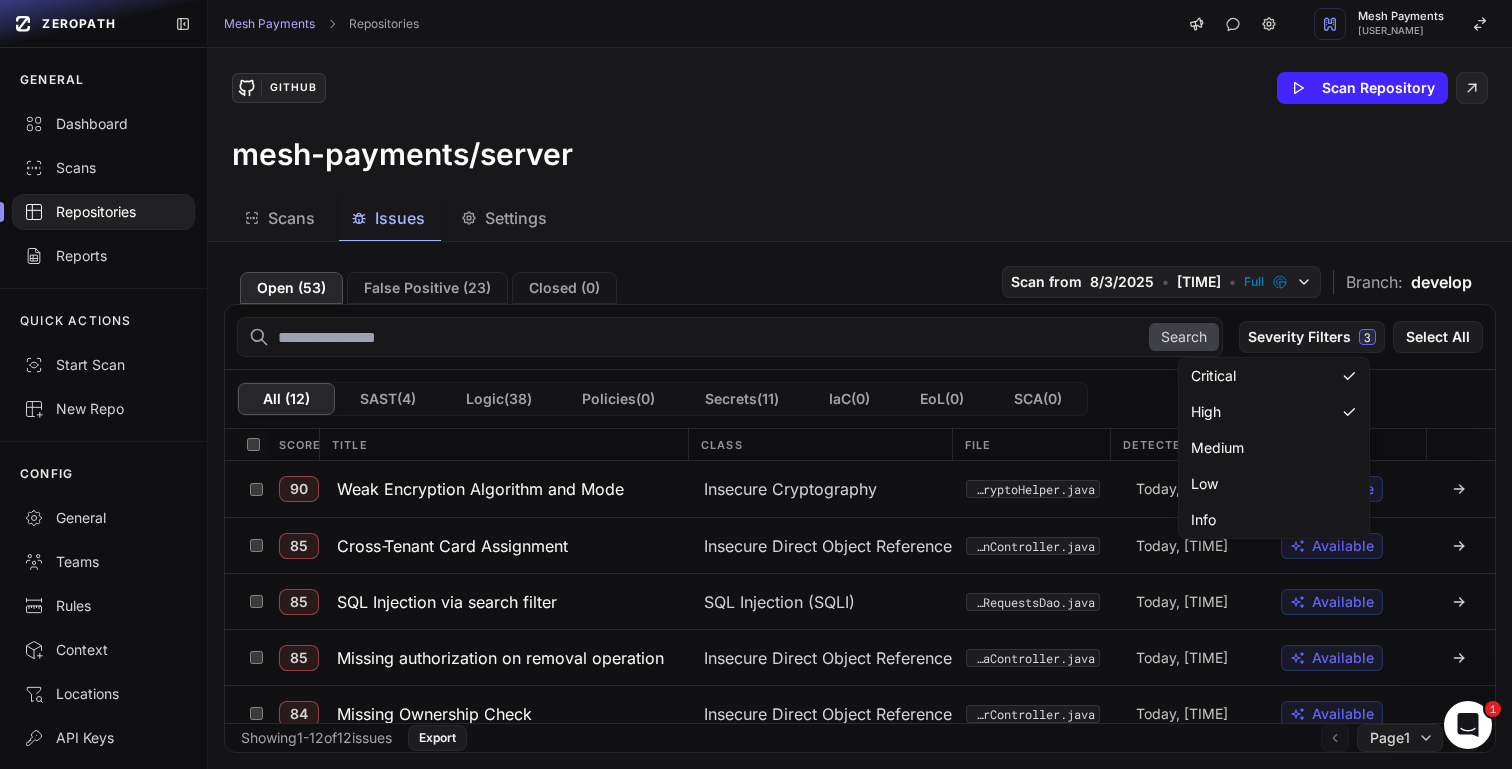 click on "mesh-payments/server" at bounding box center (860, 154) 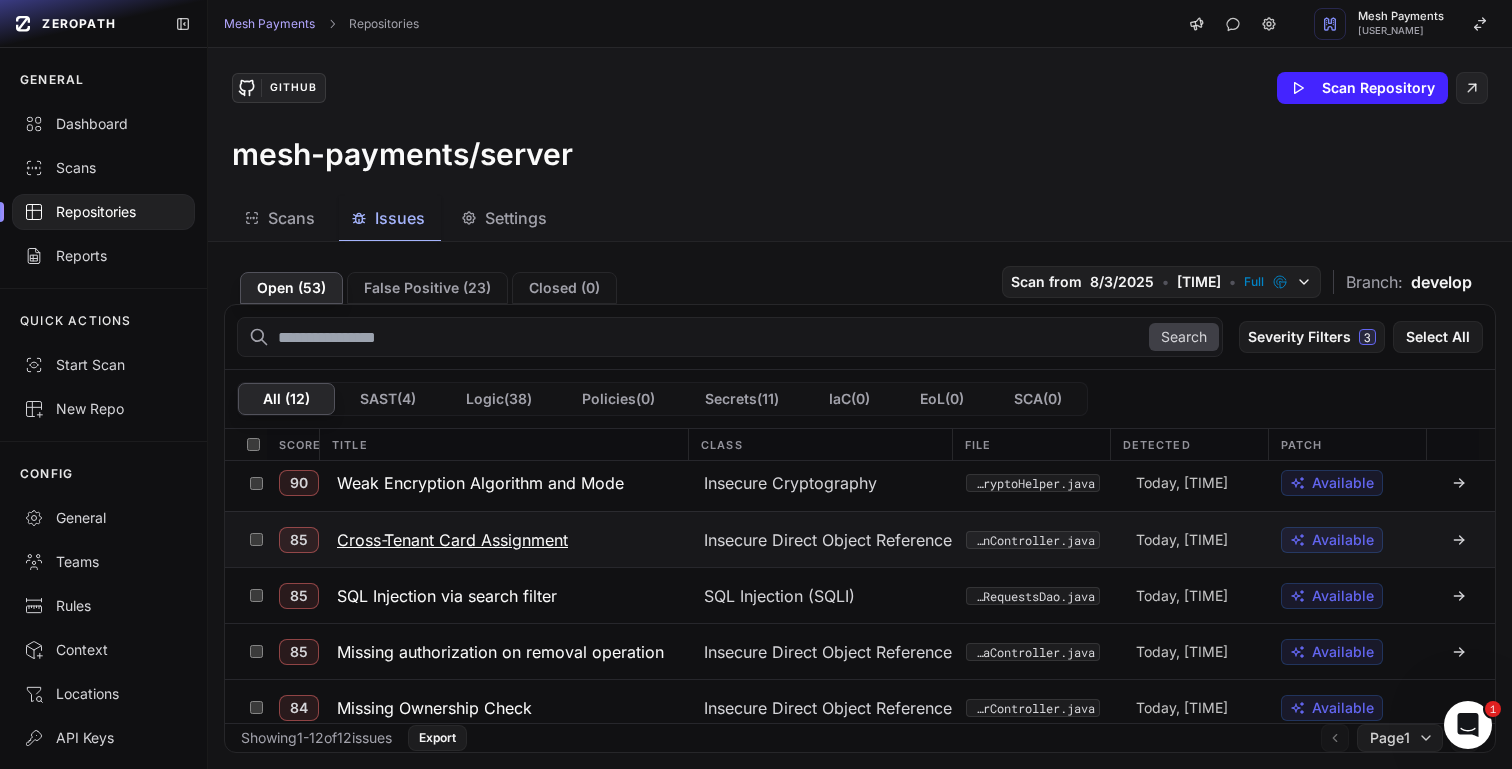 scroll, scrollTop: 0, scrollLeft: 0, axis: both 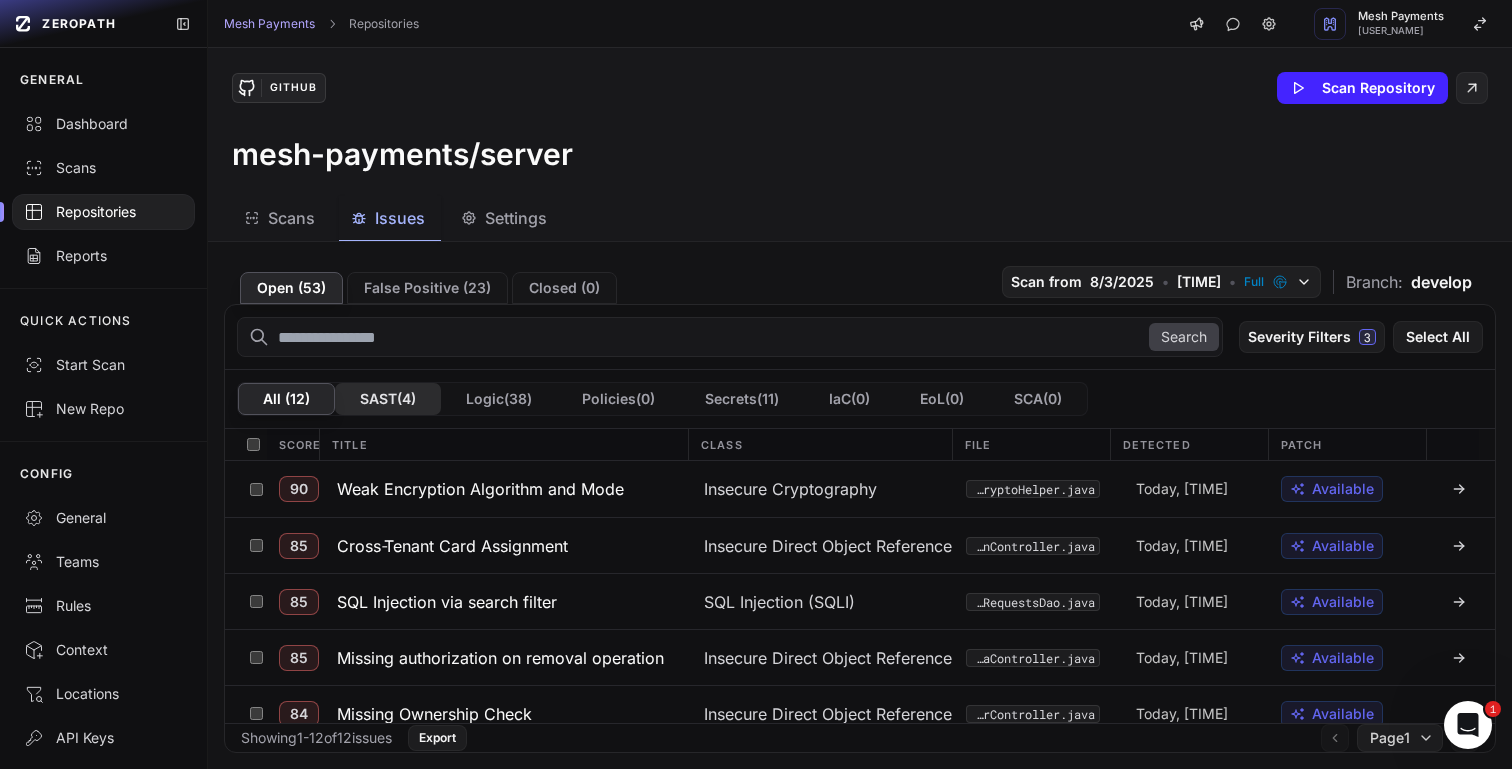 click on "SAST  ( 4 )" at bounding box center (388, 399) 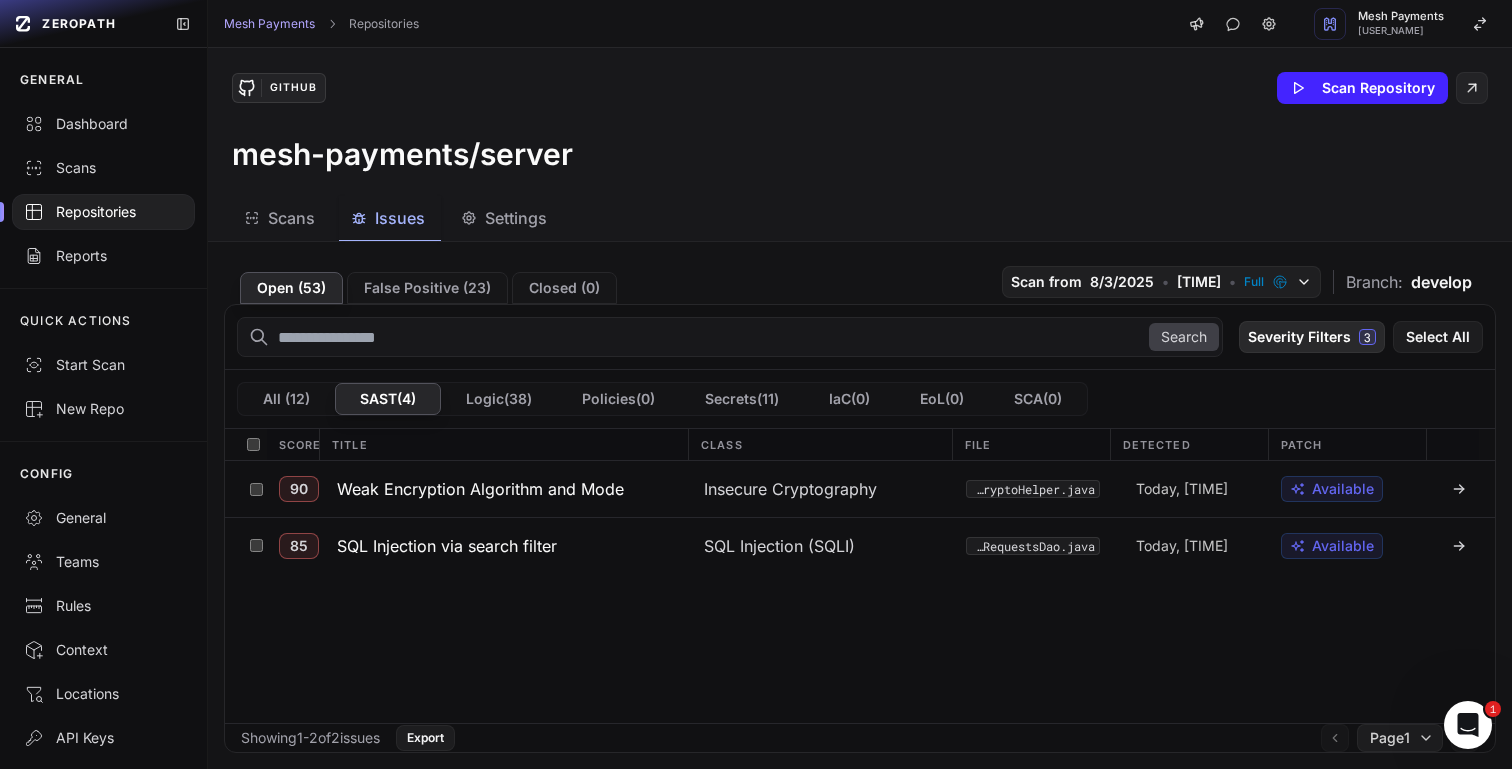 click on "Severity Filters
3" at bounding box center [1312, 337] 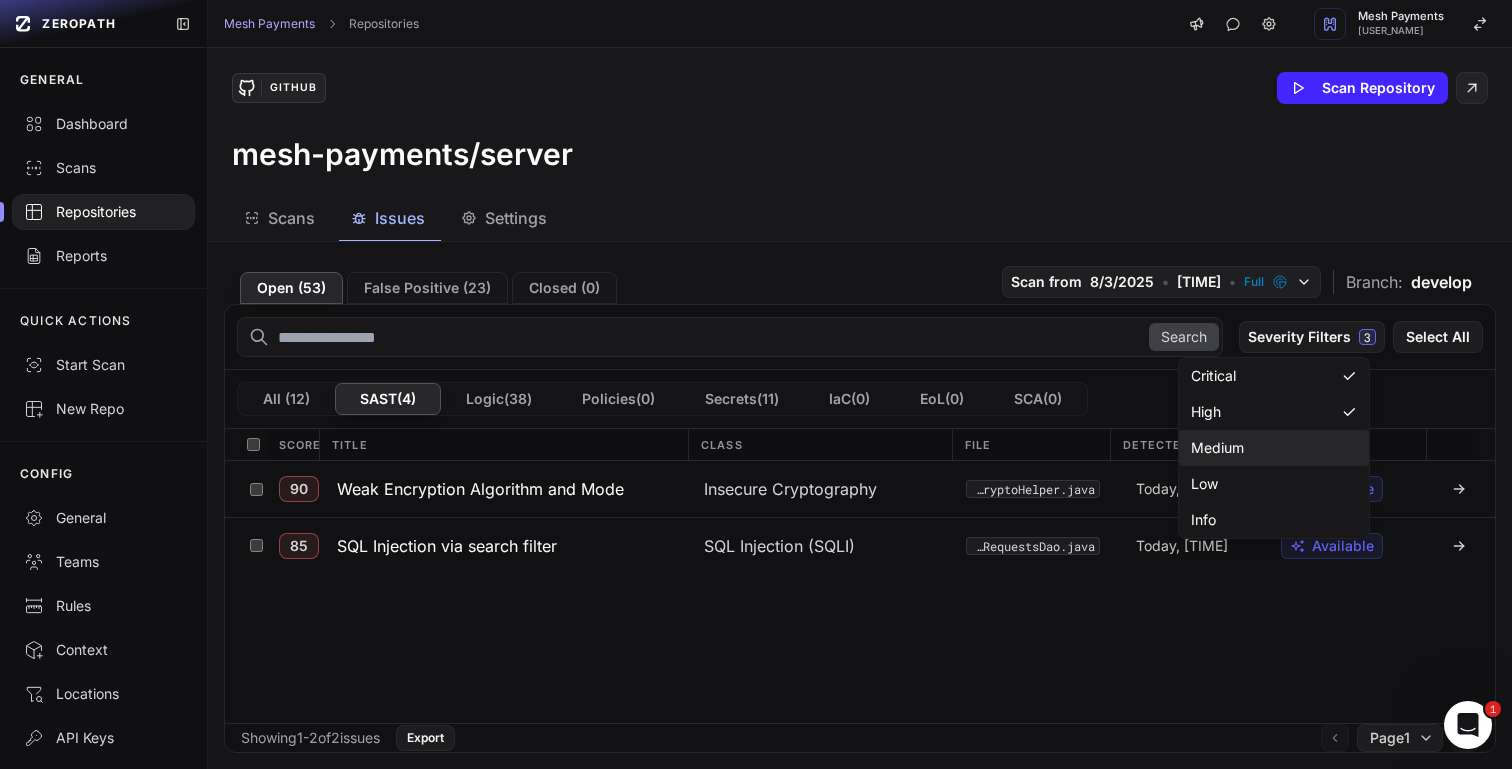 click on "Medium" 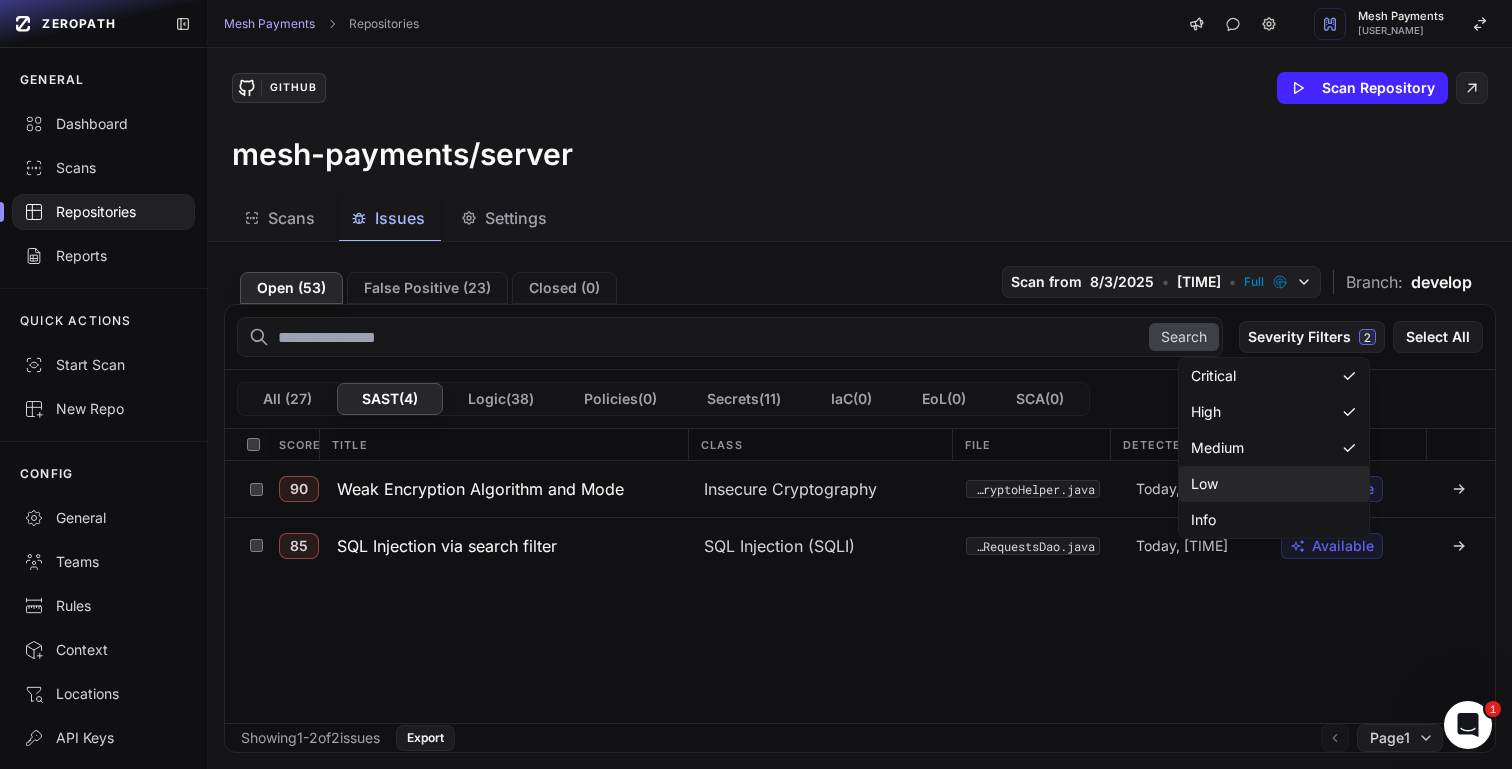 click on "Low" 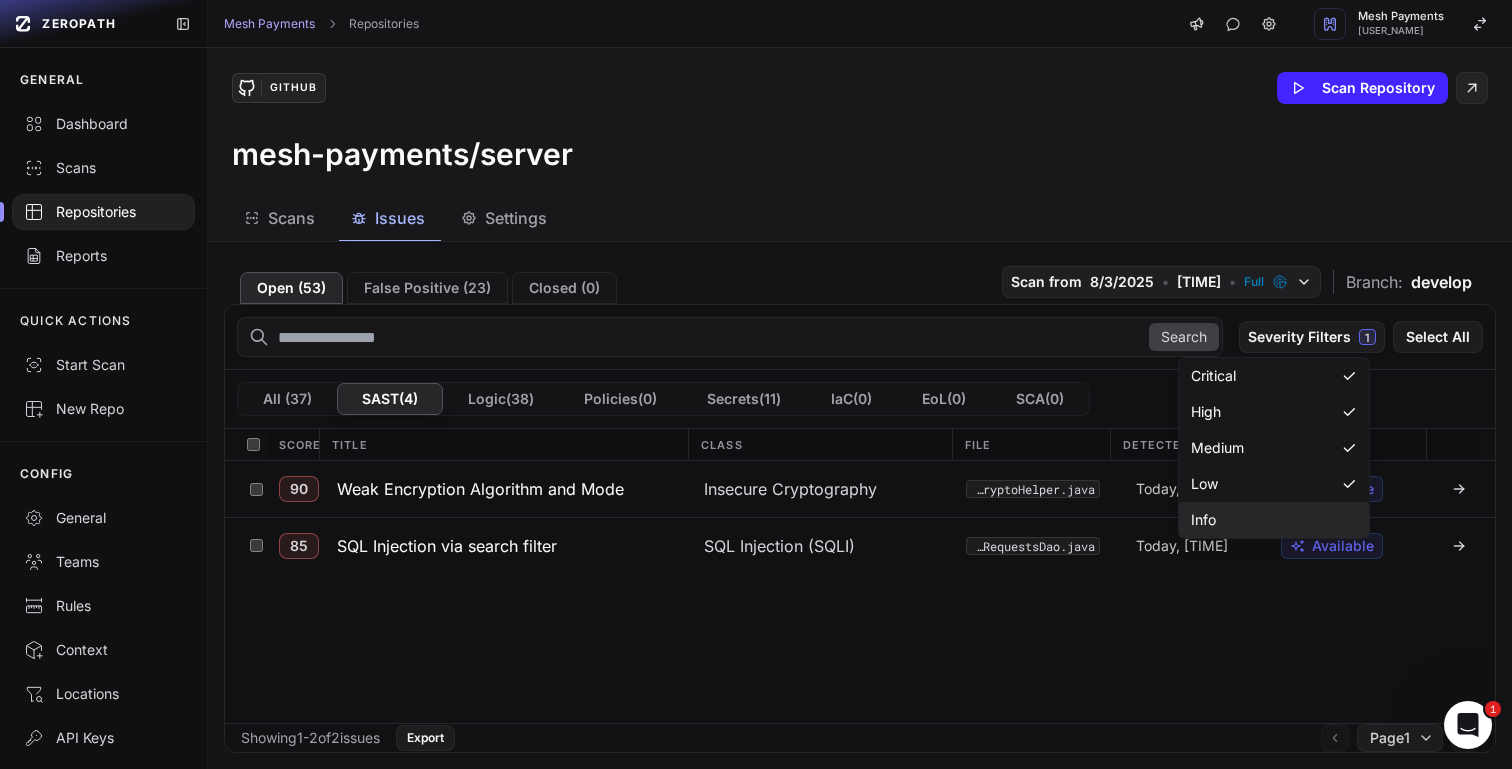 click on "Info" 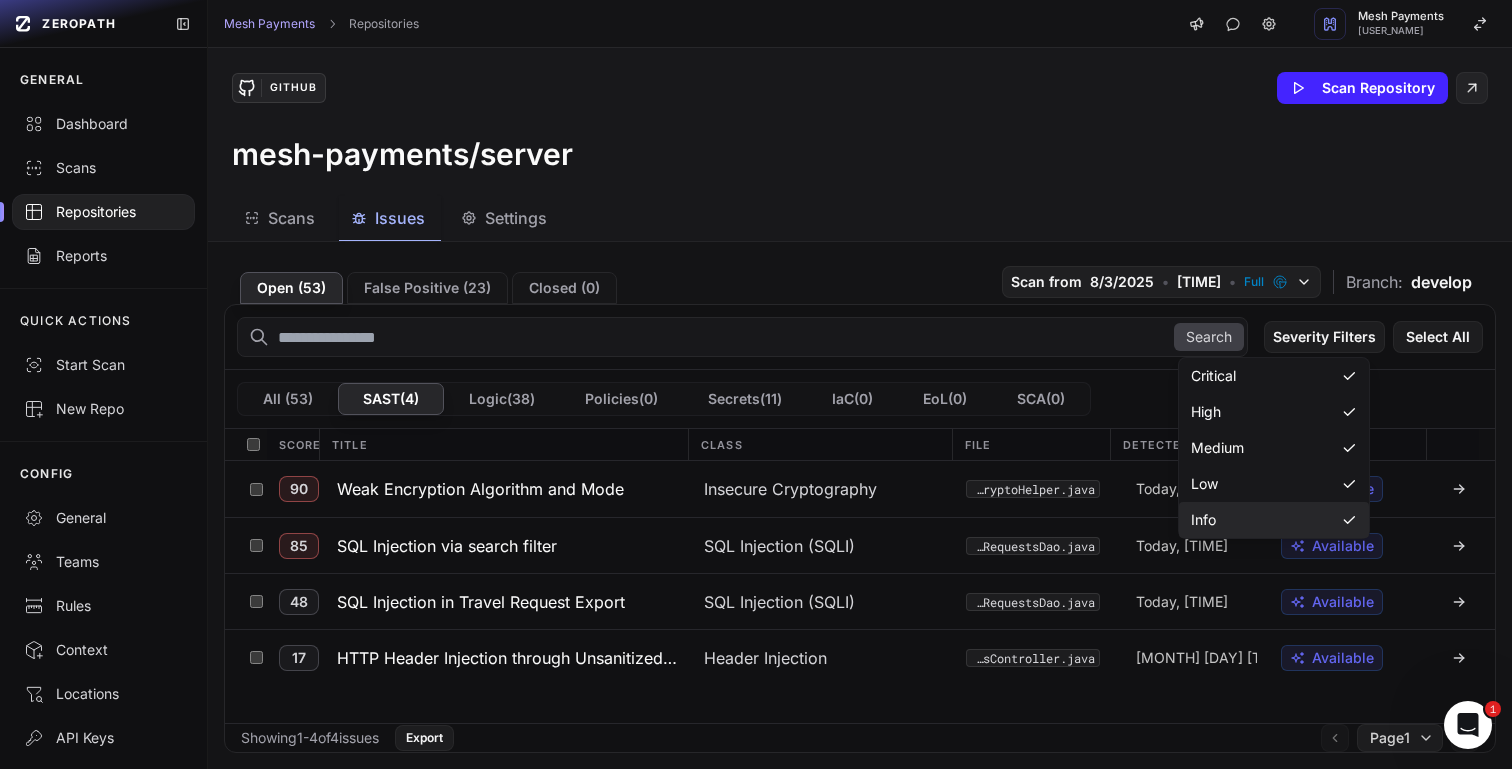 click on "Info" 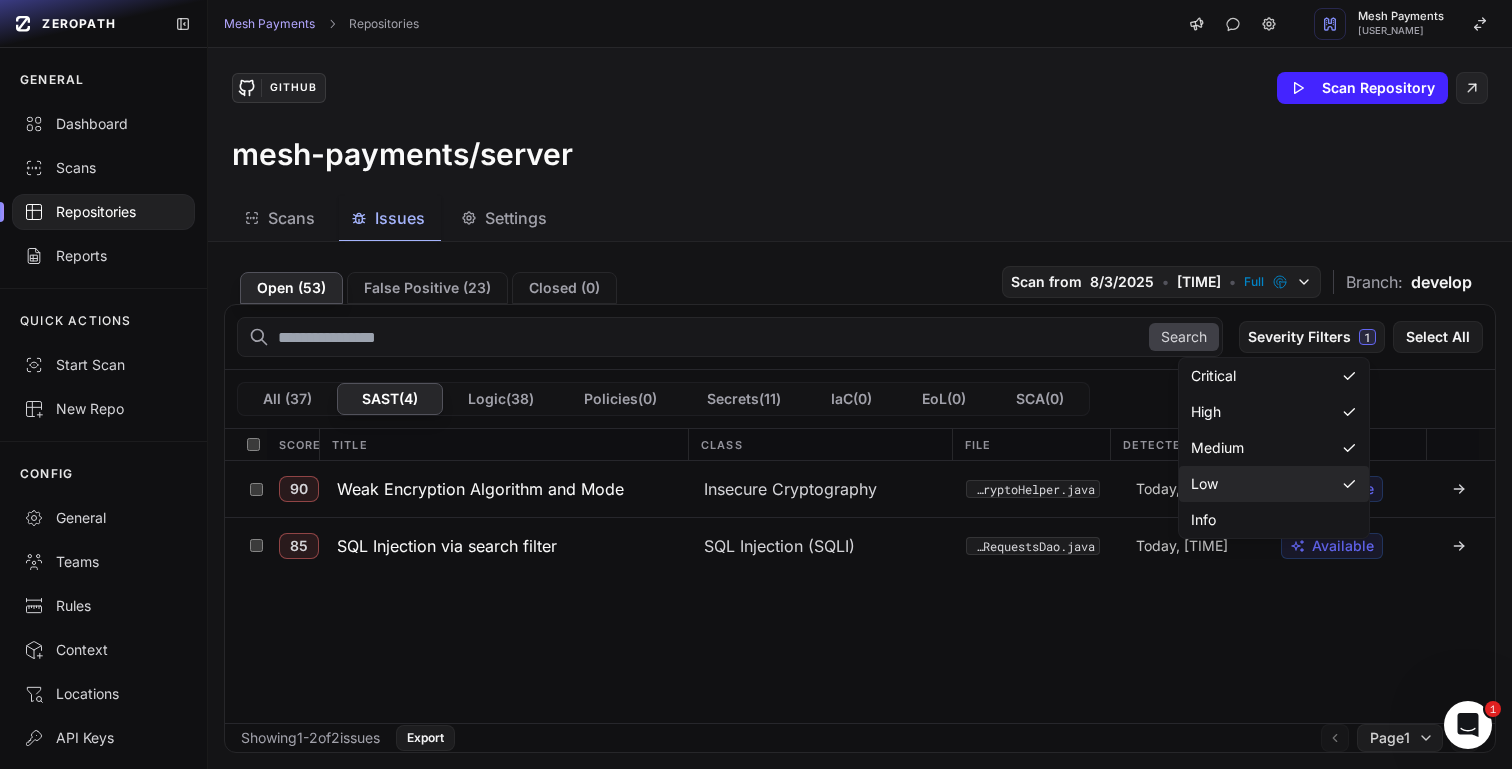 click on "Low" 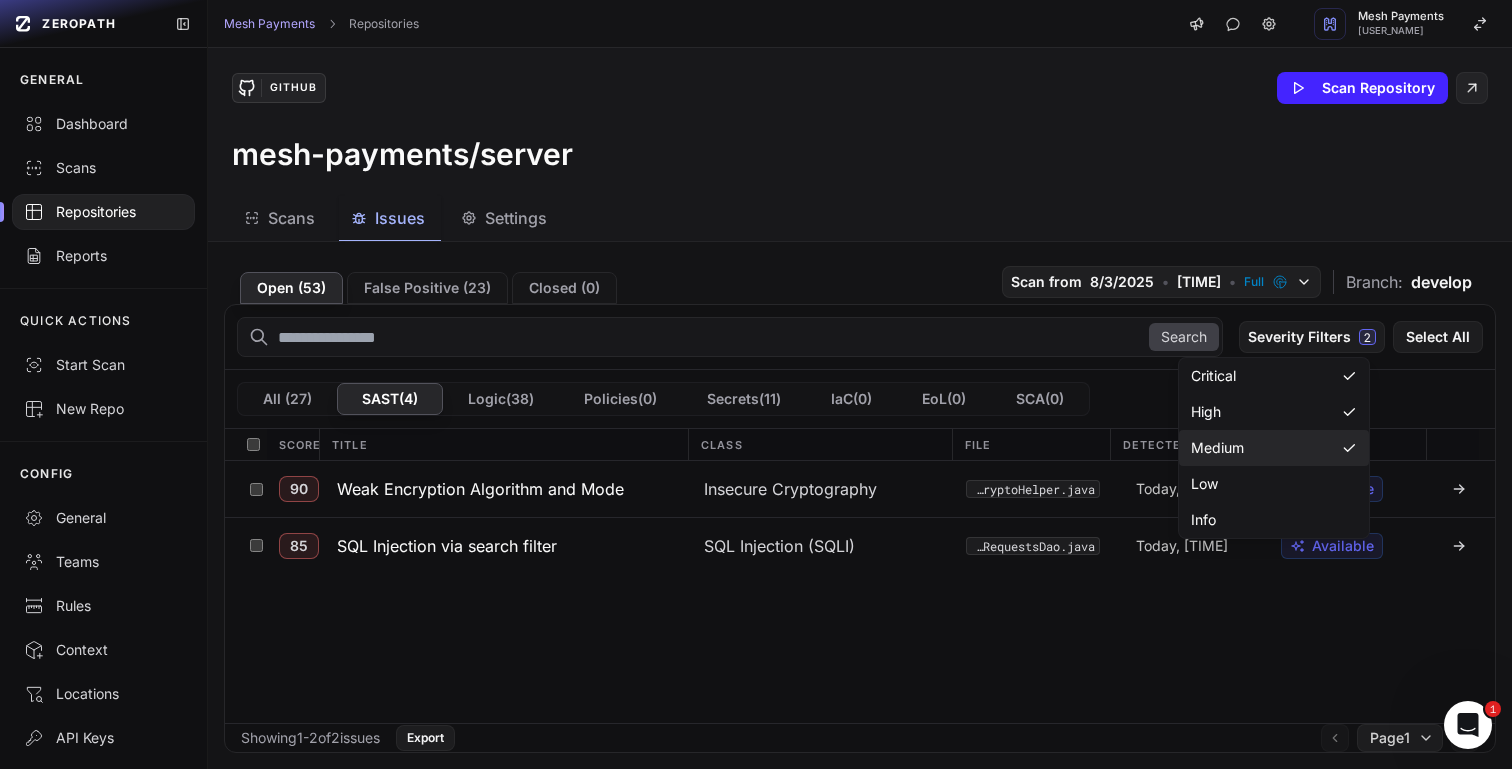 click on "Medium" 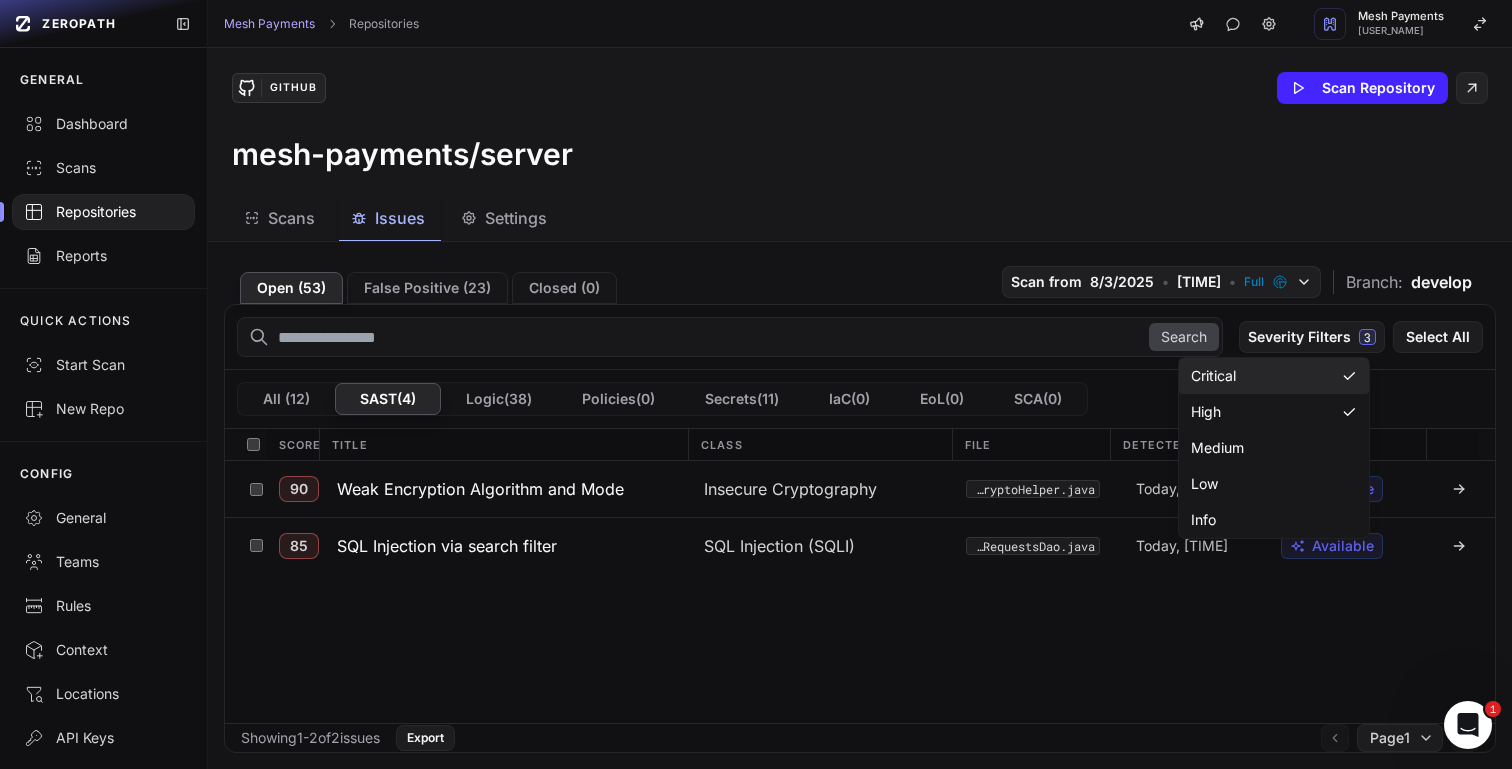click on "Critical" at bounding box center (1274, 376) 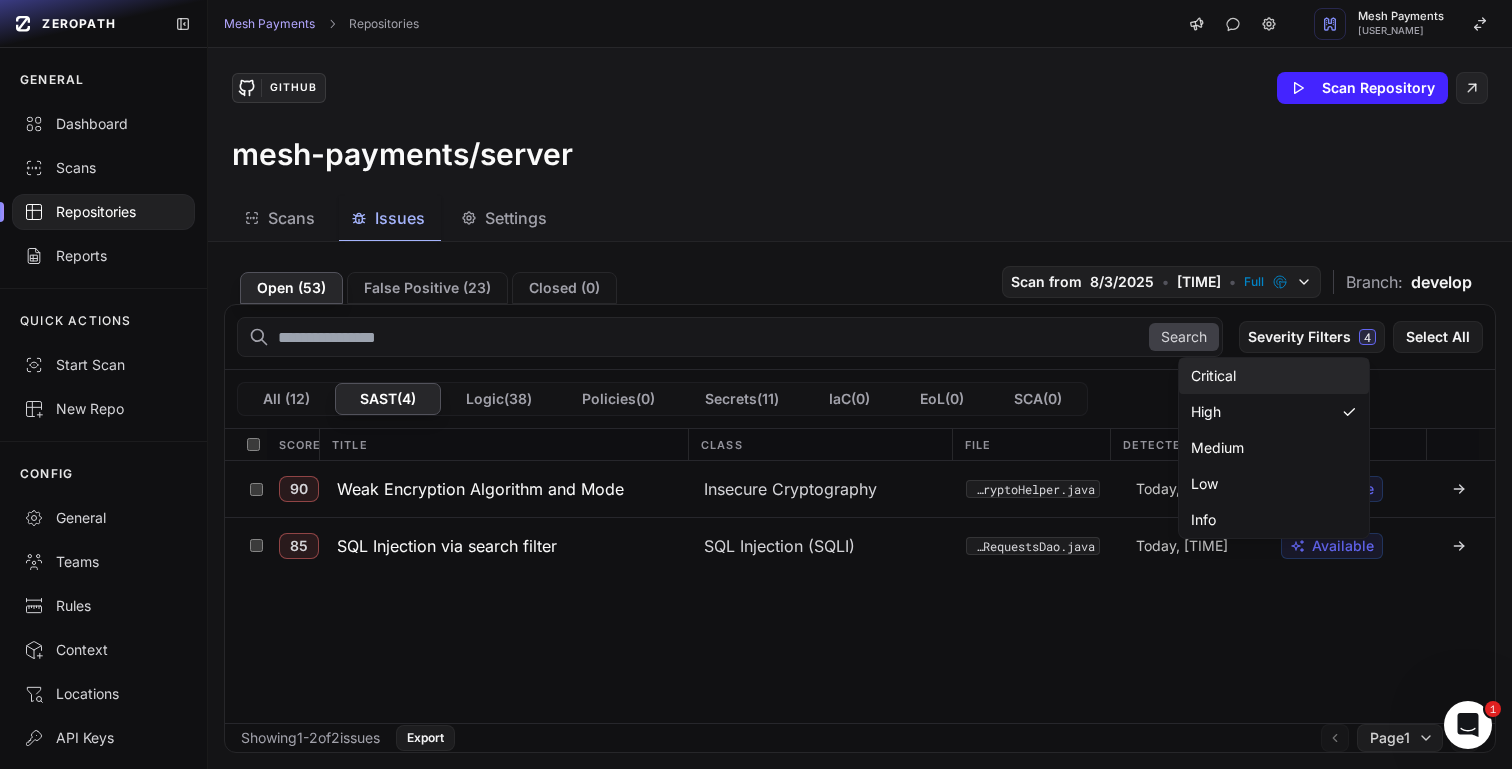 click on "Critical" at bounding box center [1274, 376] 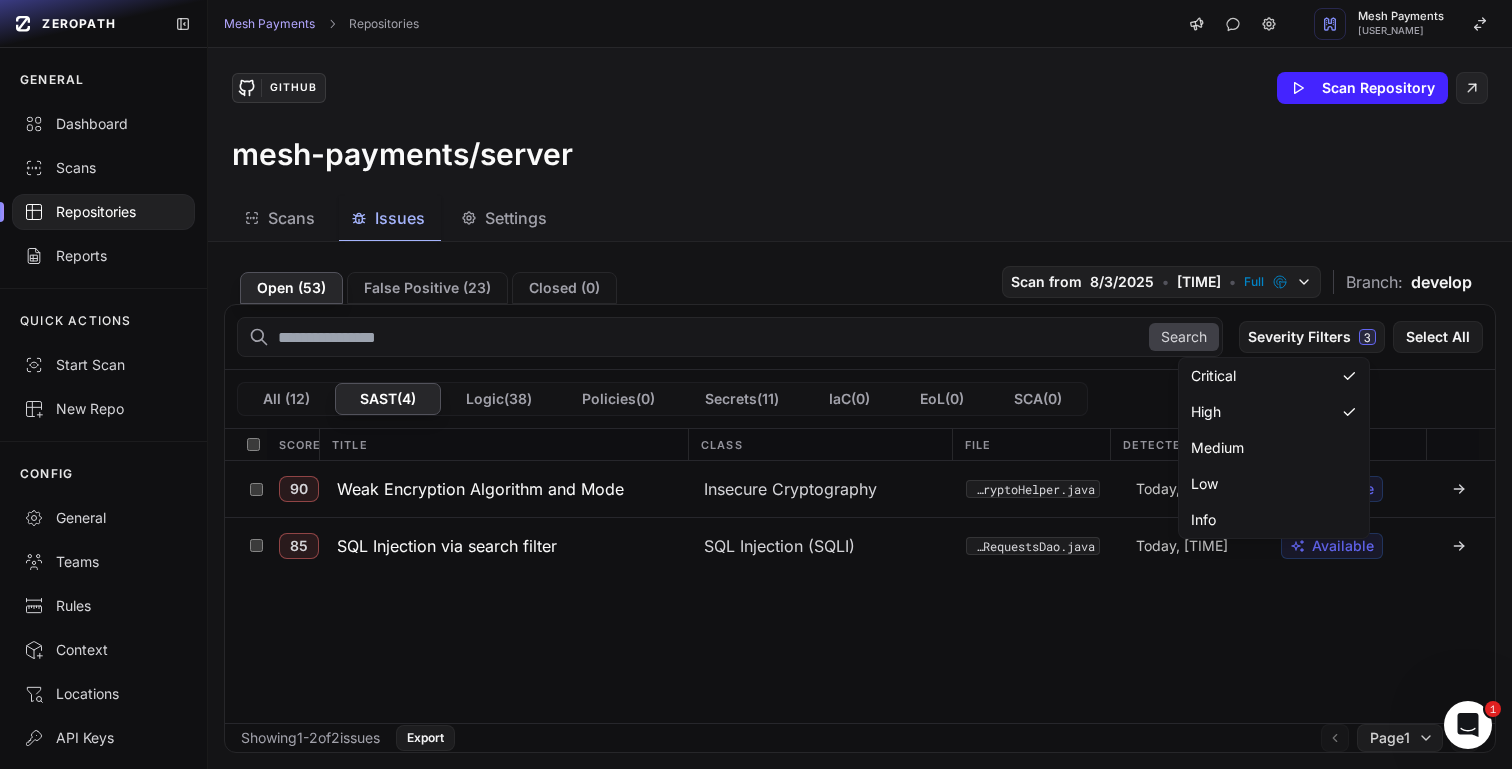 click on "90     Weak Encryption Algorithm and Mode   Insecure Cryptography   src/main/java/co/meshpayments/utils/CryptoHelper.java     Today, 05:12 PM     Available           85     SQL Injection via search filter   SQL Injection (SQLI)   src/main/java/co/meshpayments/dao/workflowRequests/travelDao/WorkflowTravelRequestsDao.java     Today, 05:12 PM     Available" at bounding box center [860, 592] 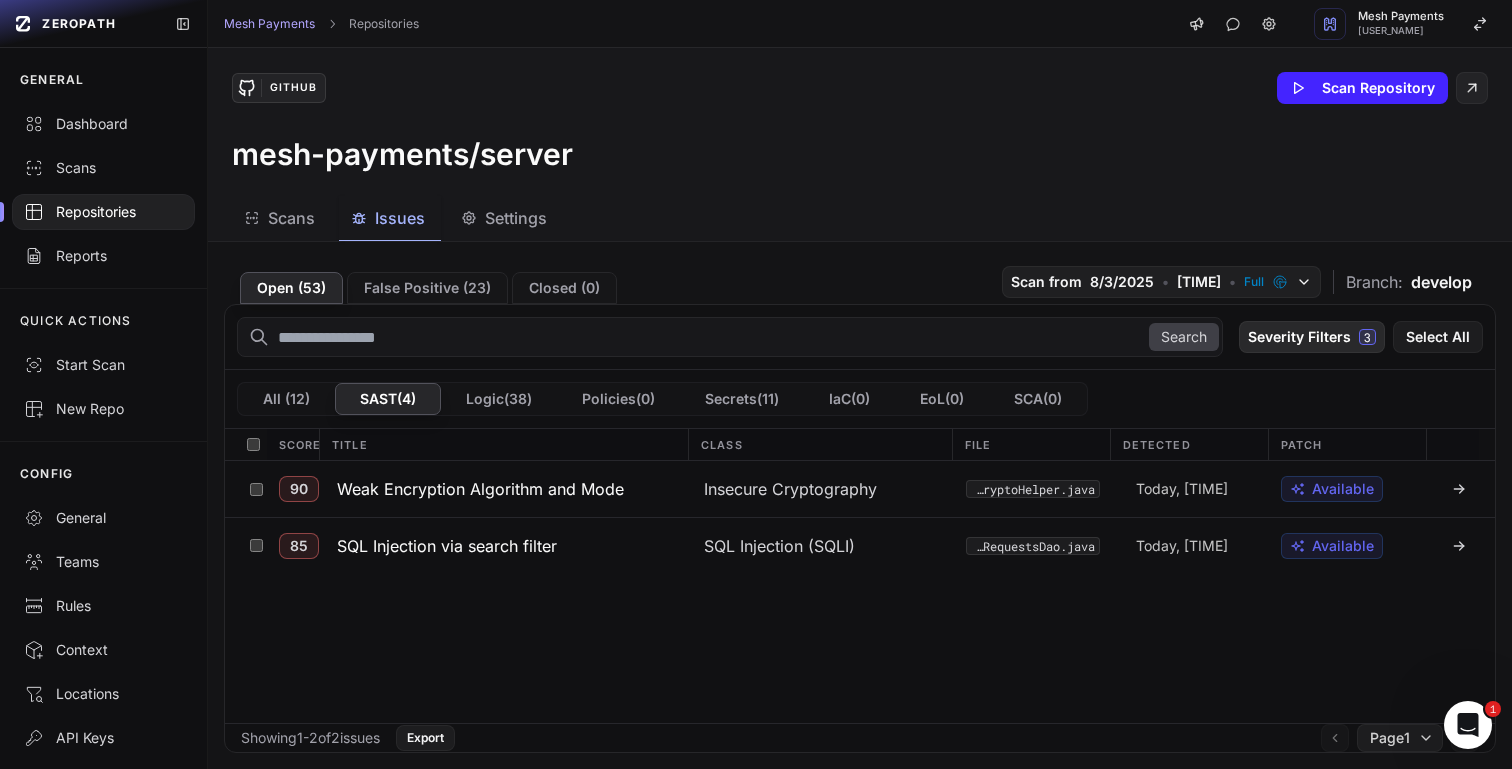 click on "Severity Filters
3" at bounding box center [1312, 337] 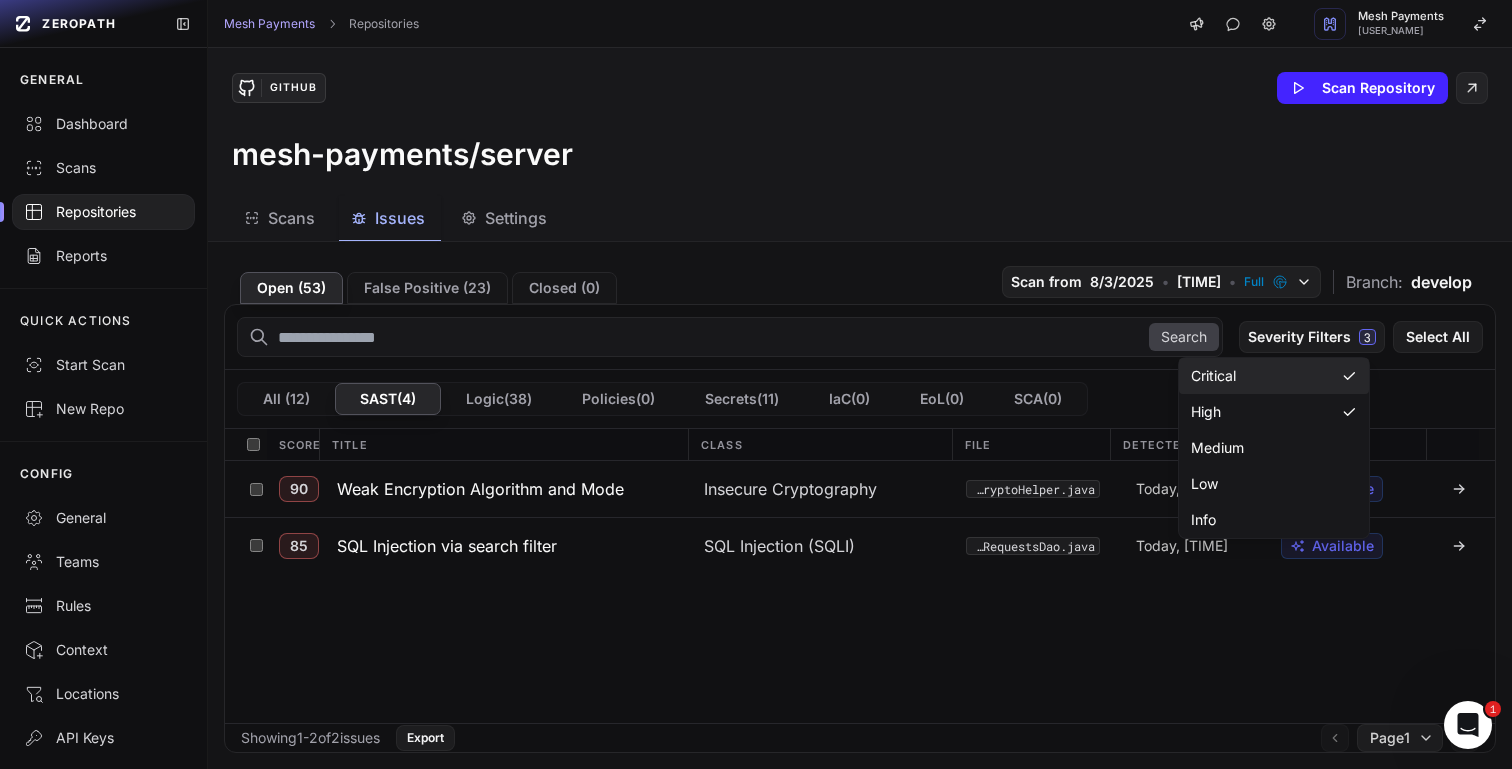 click on "Critical" at bounding box center [1213, 376] 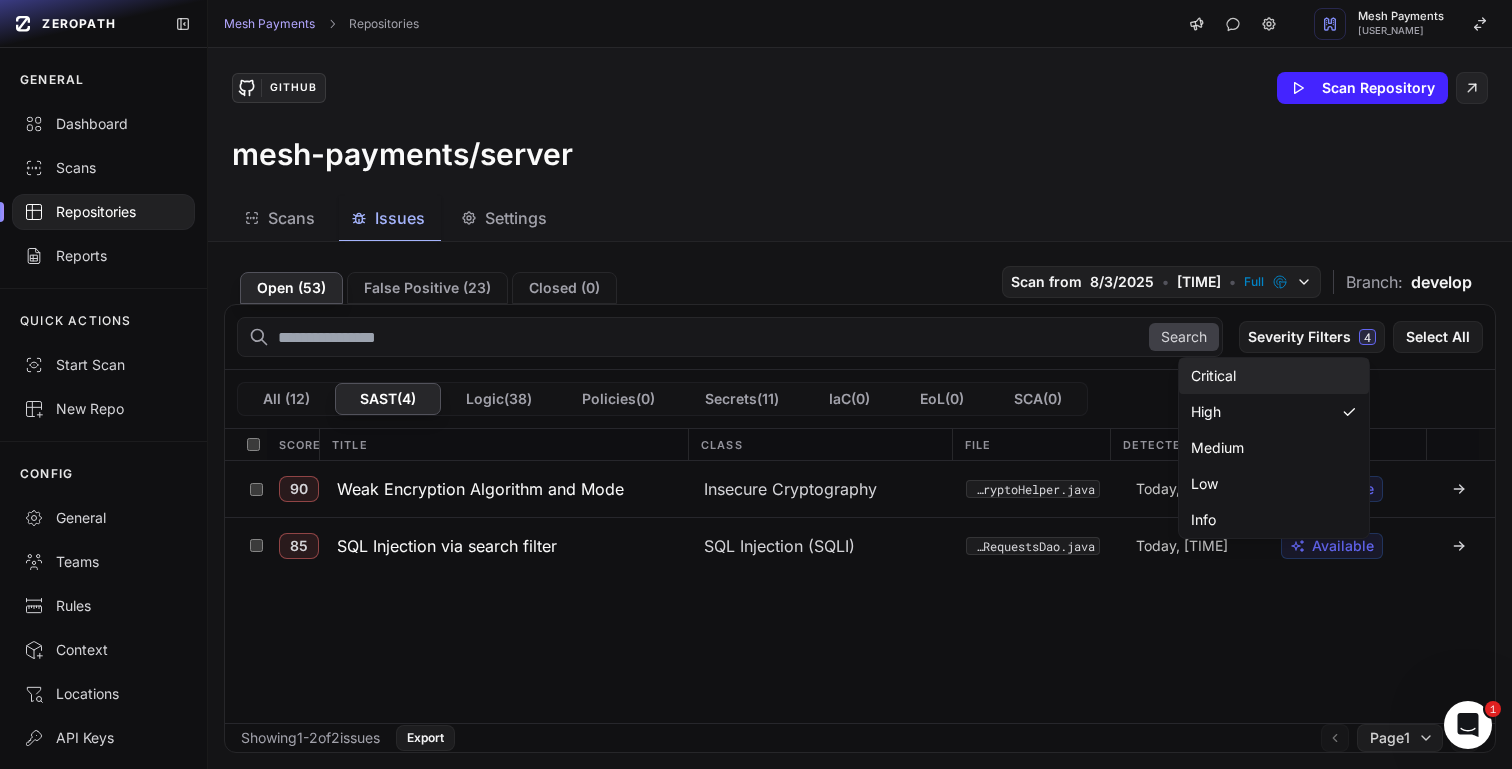 click on "Critical" at bounding box center (1274, 376) 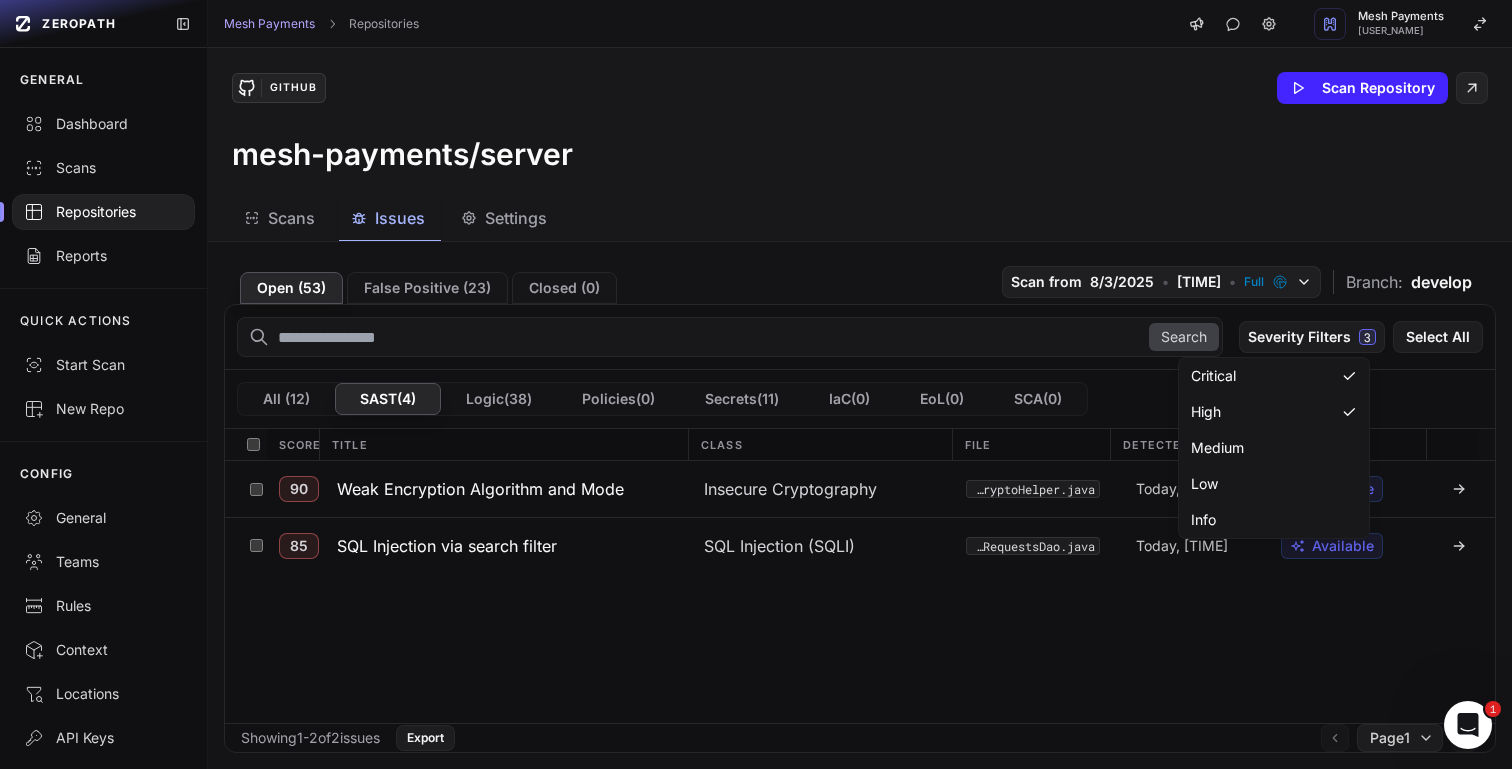 click on "Showing  1  -  2  of  2  issues   Export      Page  1" at bounding box center (860, 737) 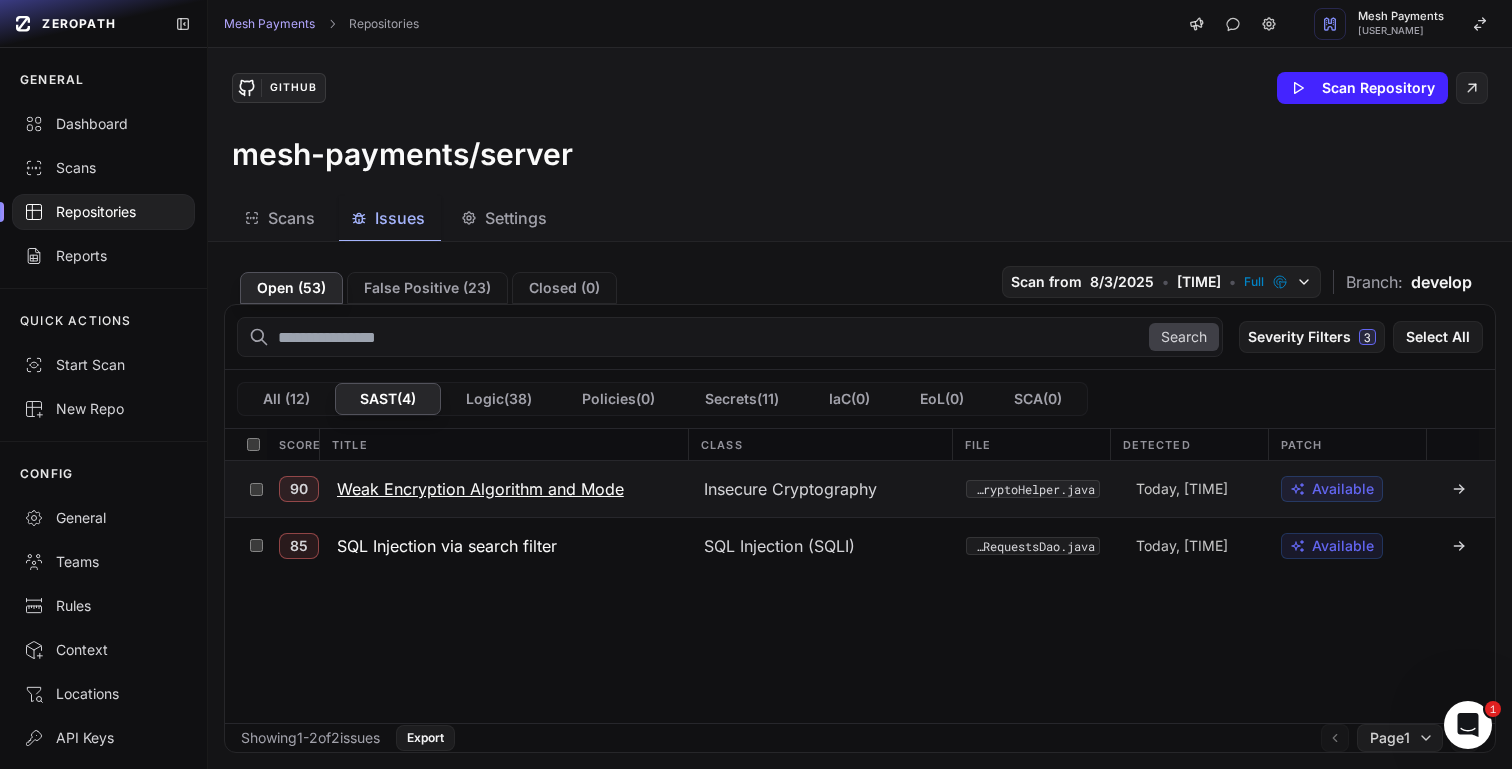 click 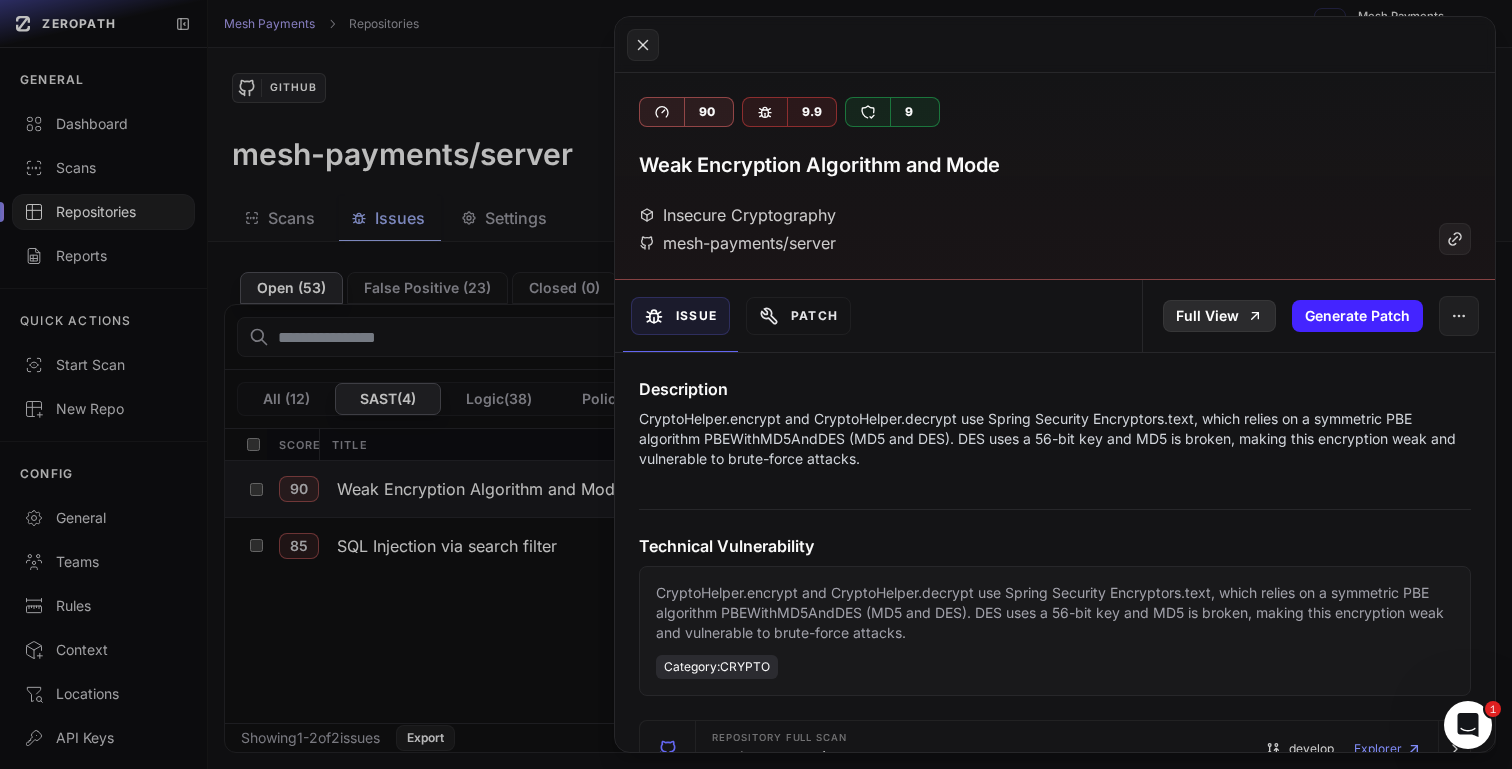 click on "Full View" at bounding box center [1219, 316] 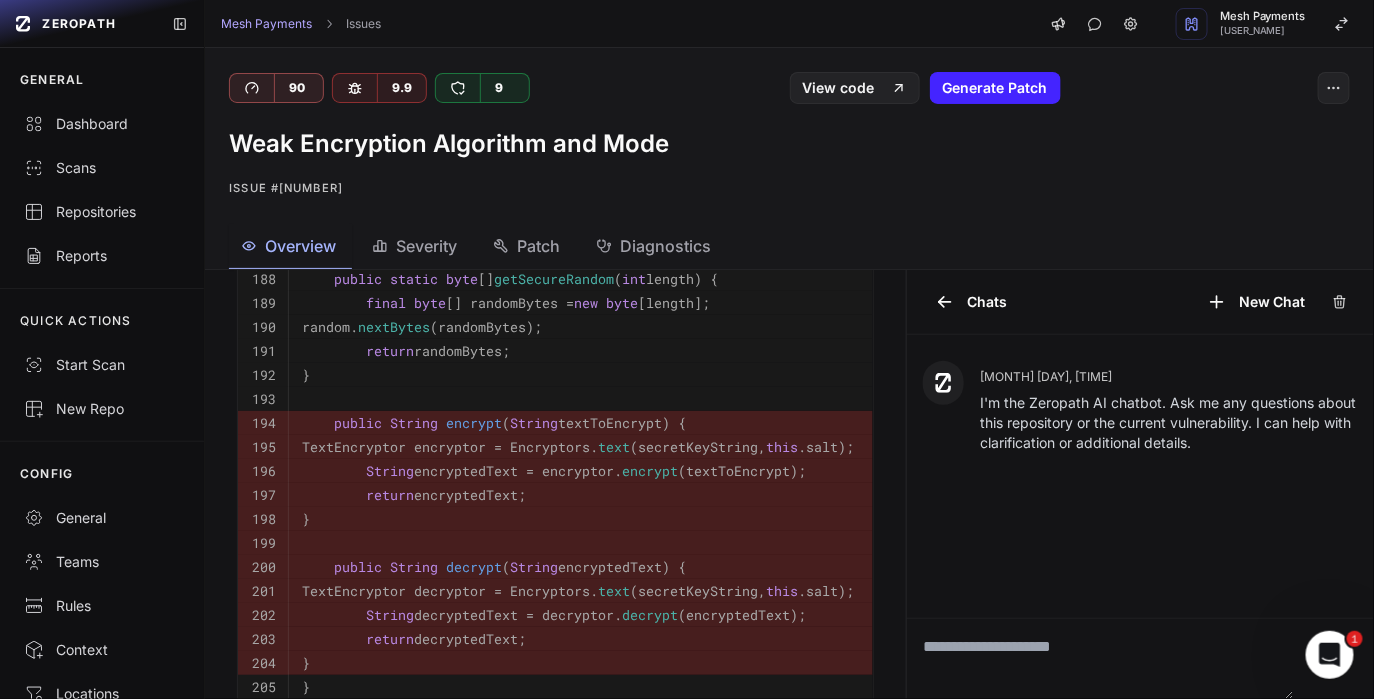 scroll, scrollTop: 772, scrollLeft: 0, axis: vertical 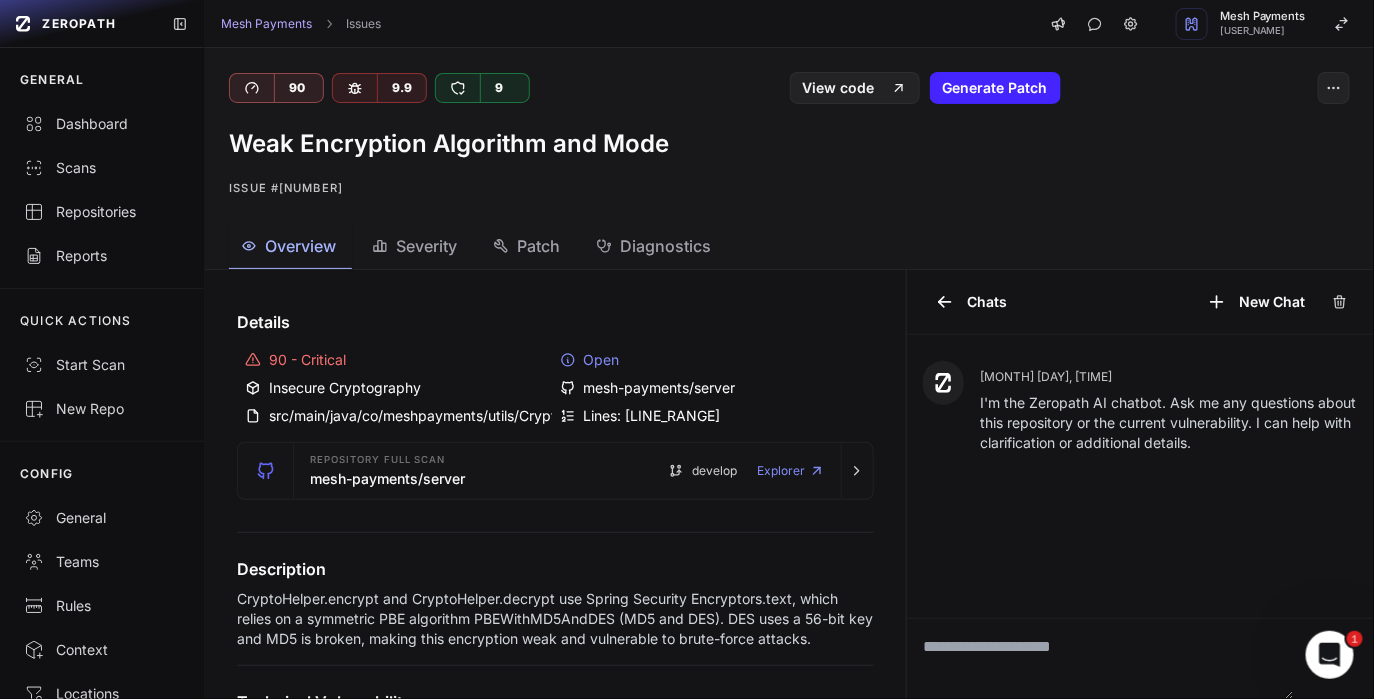 click on "Diagnostics" at bounding box center (665, 246) 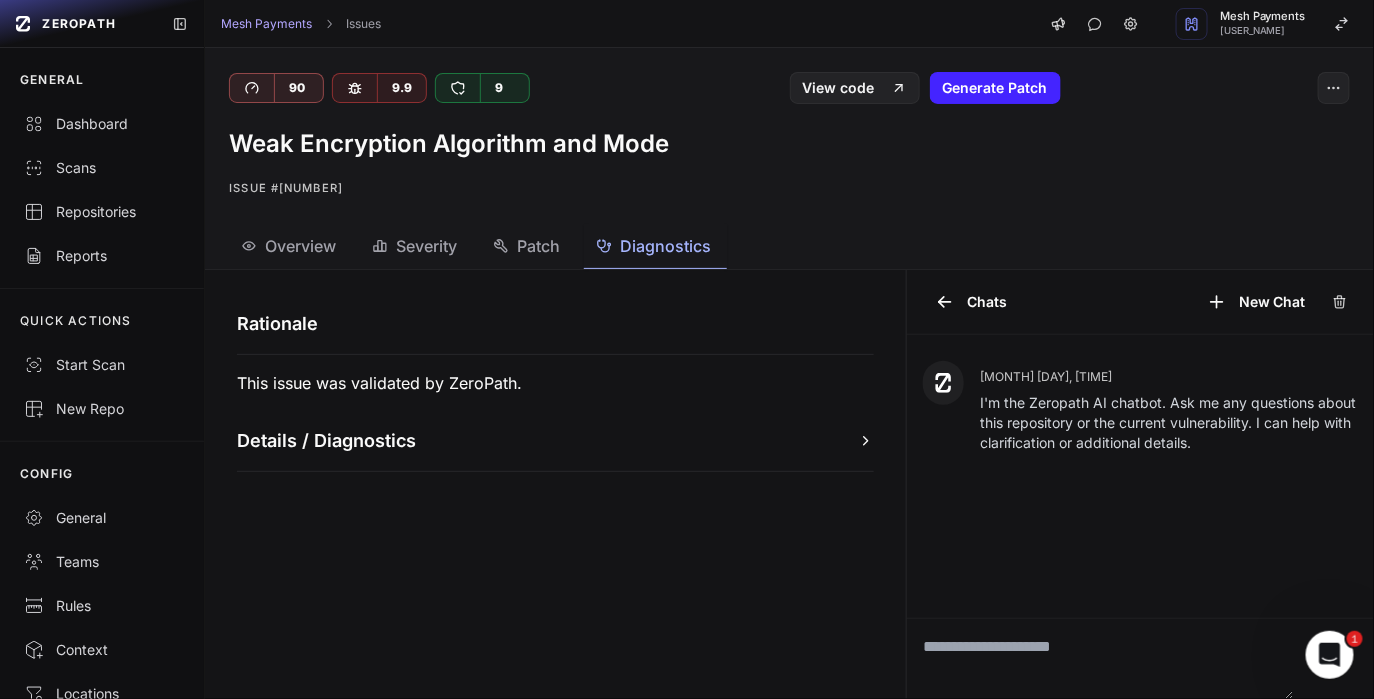 click on "Patch" at bounding box center (538, 246) 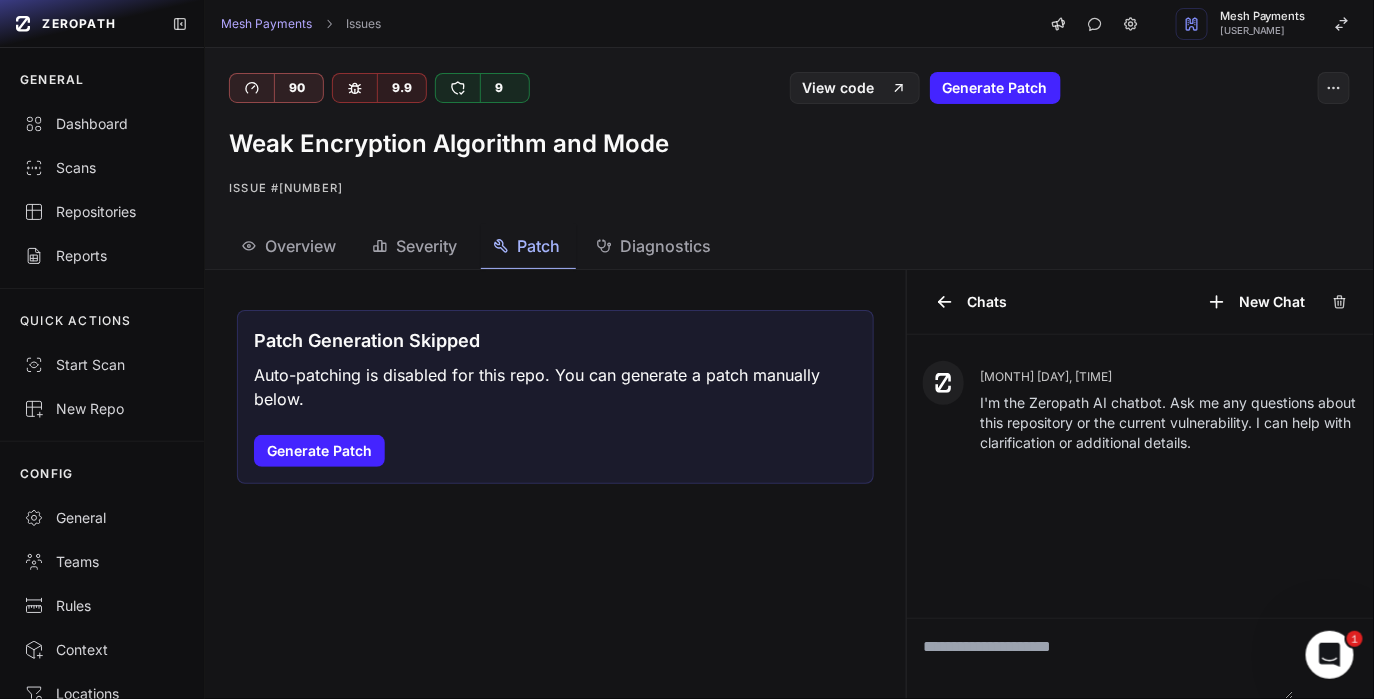 click on "Severity" at bounding box center [426, 246] 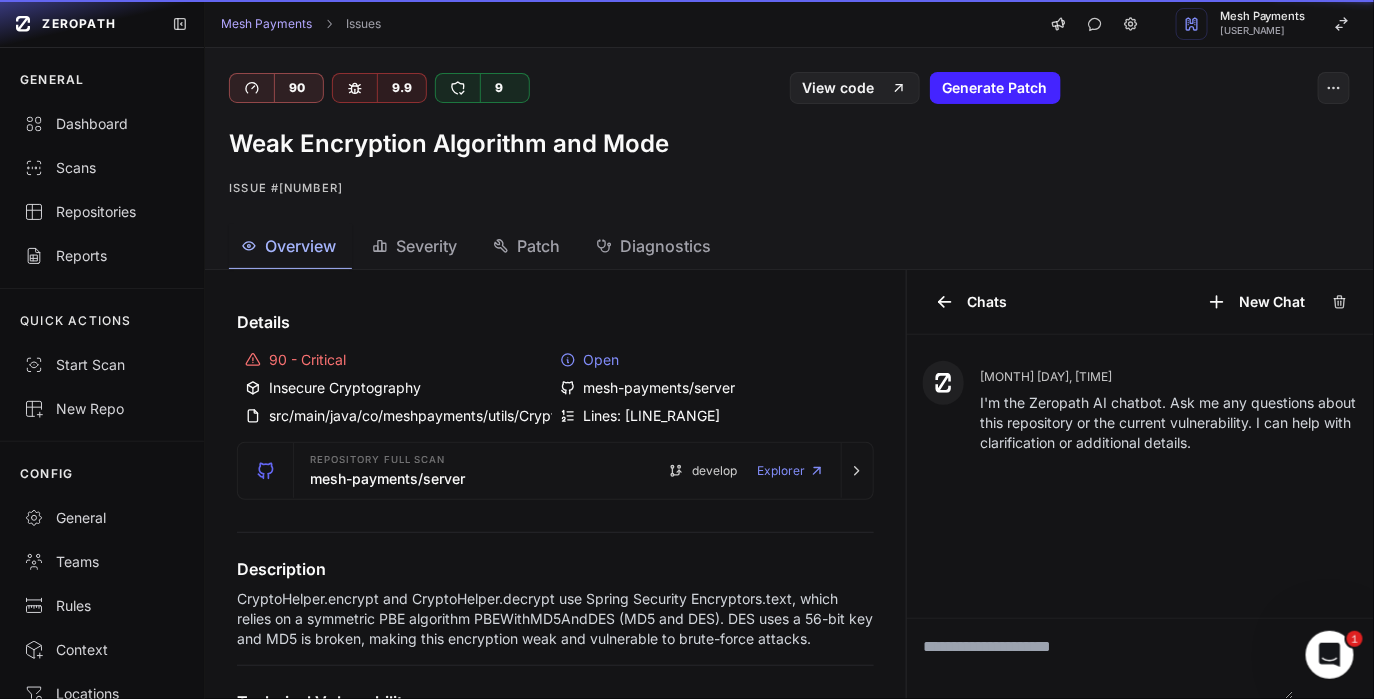 click on "Overview" at bounding box center (300, 246) 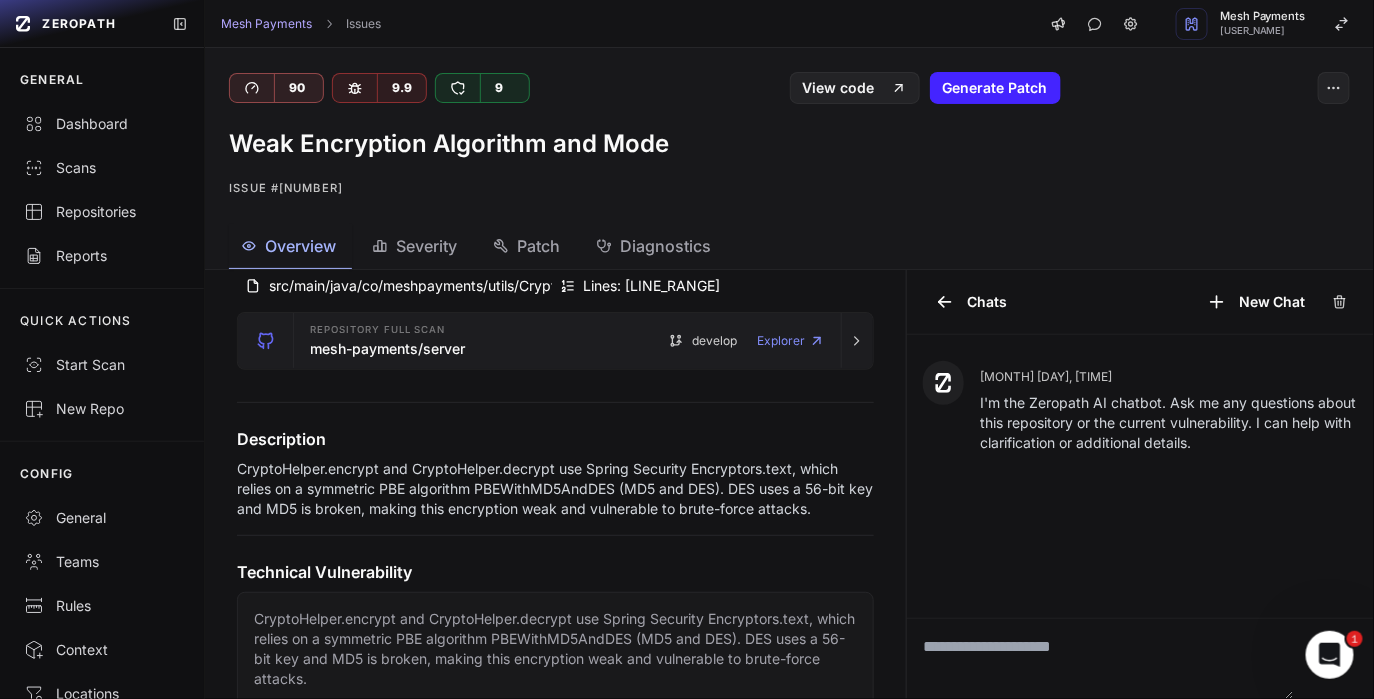 scroll, scrollTop: 140, scrollLeft: 0, axis: vertical 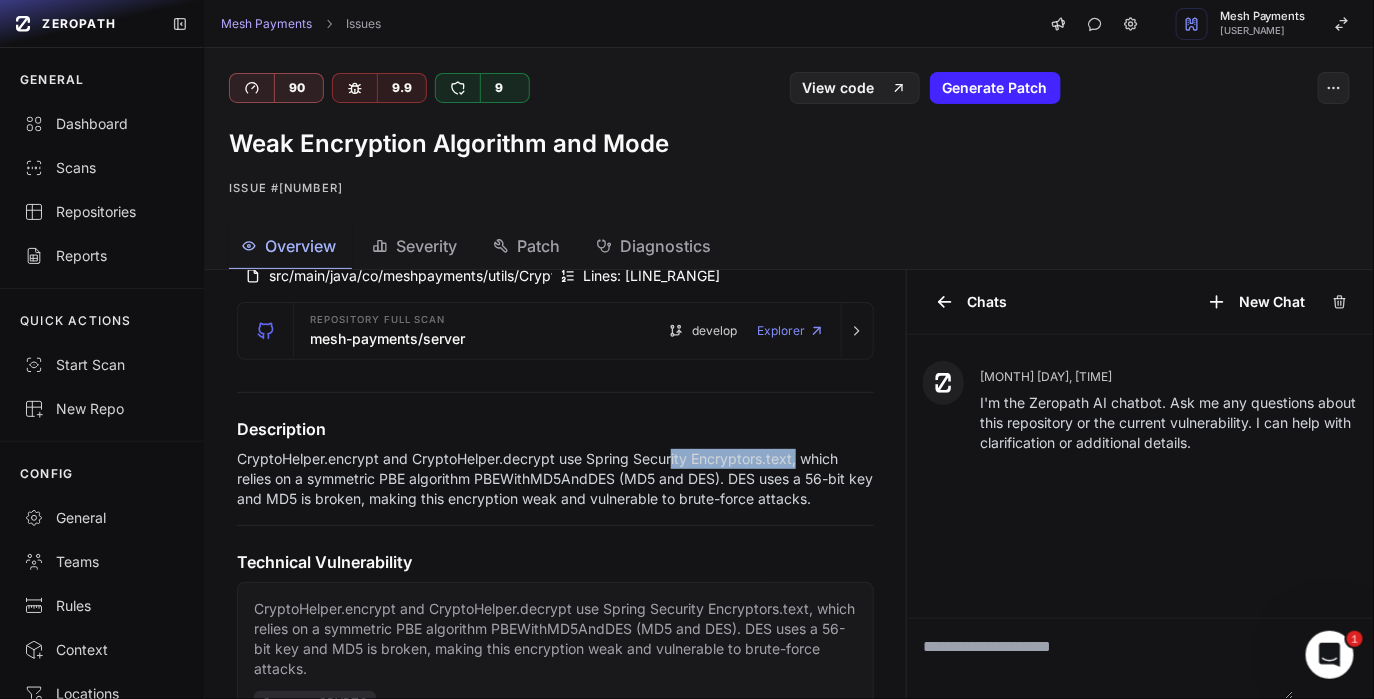 drag, startPoint x: 674, startPoint y: 457, endPoint x: 797, endPoint y: 462, distance: 123.101585 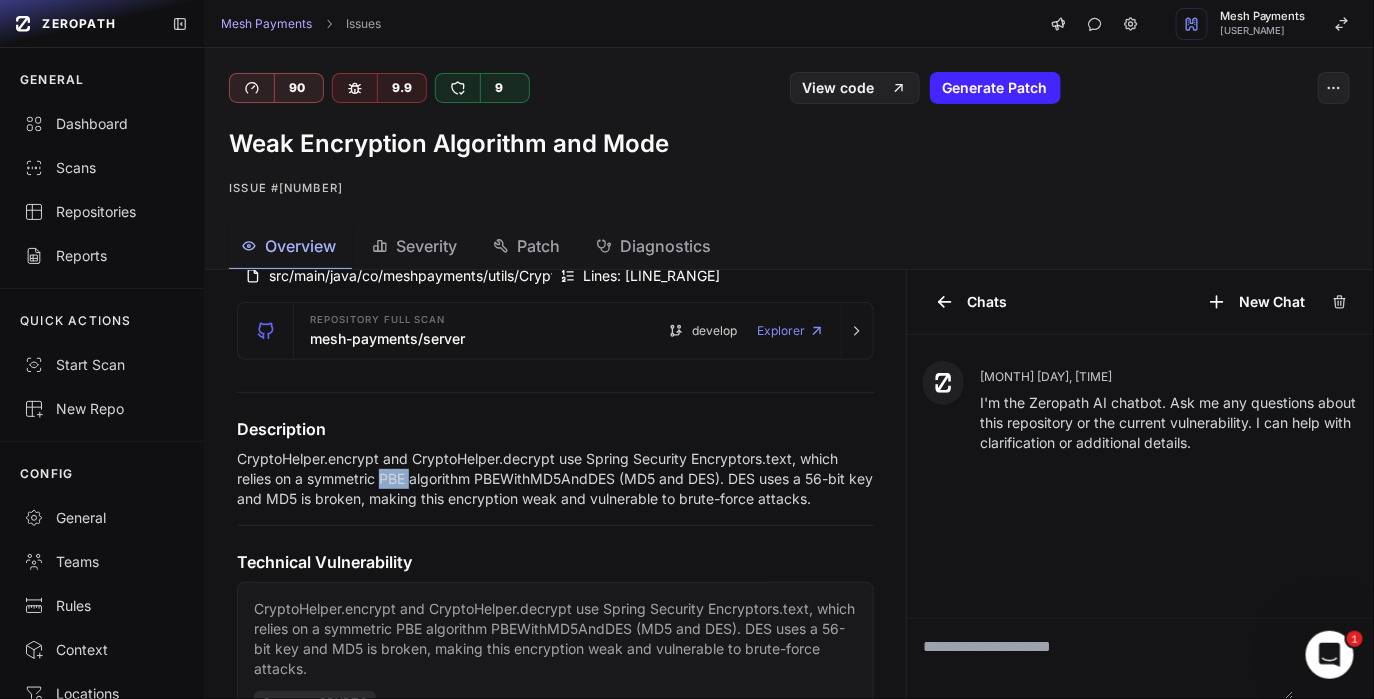 drag, startPoint x: 382, startPoint y: 475, endPoint x: 413, endPoint y: 475, distance: 31 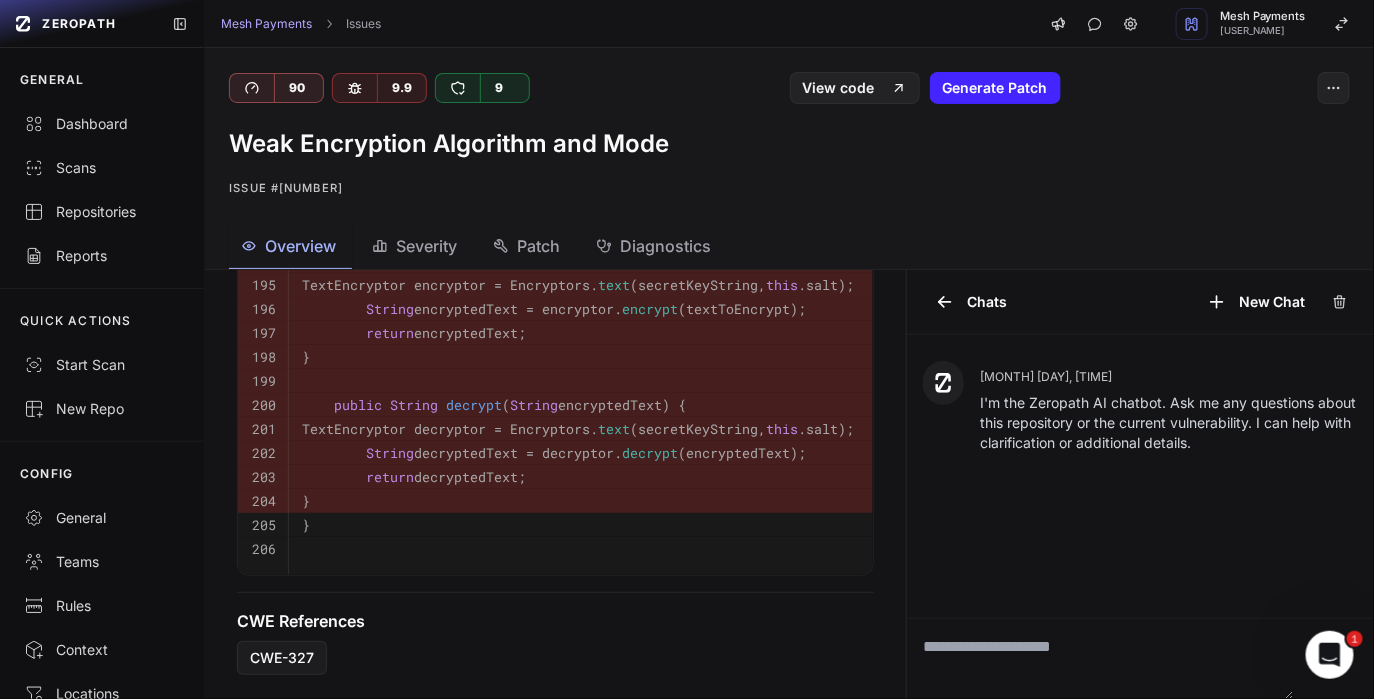 scroll, scrollTop: 945, scrollLeft: 0, axis: vertical 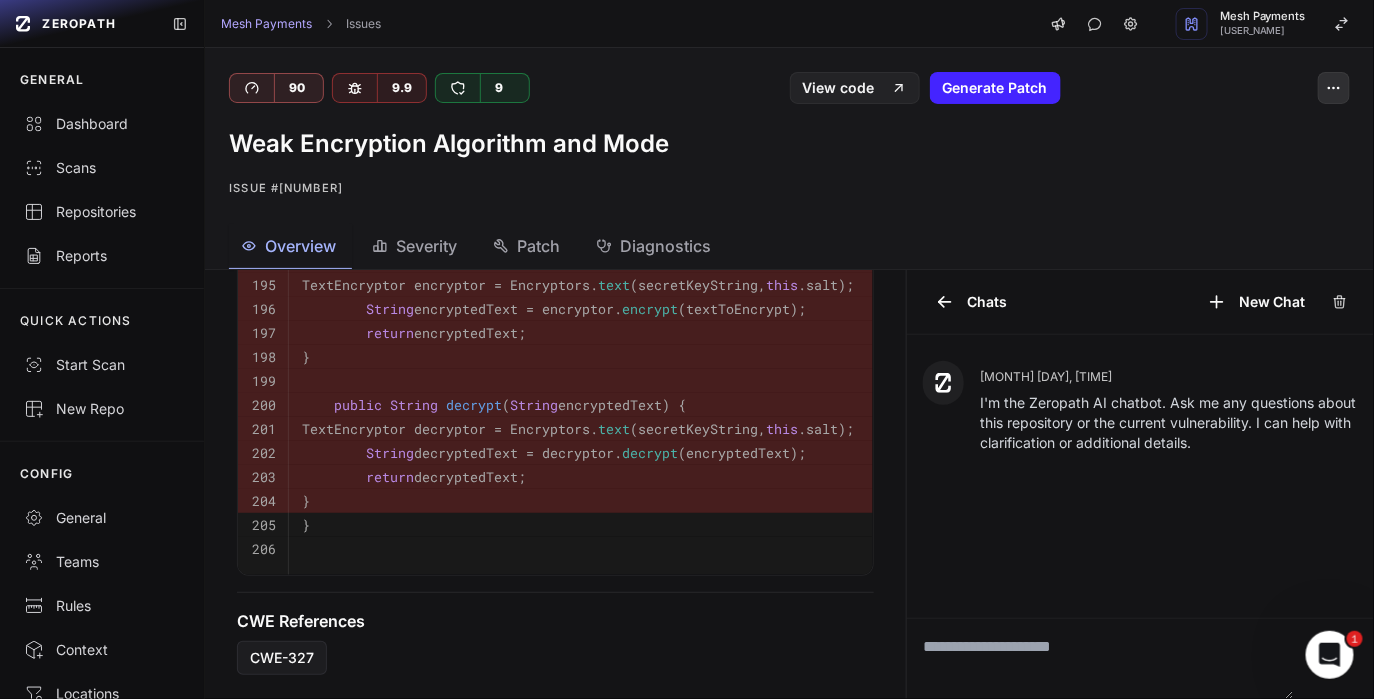 click 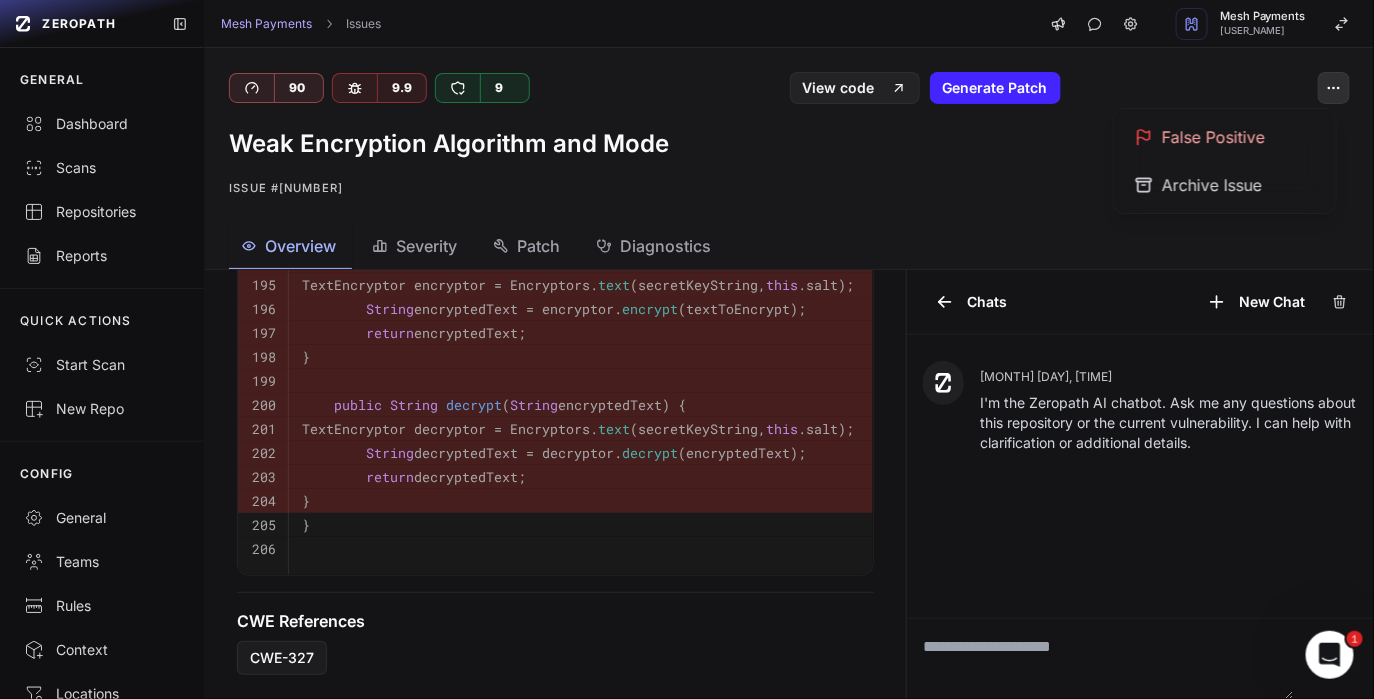 click 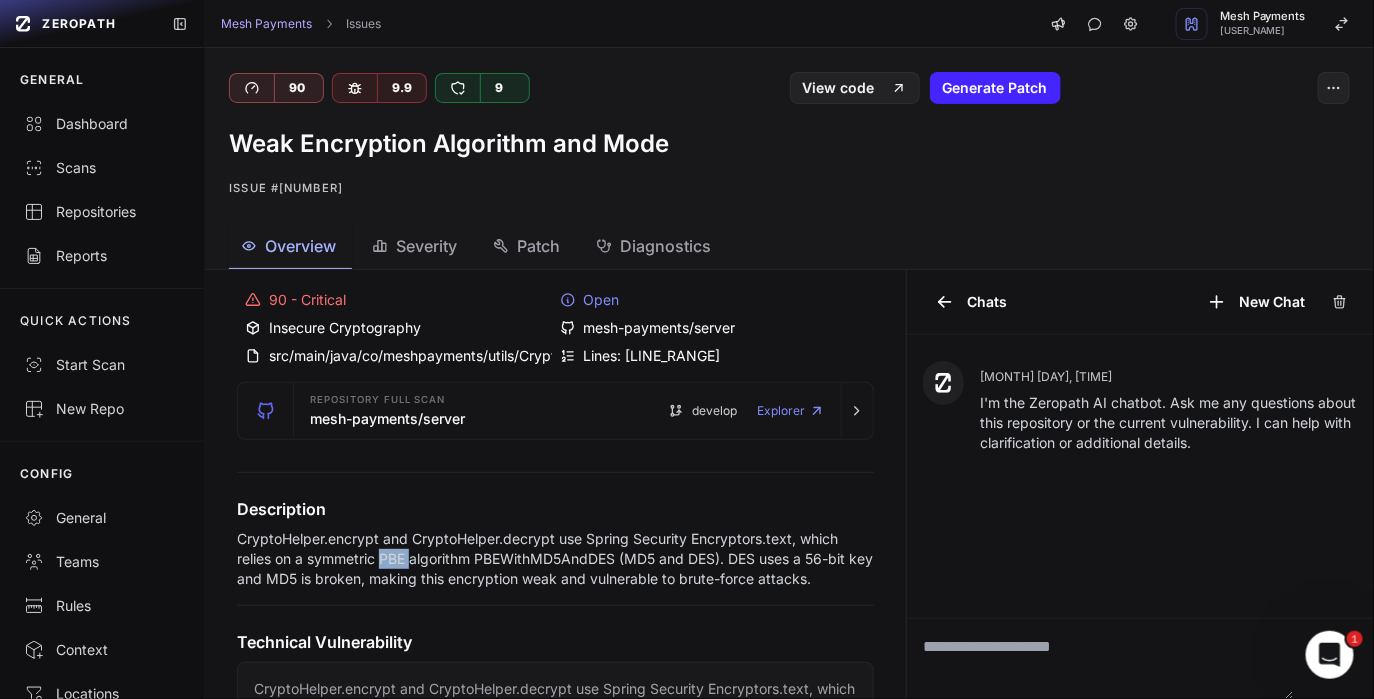 scroll, scrollTop: 0, scrollLeft: 0, axis: both 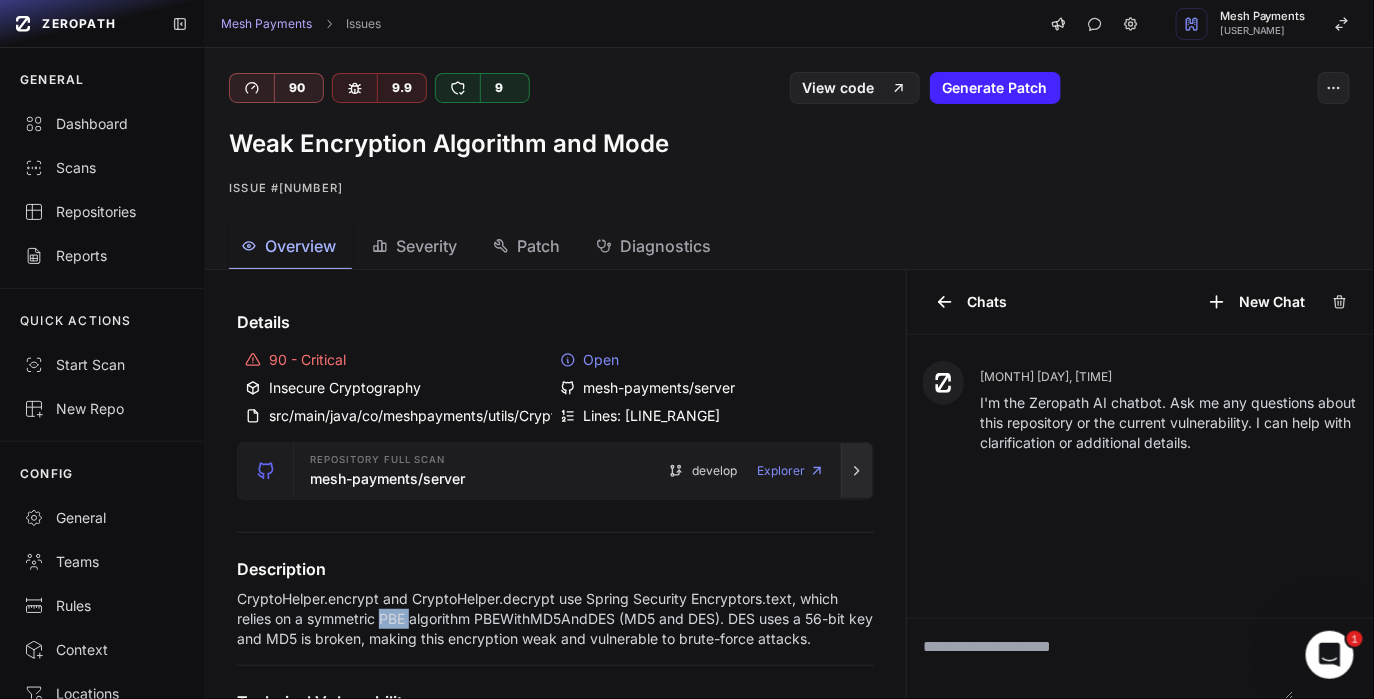 click 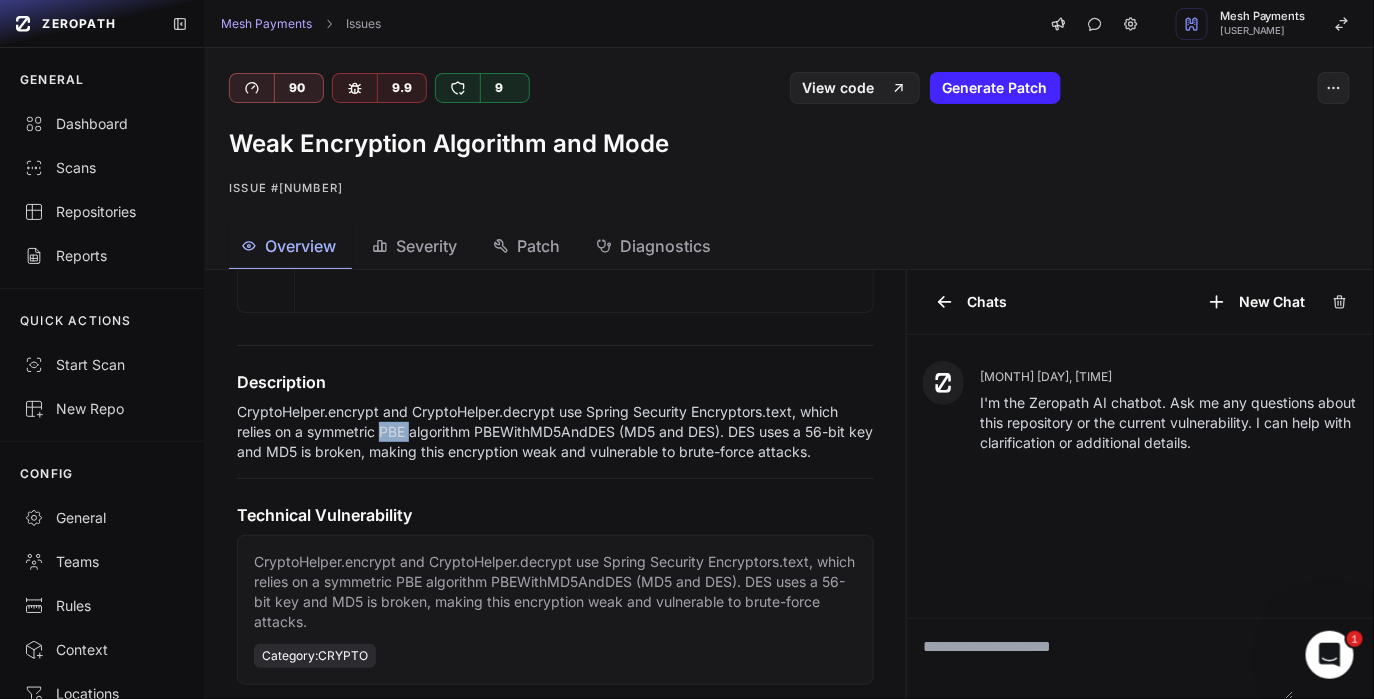 scroll, scrollTop: 555, scrollLeft: 0, axis: vertical 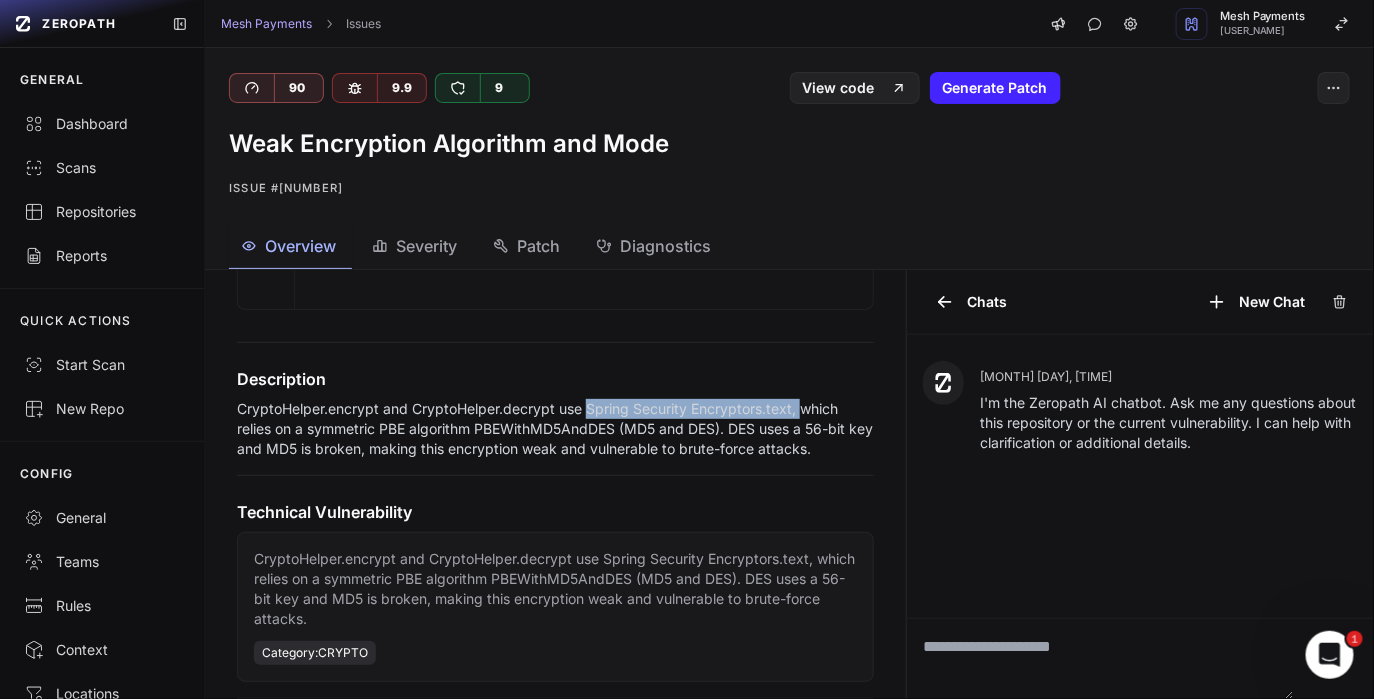 drag, startPoint x: 589, startPoint y: 426, endPoint x: 799, endPoint y: 424, distance: 210.00952 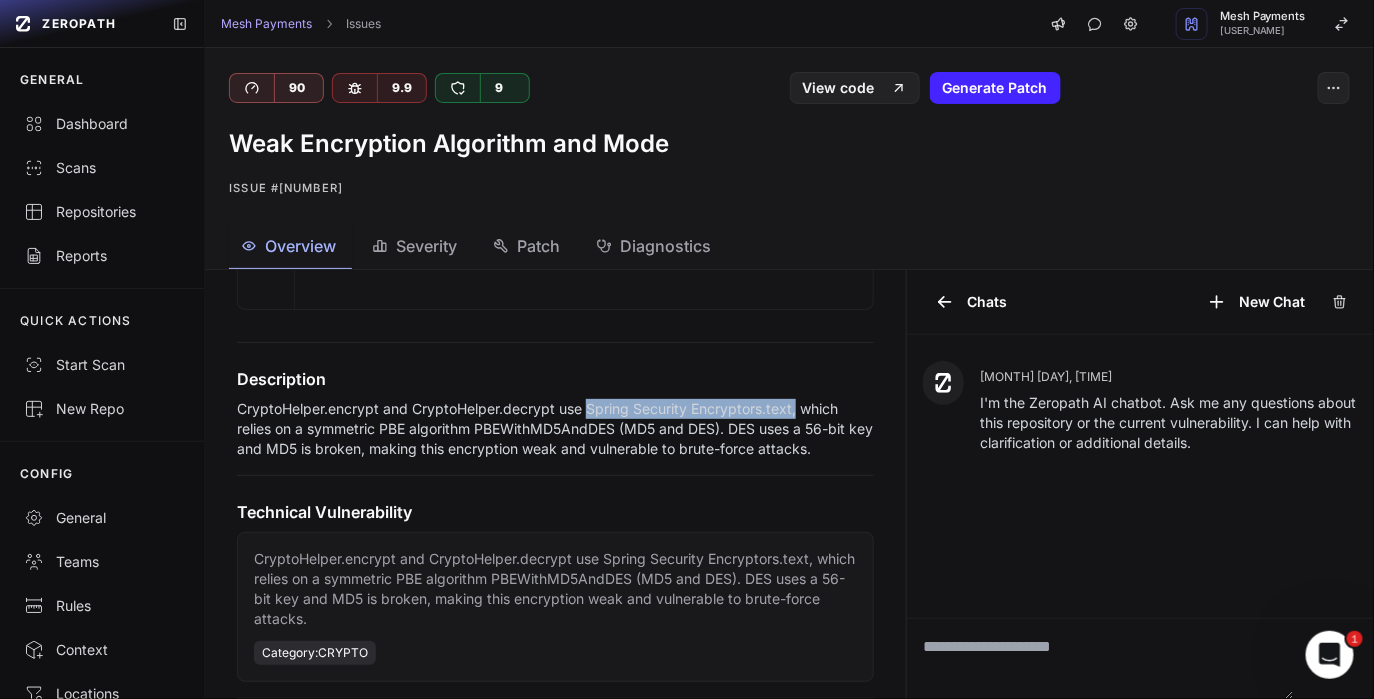click on "CryptoHelper.encrypt and CryptoHelper.decrypt use Spring Security Encryptors.text, which relies on a symmetric PBE algorithm PBEWithMD5AndDES (MD5 and DES). DES uses a 56-bit key and MD5 is broken, making this encryption weak and vulnerable to brute-force attacks." at bounding box center [555, 429] 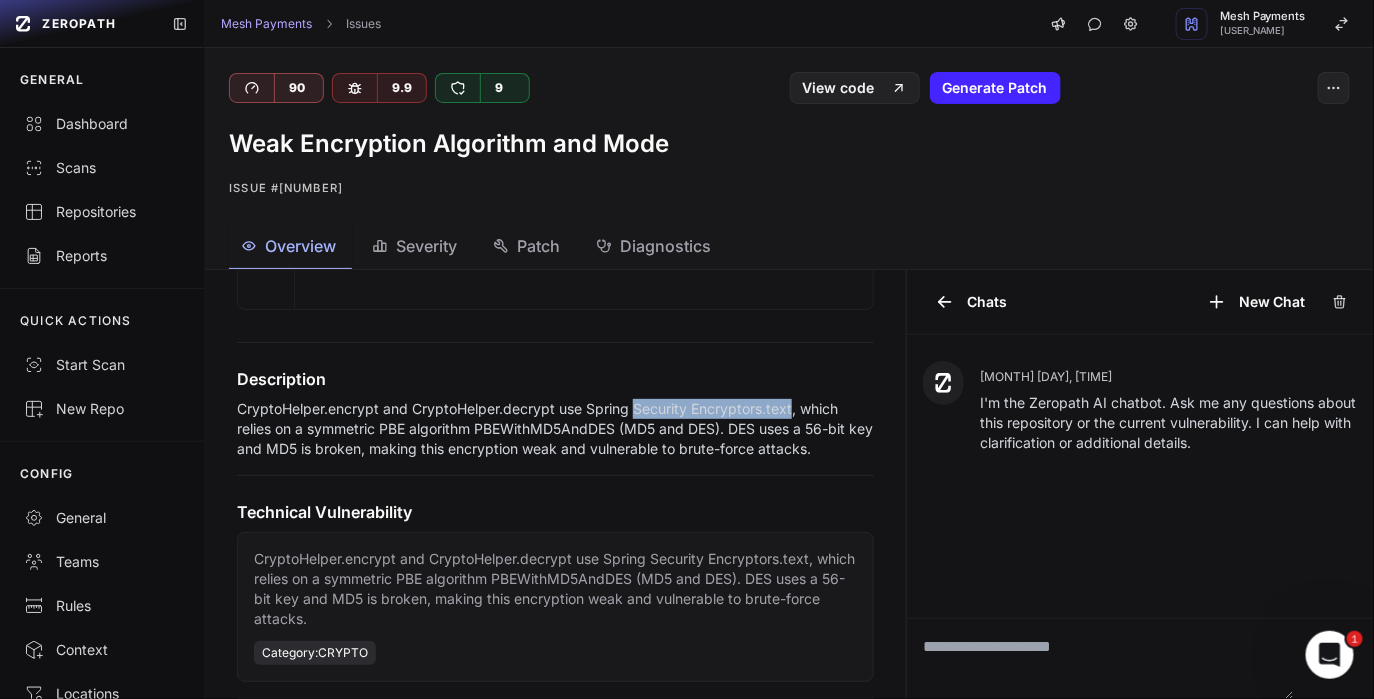 drag, startPoint x: 795, startPoint y: 426, endPoint x: 637, endPoint y: 427, distance: 158.00316 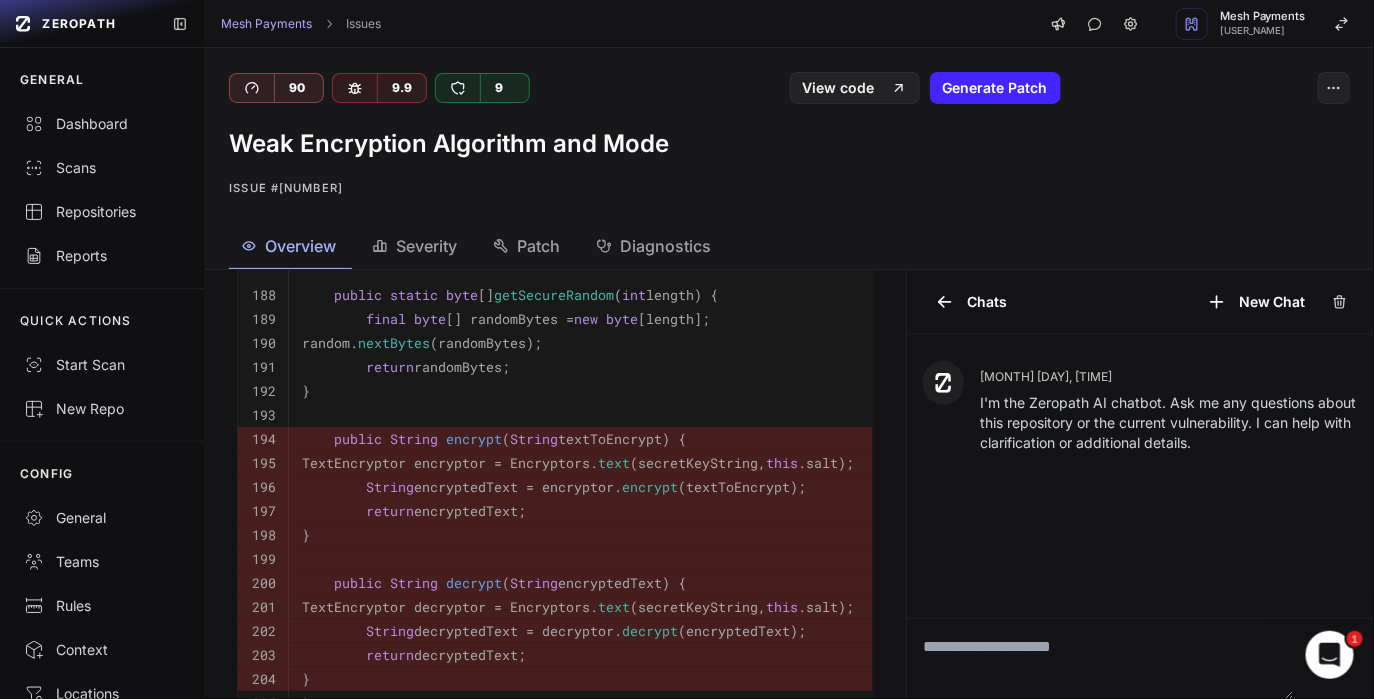 scroll, scrollTop: 1110, scrollLeft: 0, axis: vertical 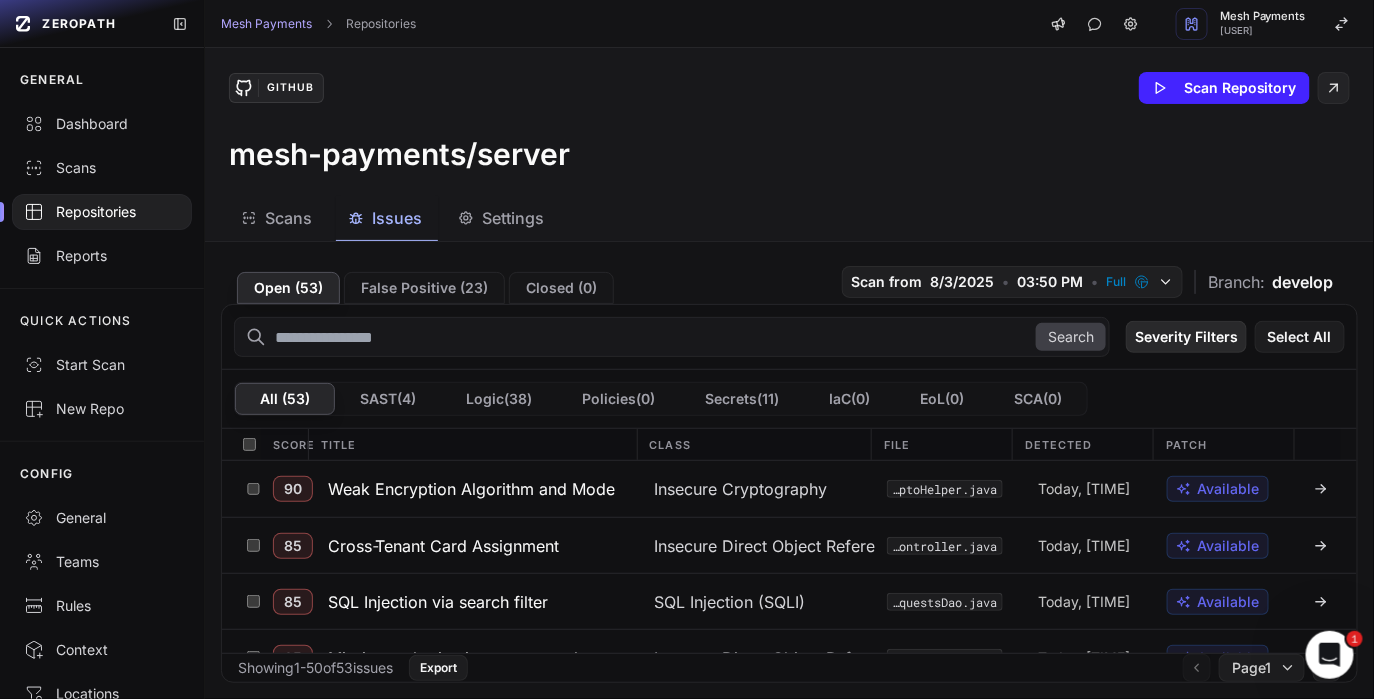 click on "Severity Filters" at bounding box center [1186, 337] 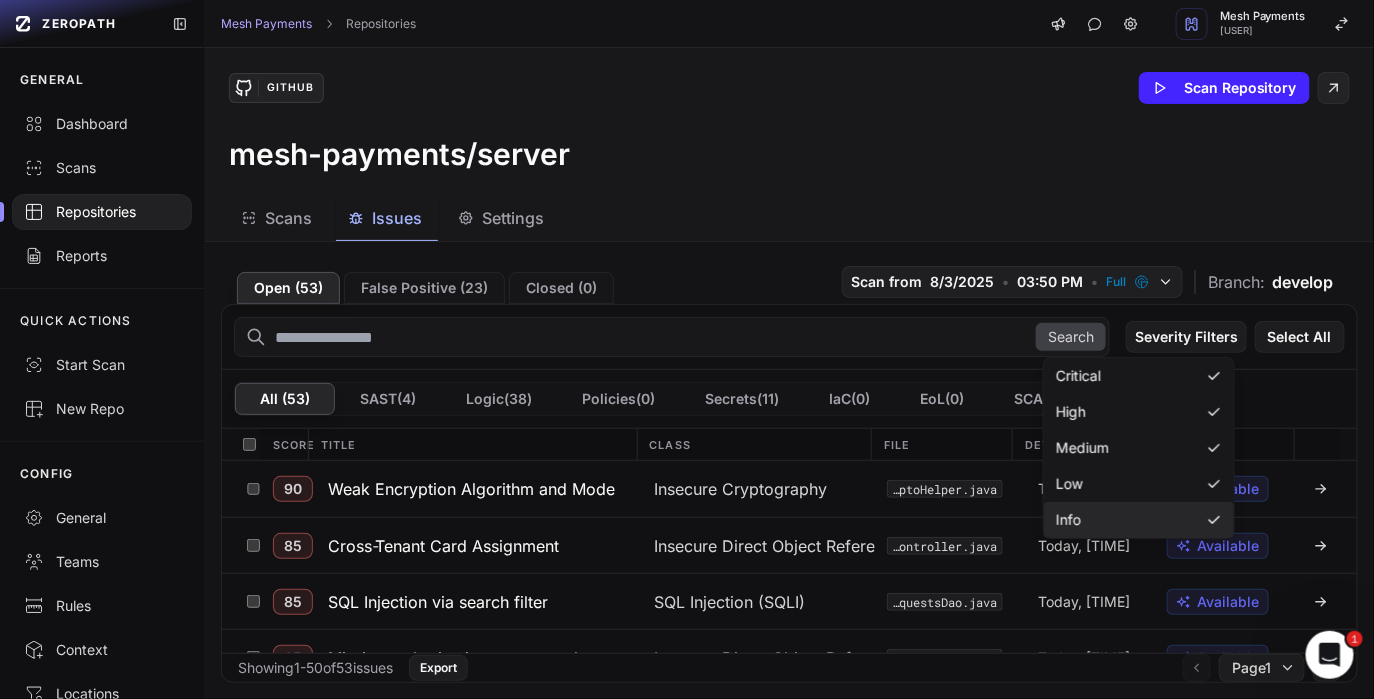 click on "Info" 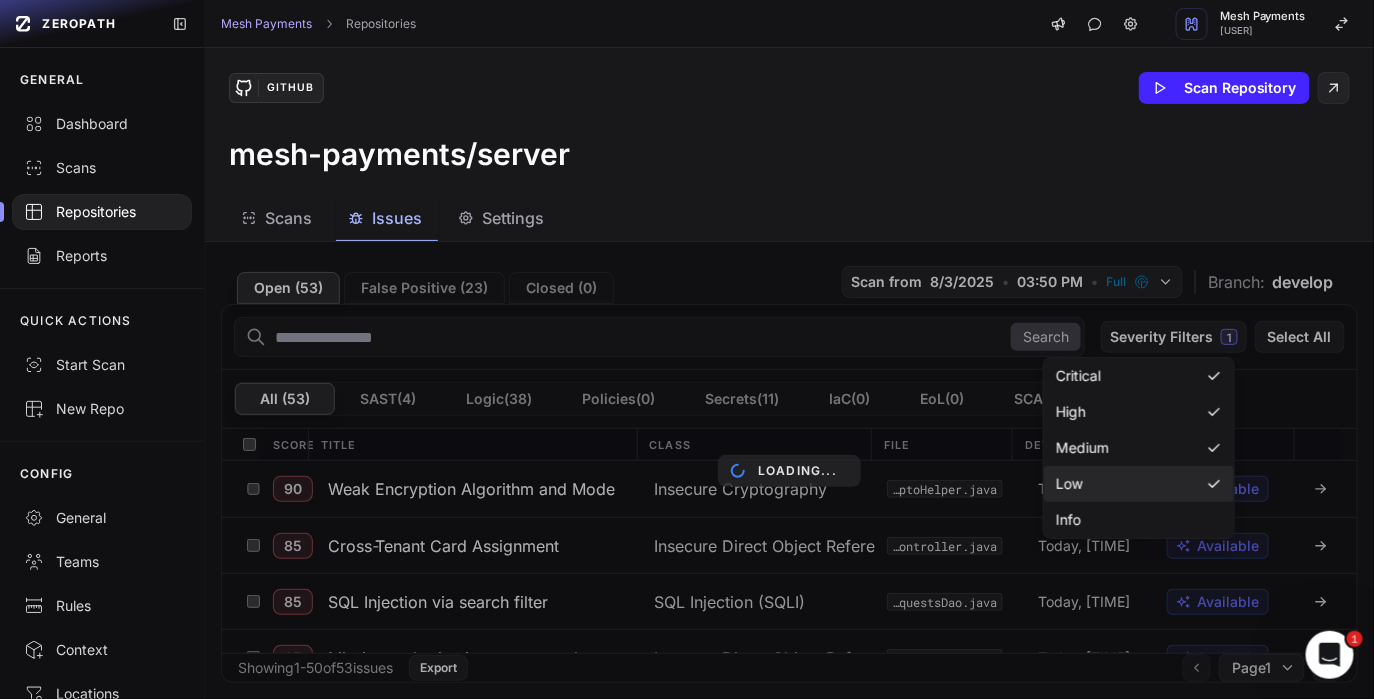 click on "Low" 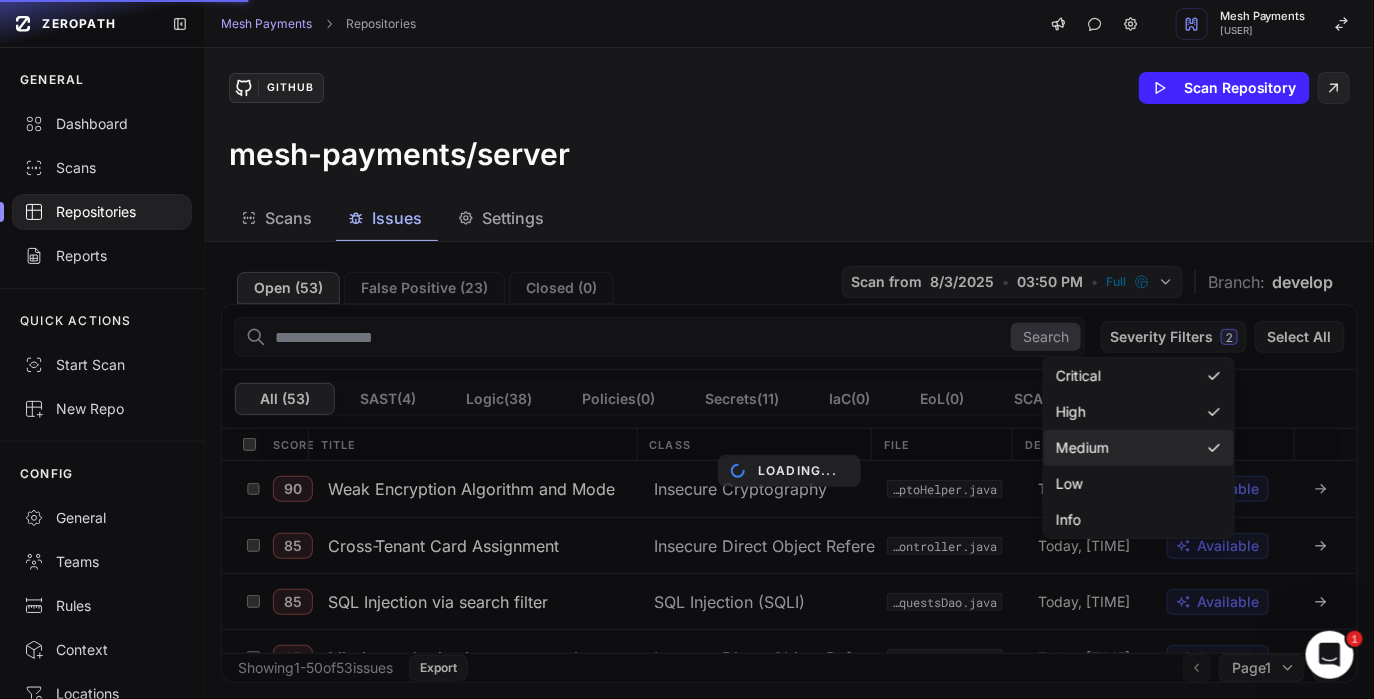 click on "Medium" 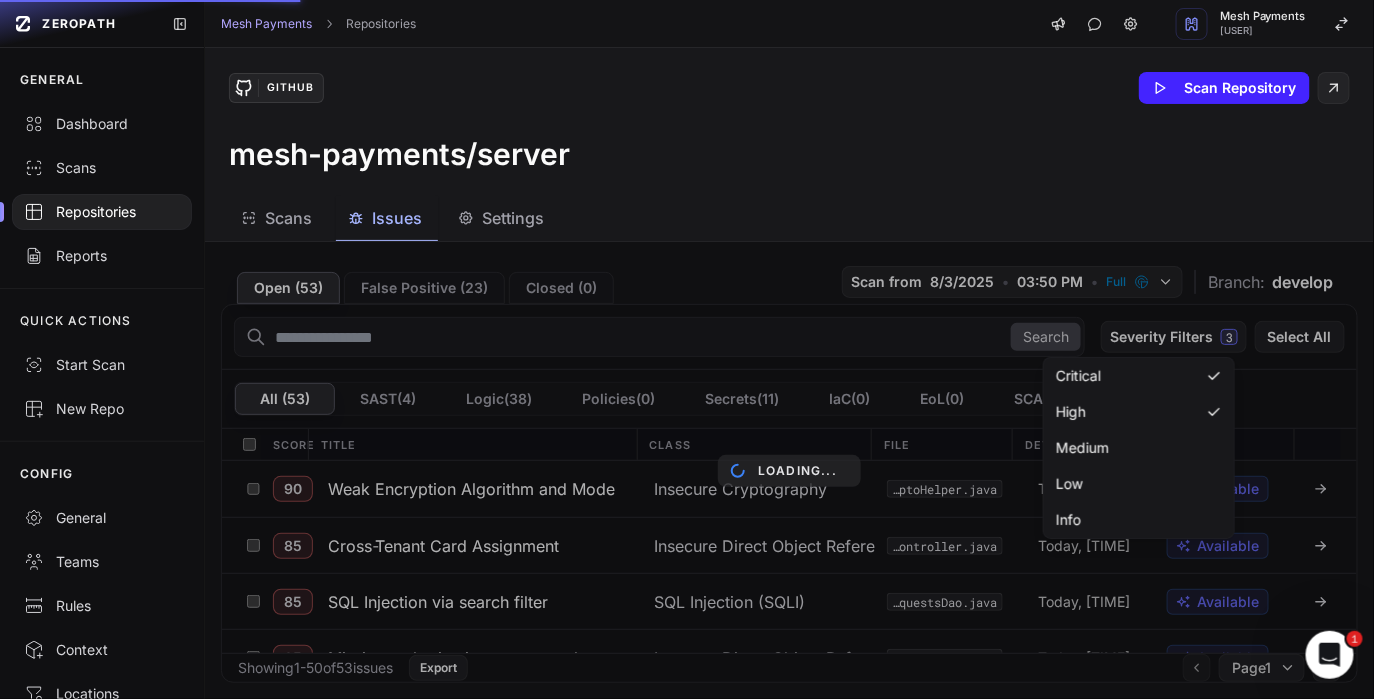 click on "GitHub Scan Repository mesh-payments/server" at bounding box center (789, 122) 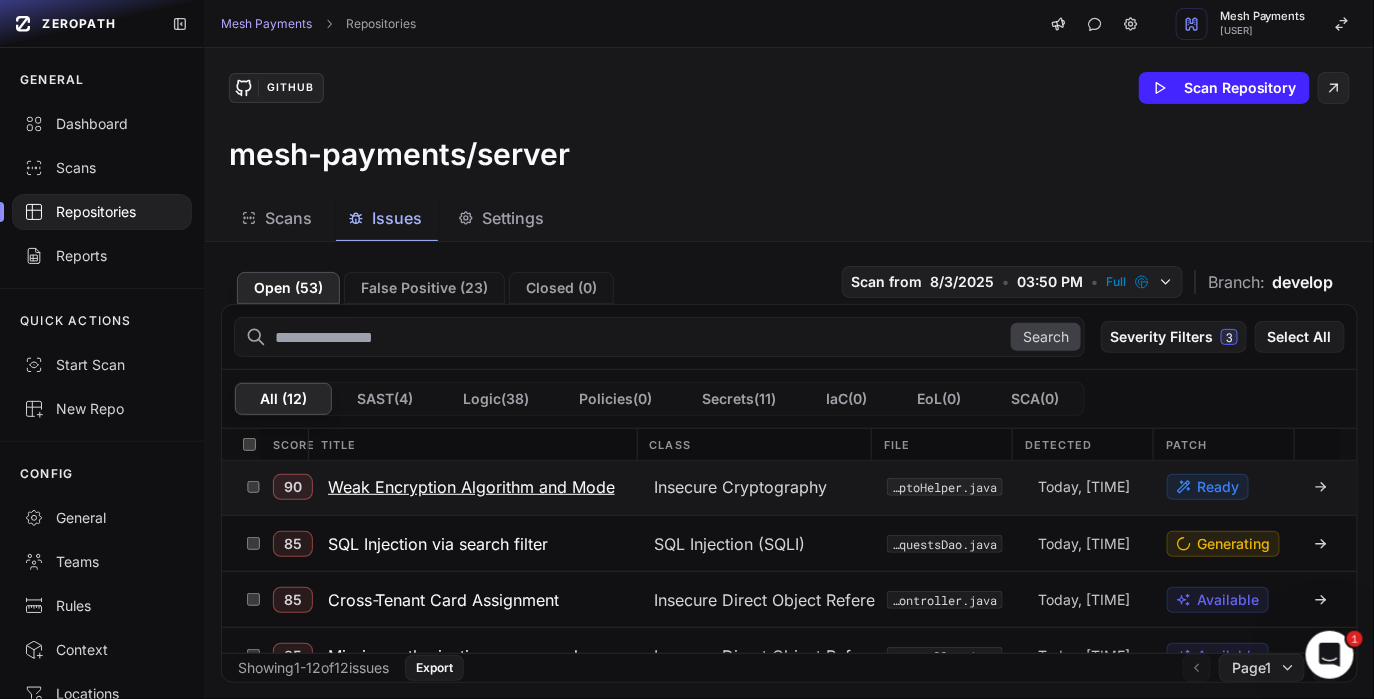 scroll, scrollTop: 0, scrollLeft: 0, axis: both 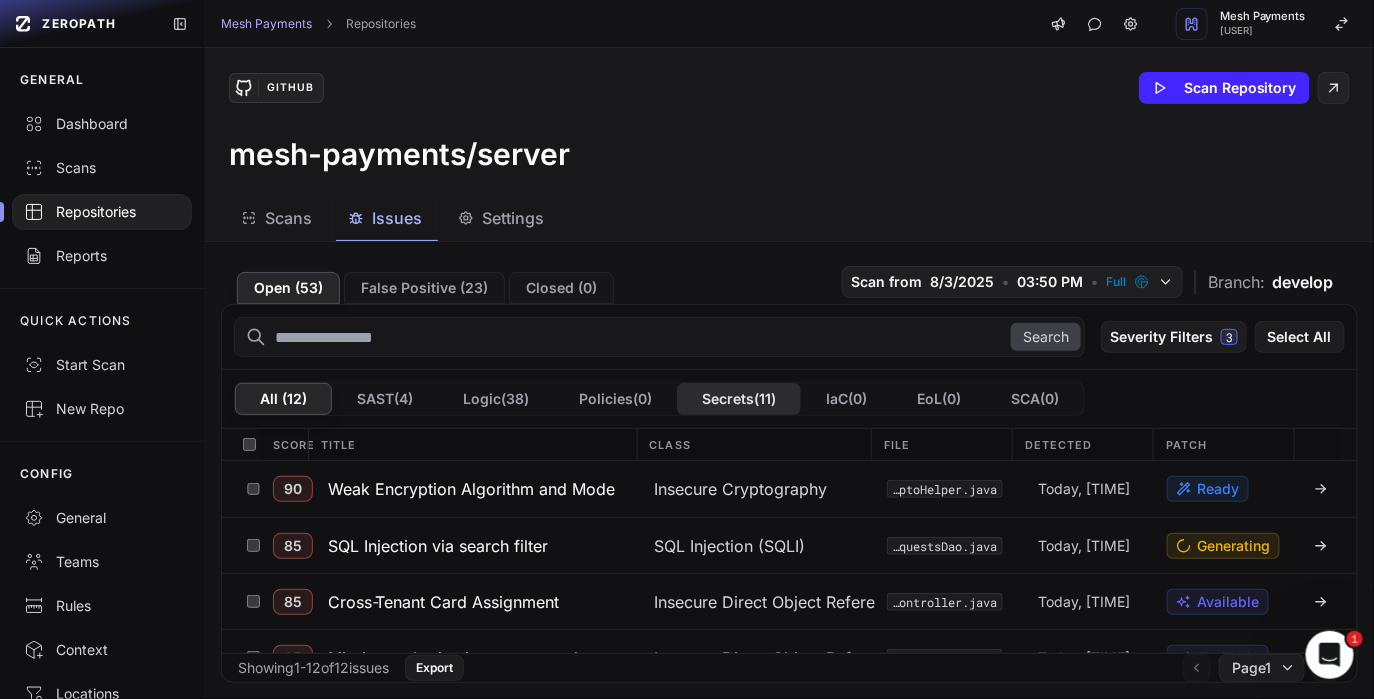 click on "Secrets  ( 11 )" at bounding box center (739, 399) 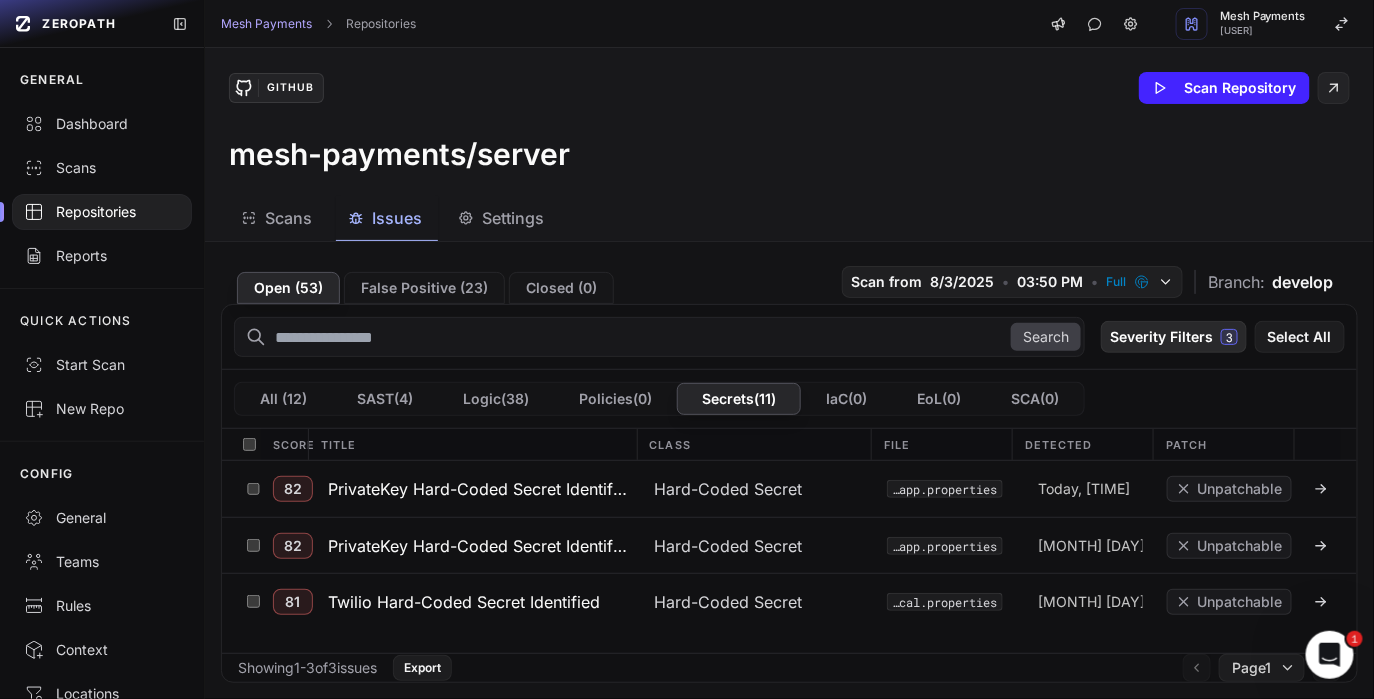 click on "Severity Filters
3" at bounding box center (1174, 337) 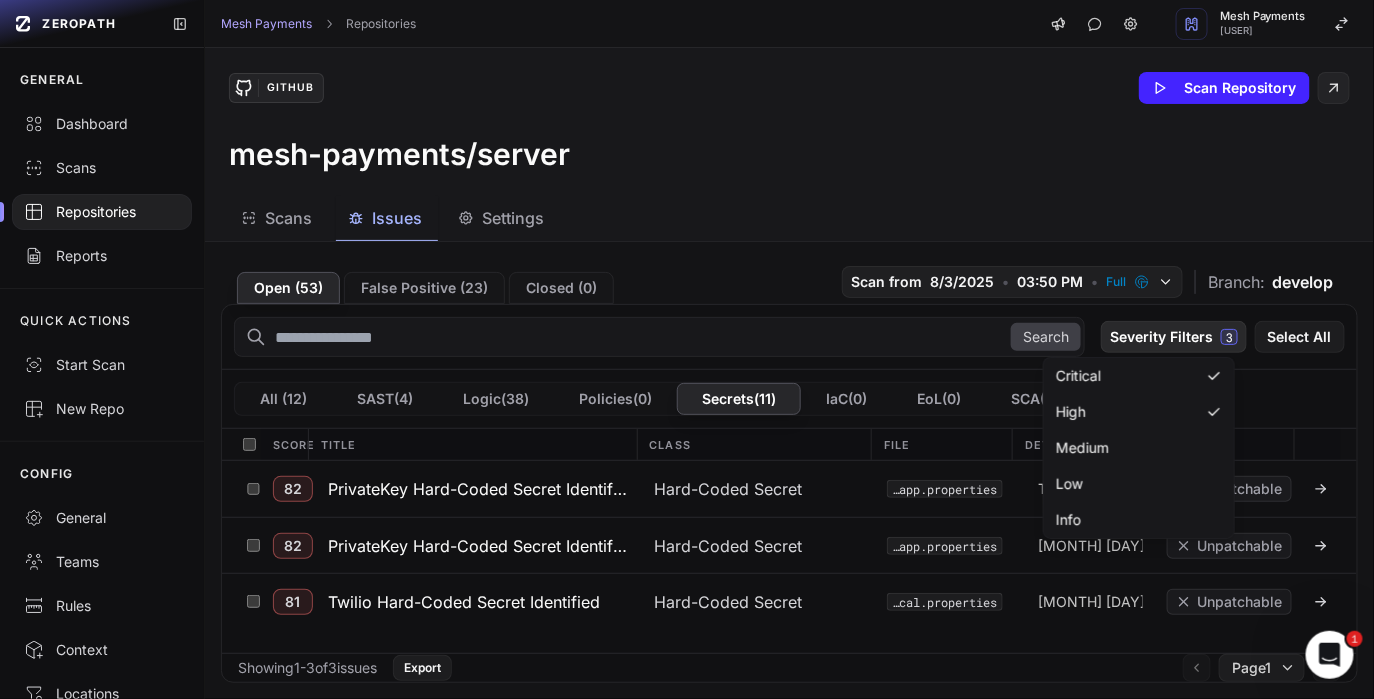 click on "Severity Filters
3" at bounding box center [1174, 337] 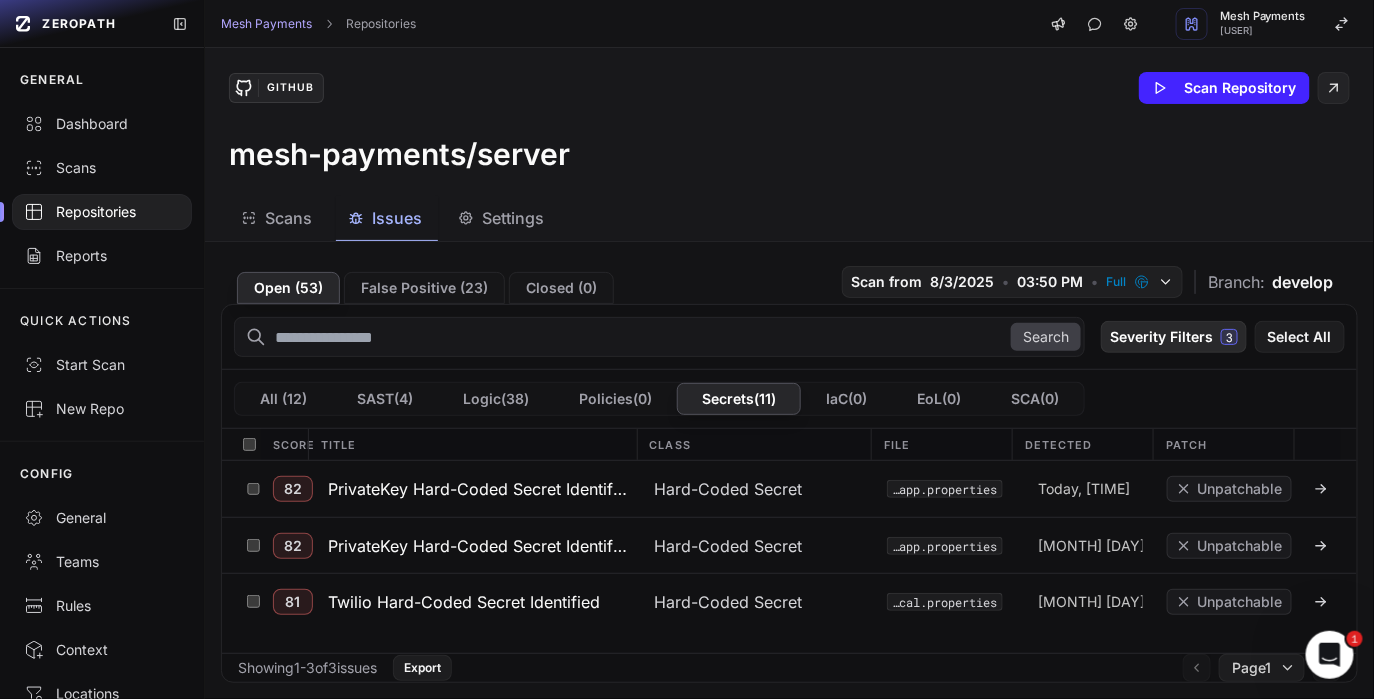click on "Severity Filters
3" at bounding box center [1174, 337] 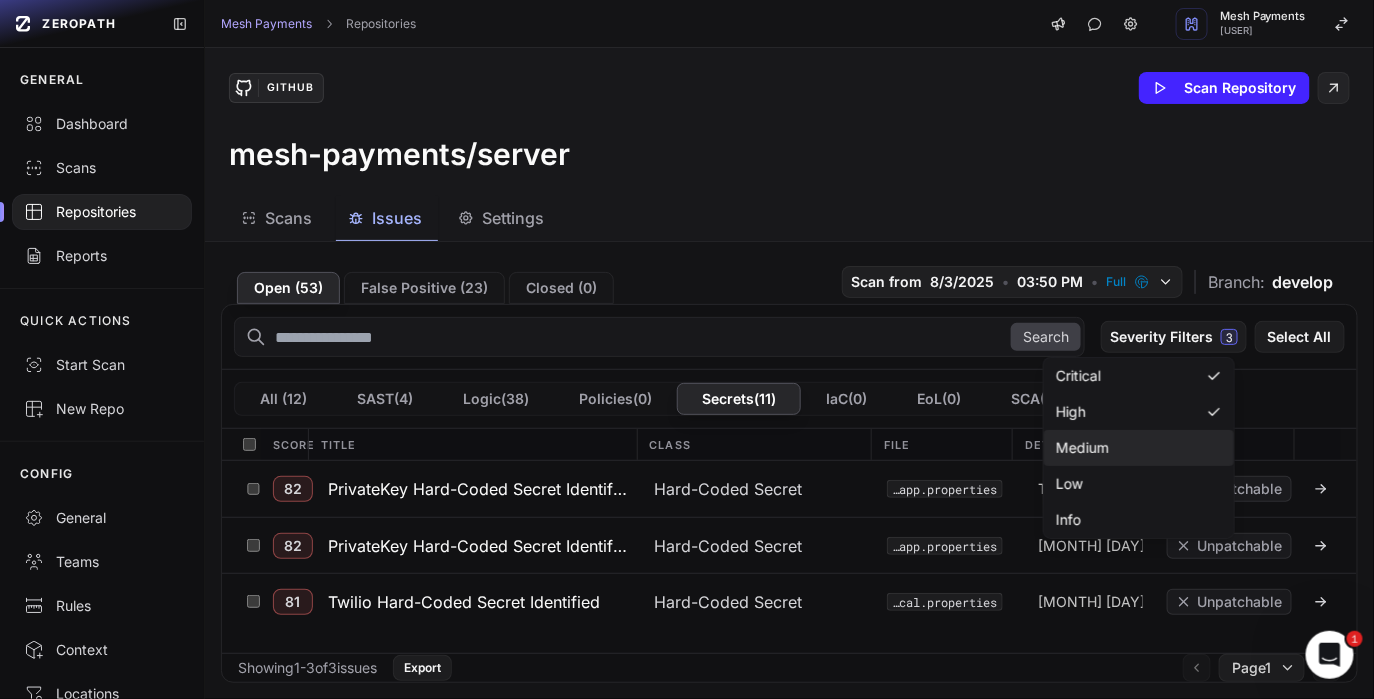 click on "Medium" 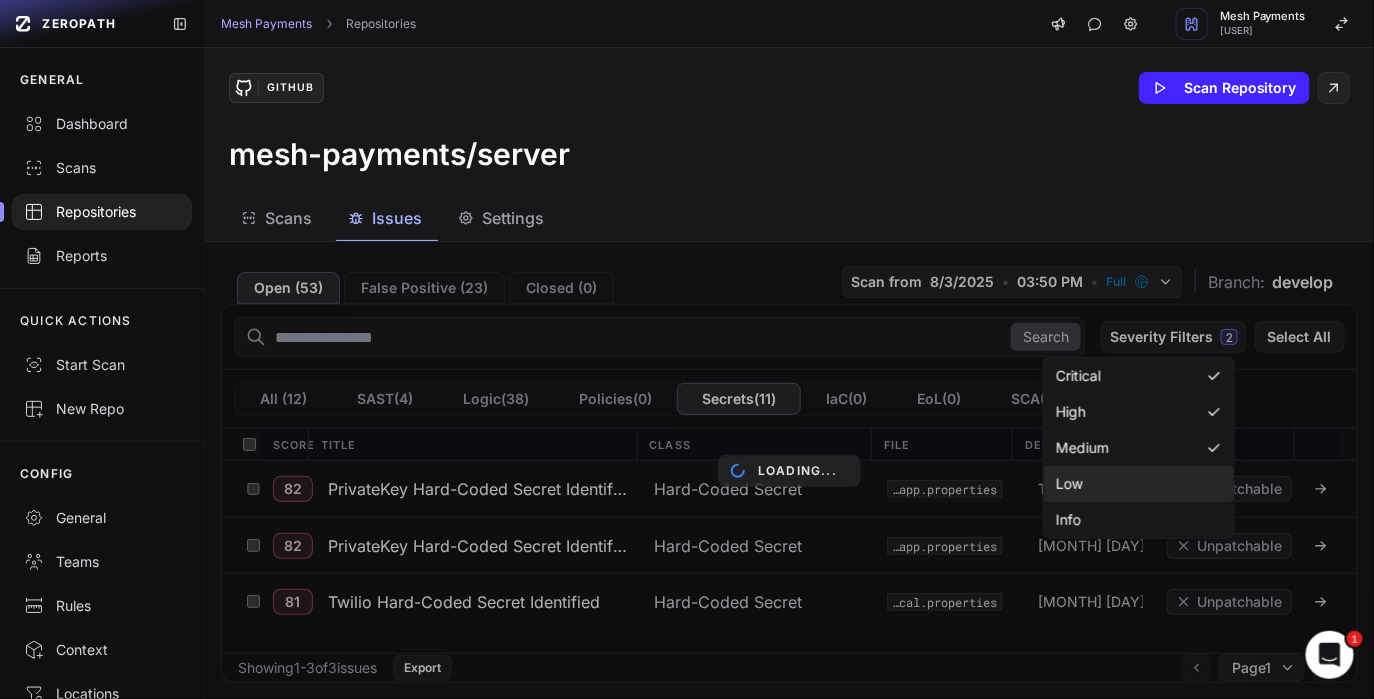click on "Low" 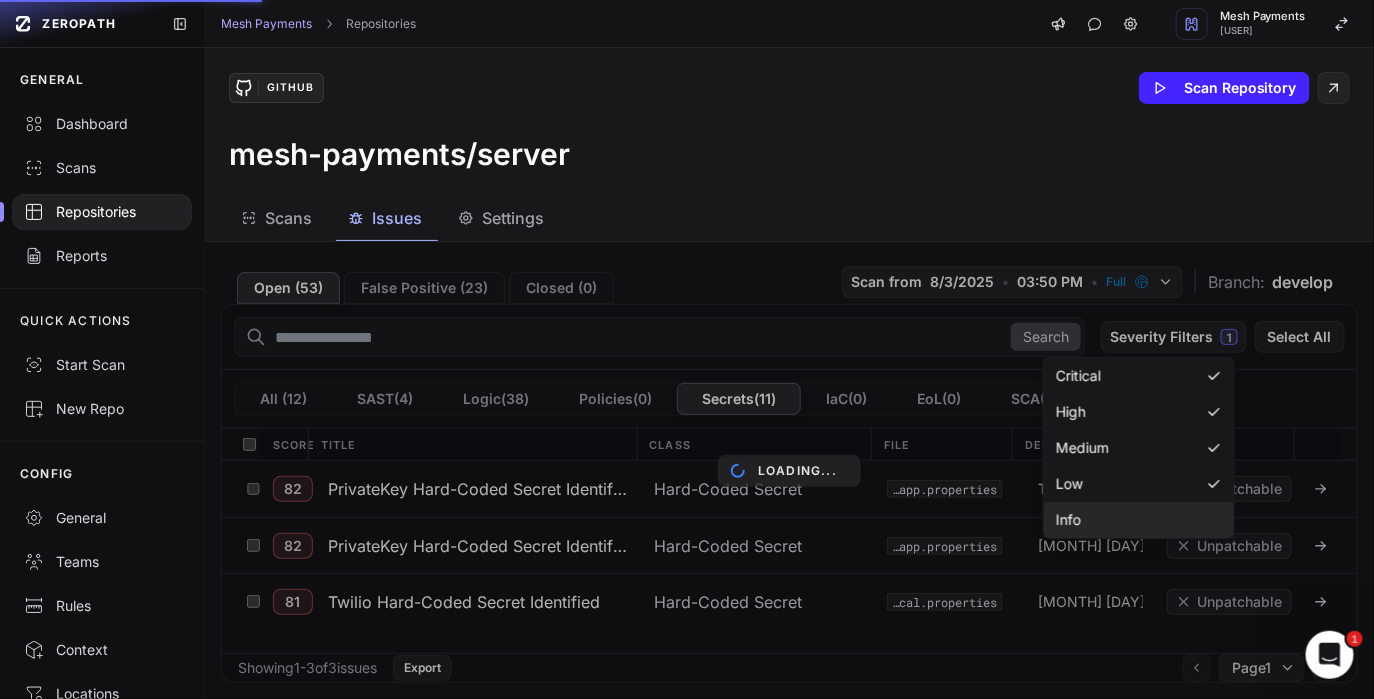 click on "Info" 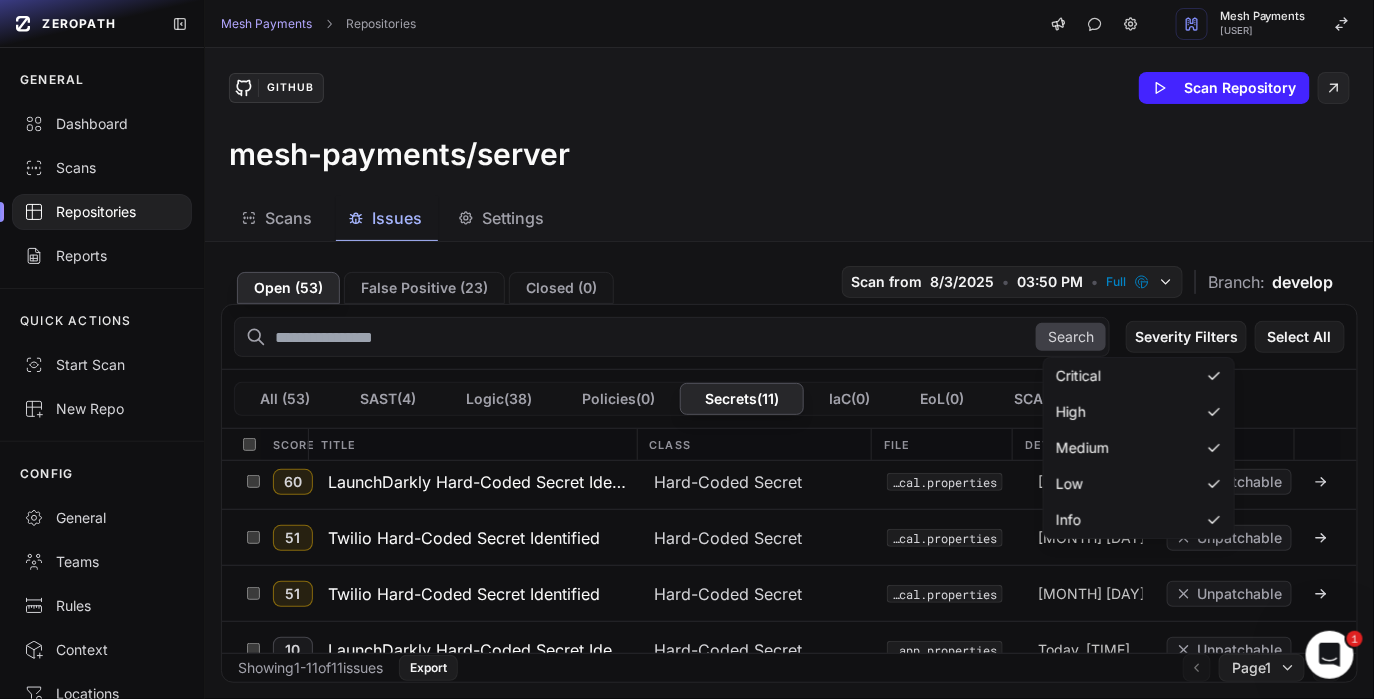 scroll, scrollTop: 422, scrollLeft: 0, axis: vertical 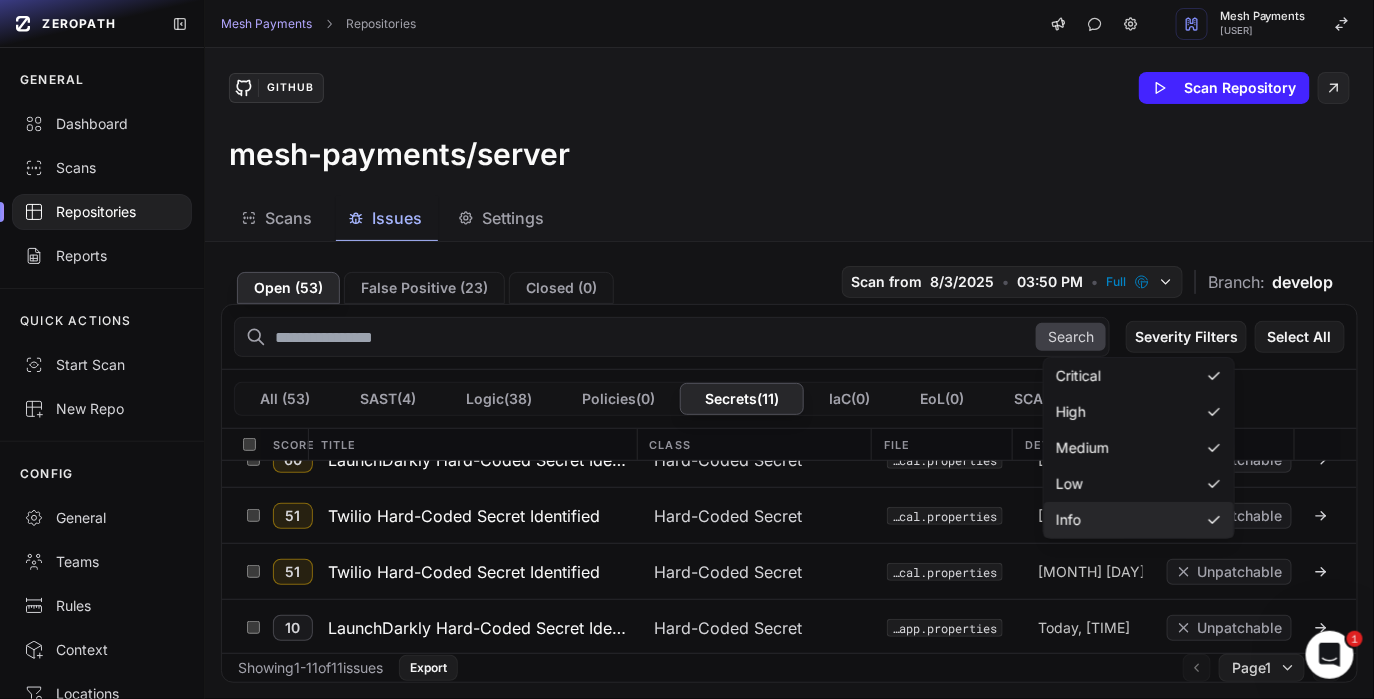 click on "Info" 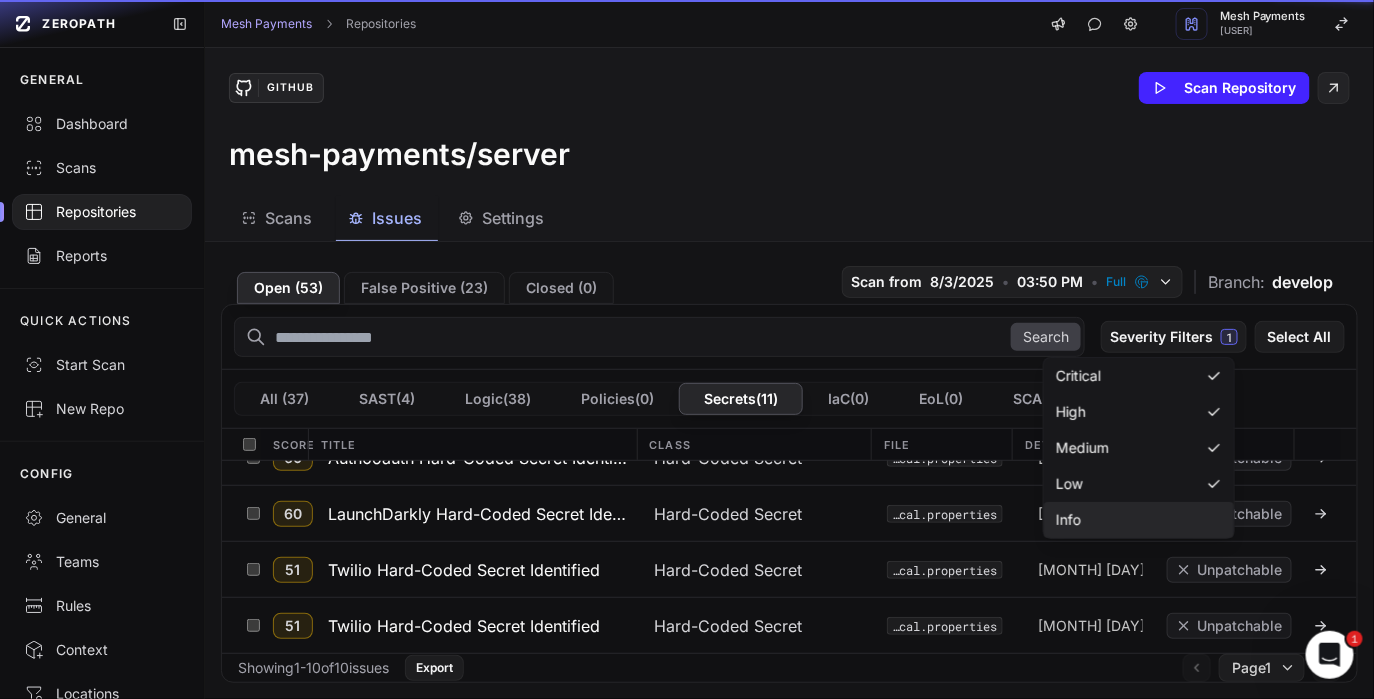 scroll, scrollTop: 366, scrollLeft: 0, axis: vertical 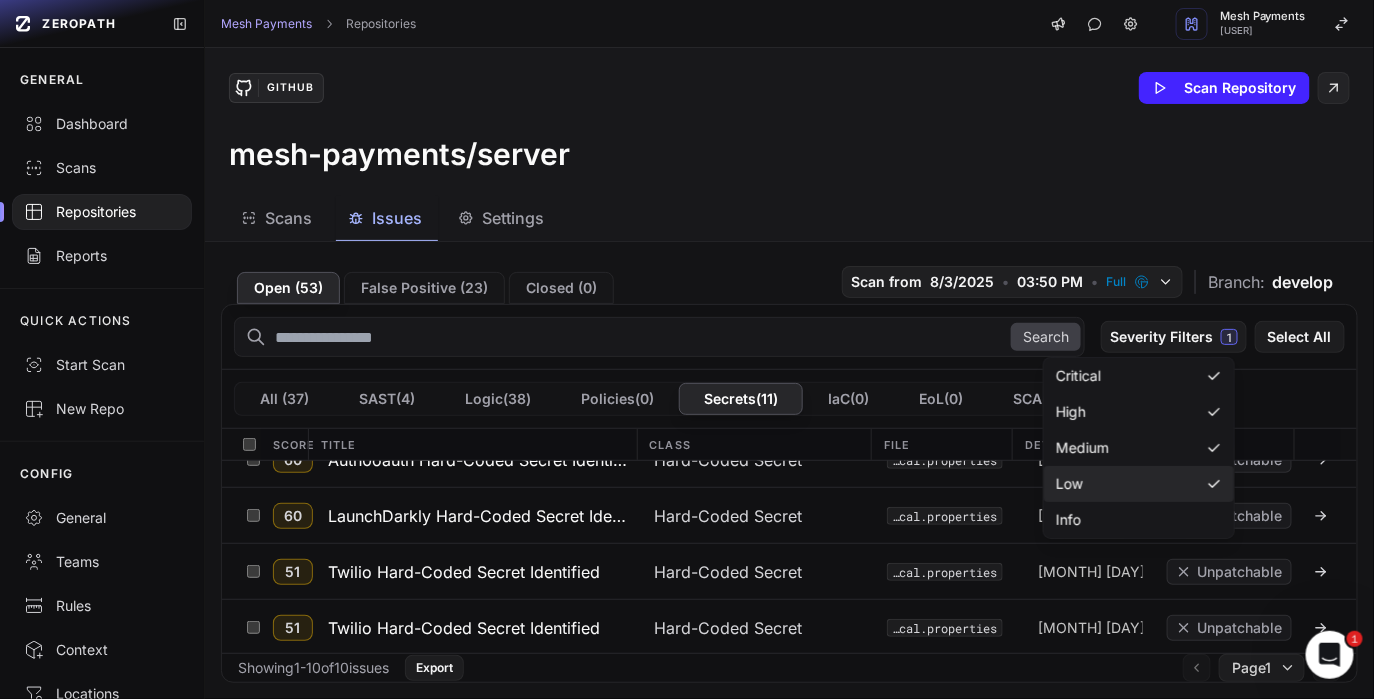 click on "Low" 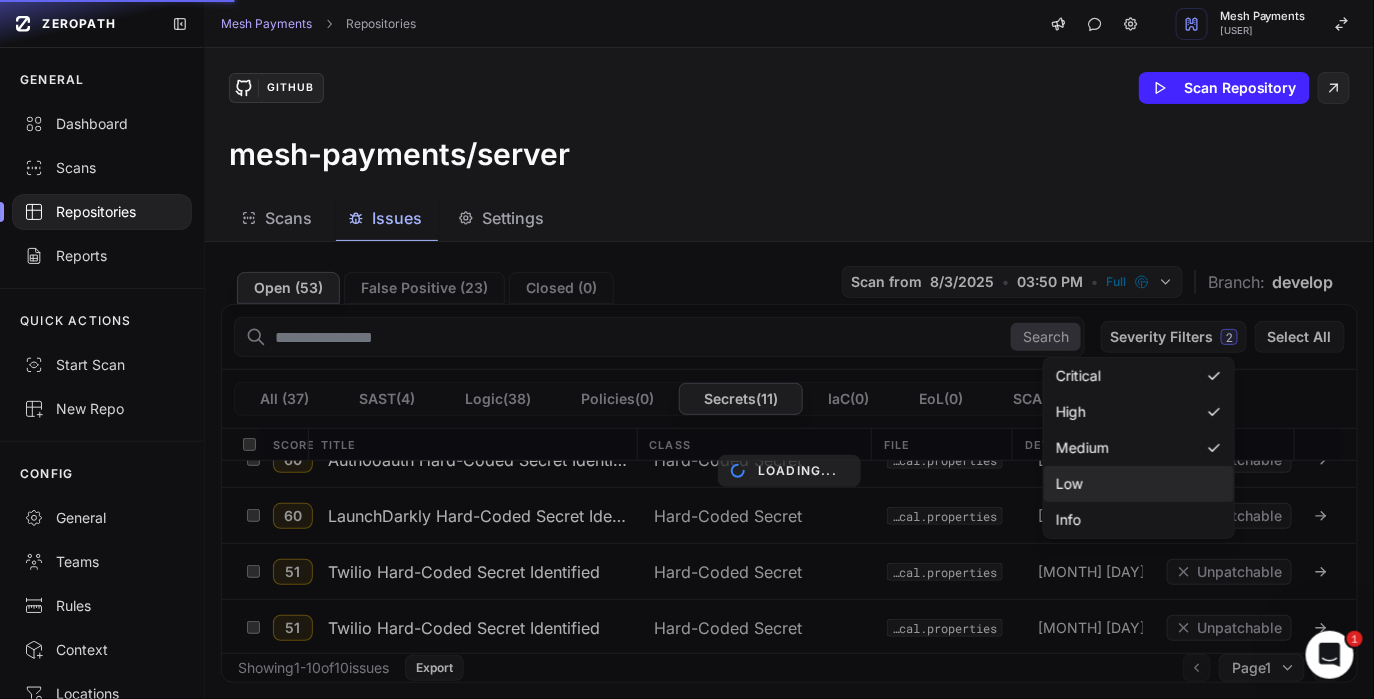 scroll, scrollTop: 0, scrollLeft: 0, axis: both 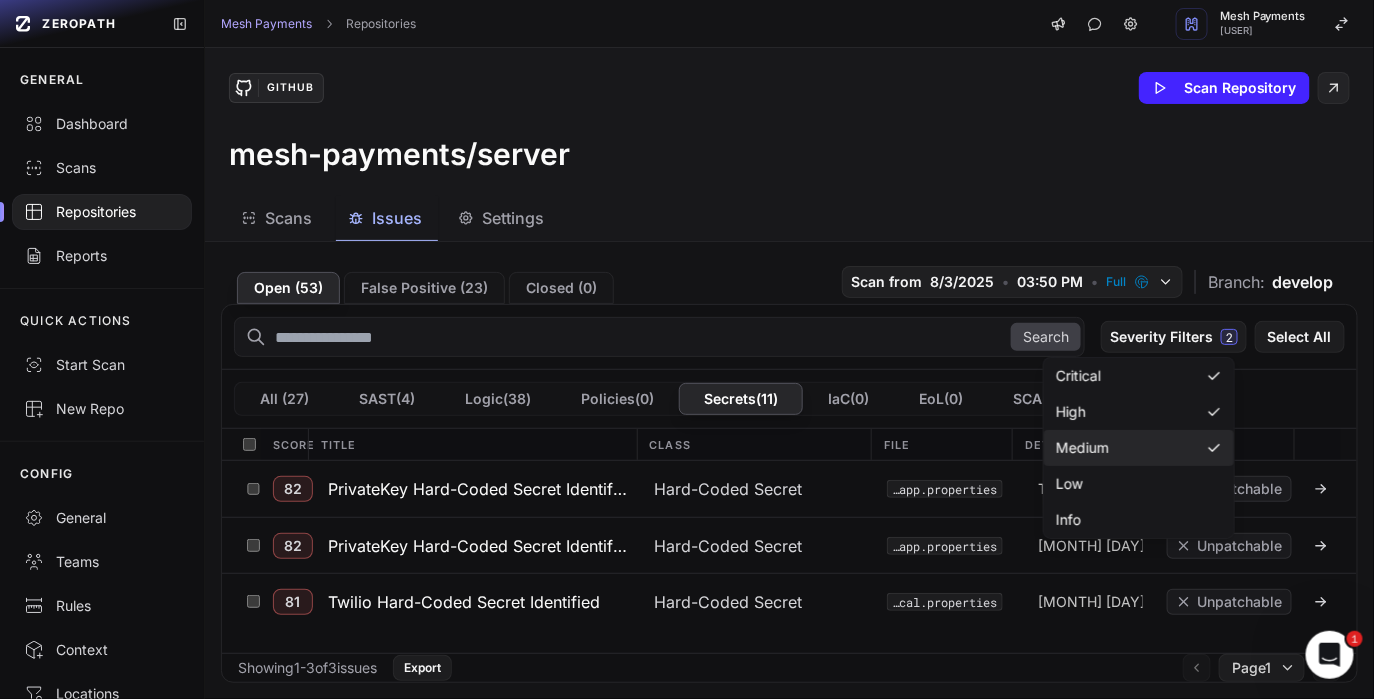 click 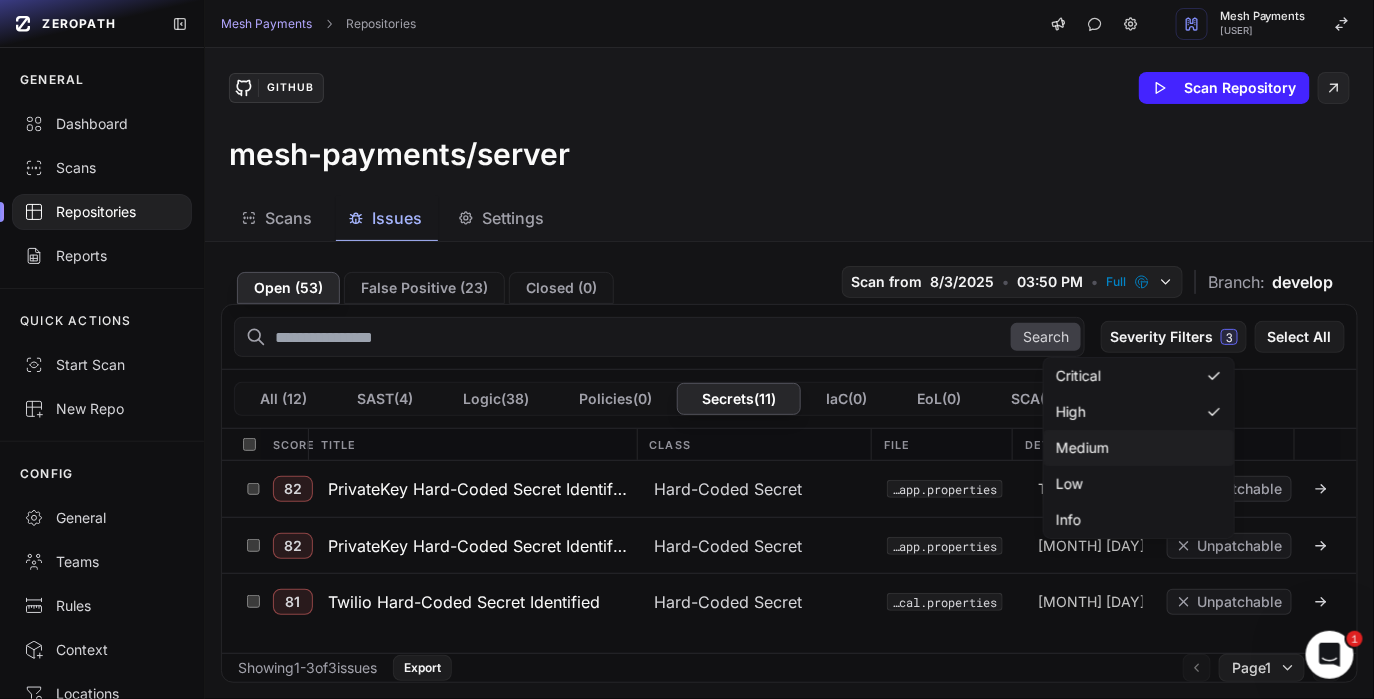 click on "GitHub Scan Repository mesh-payments/server" at bounding box center (789, 122) 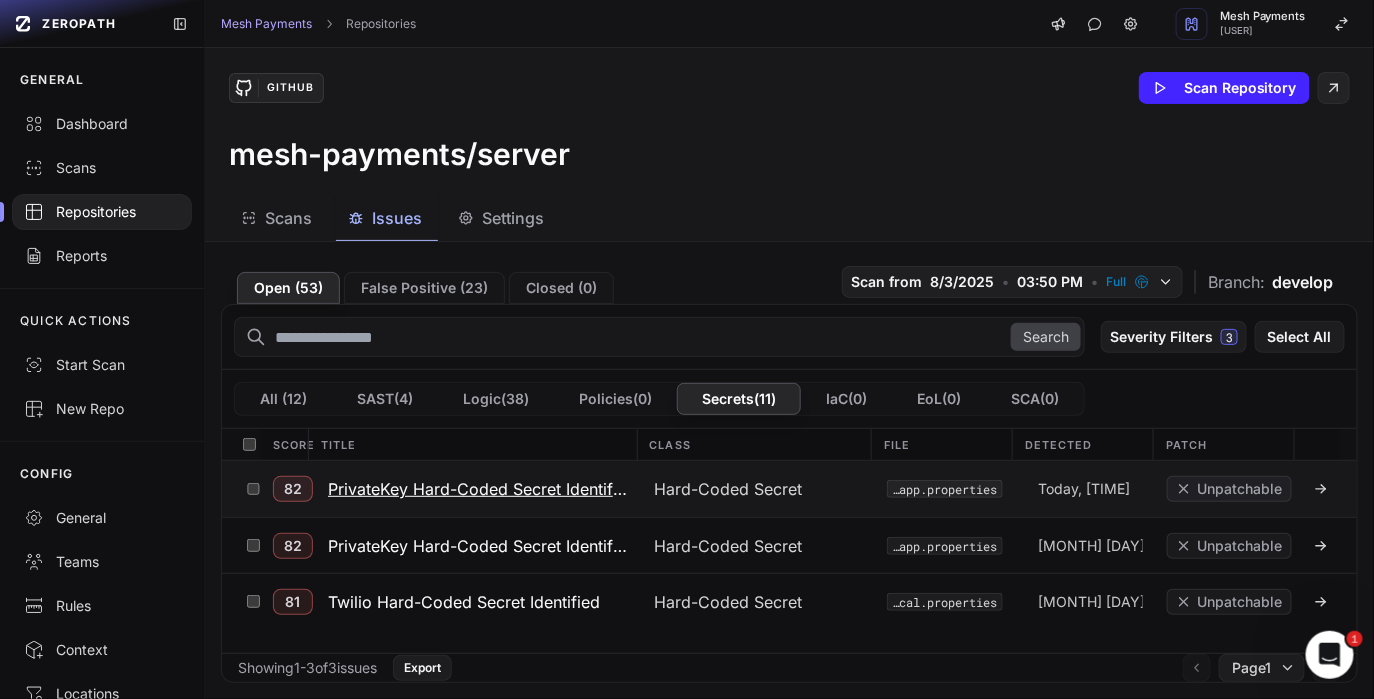 click 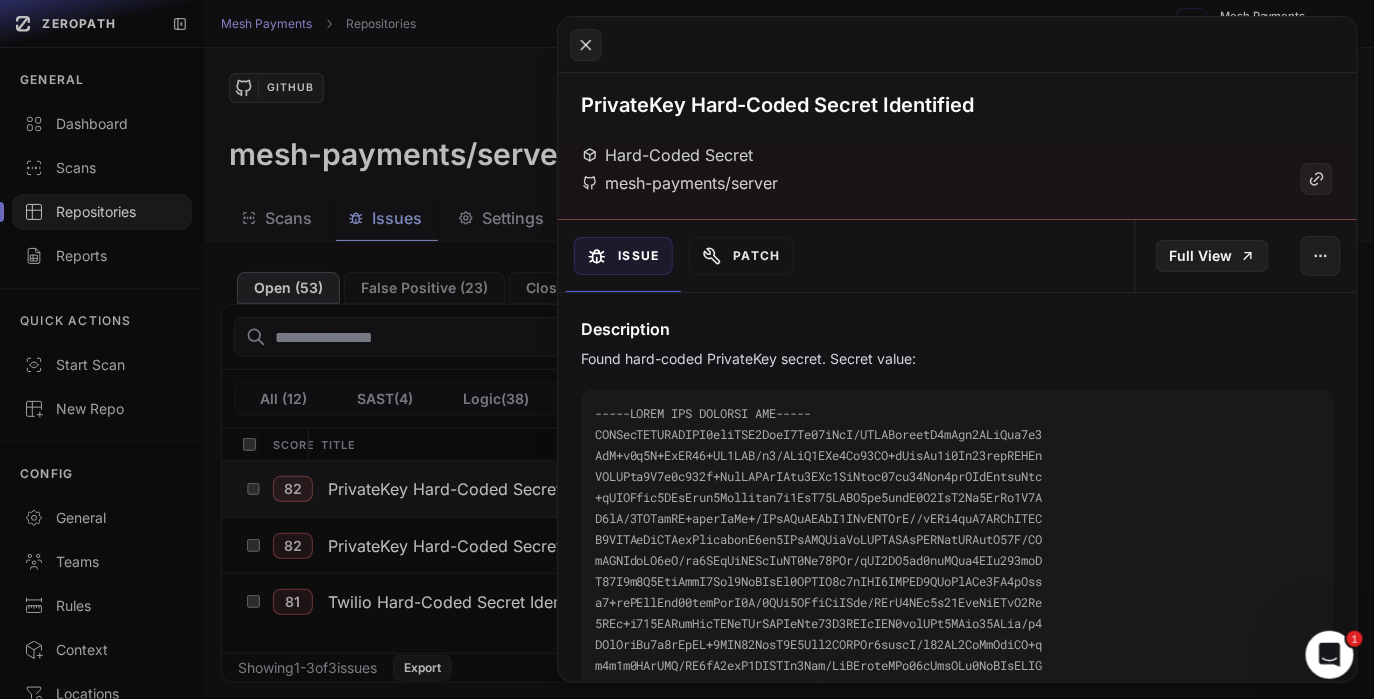 scroll, scrollTop: 0, scrollLeft: 0, axis: both 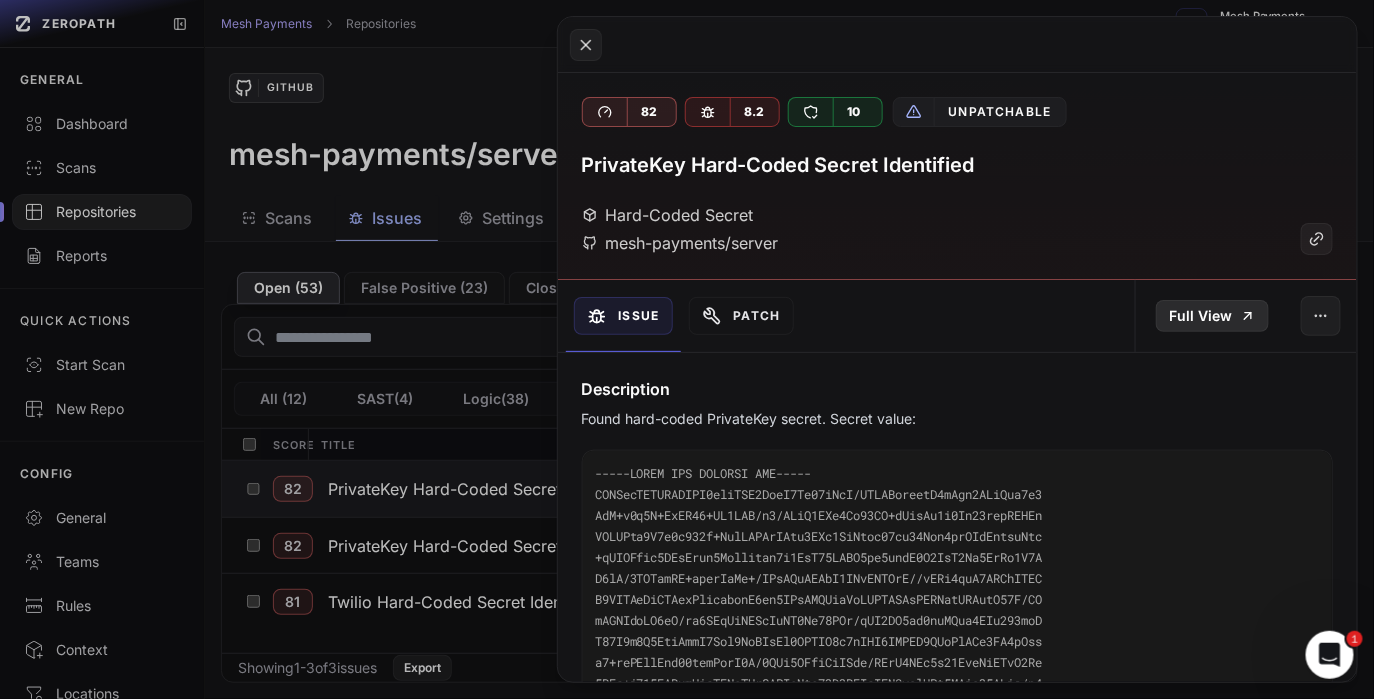 click on "Full View" at bounding box center (1212, 316) 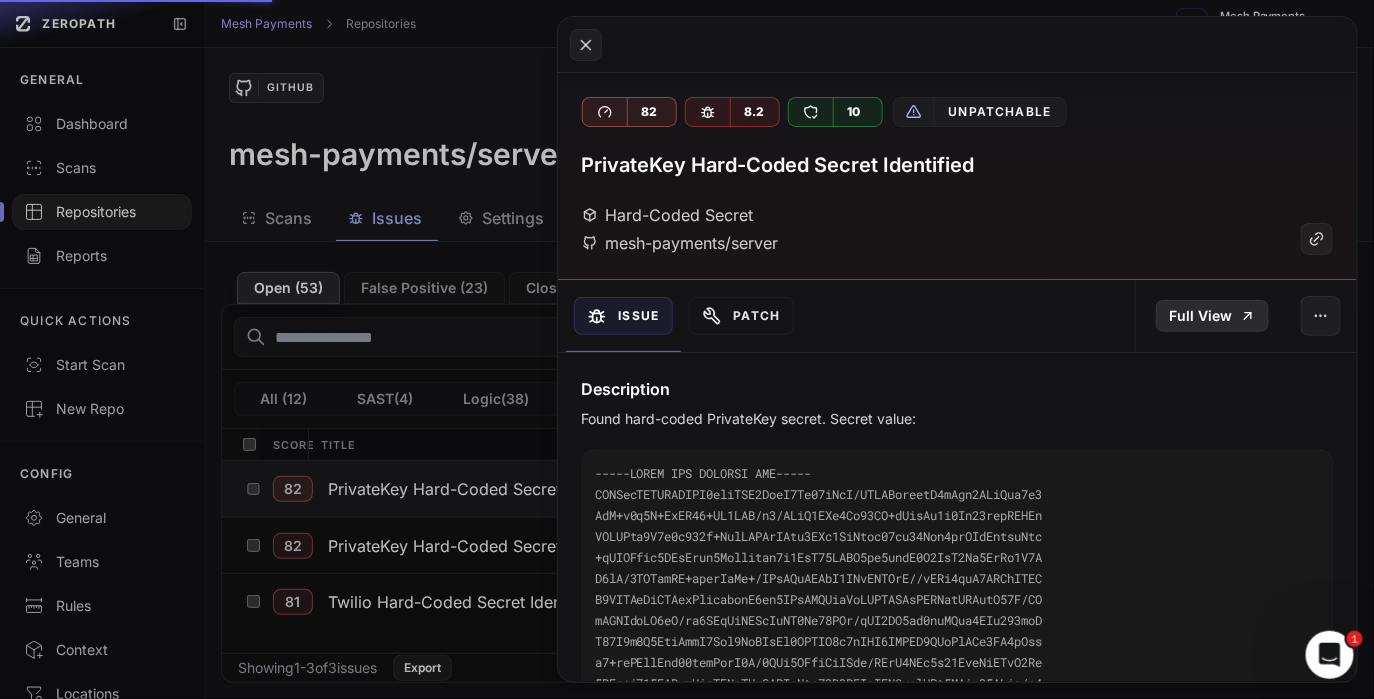 click on "Full View" at bounding box center [1212, 316] 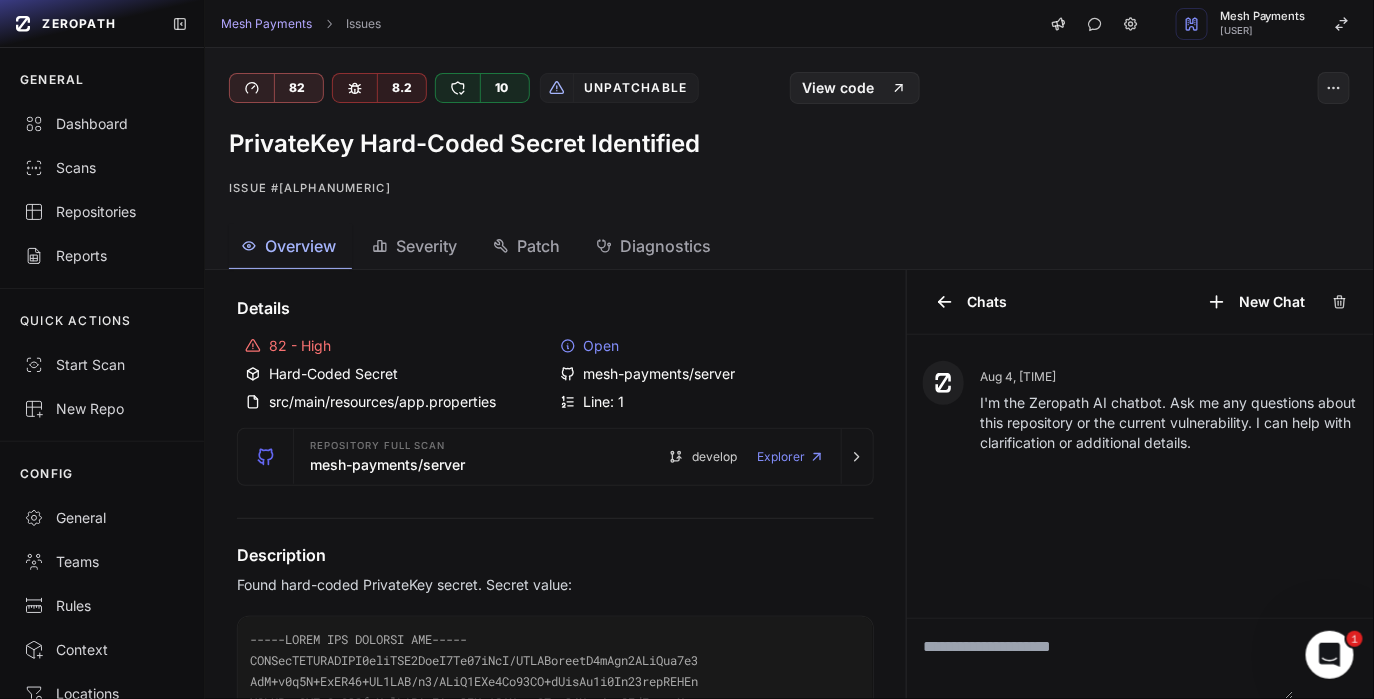 scroll, scrollTop: 0, scrollLeft: 0, axis: both 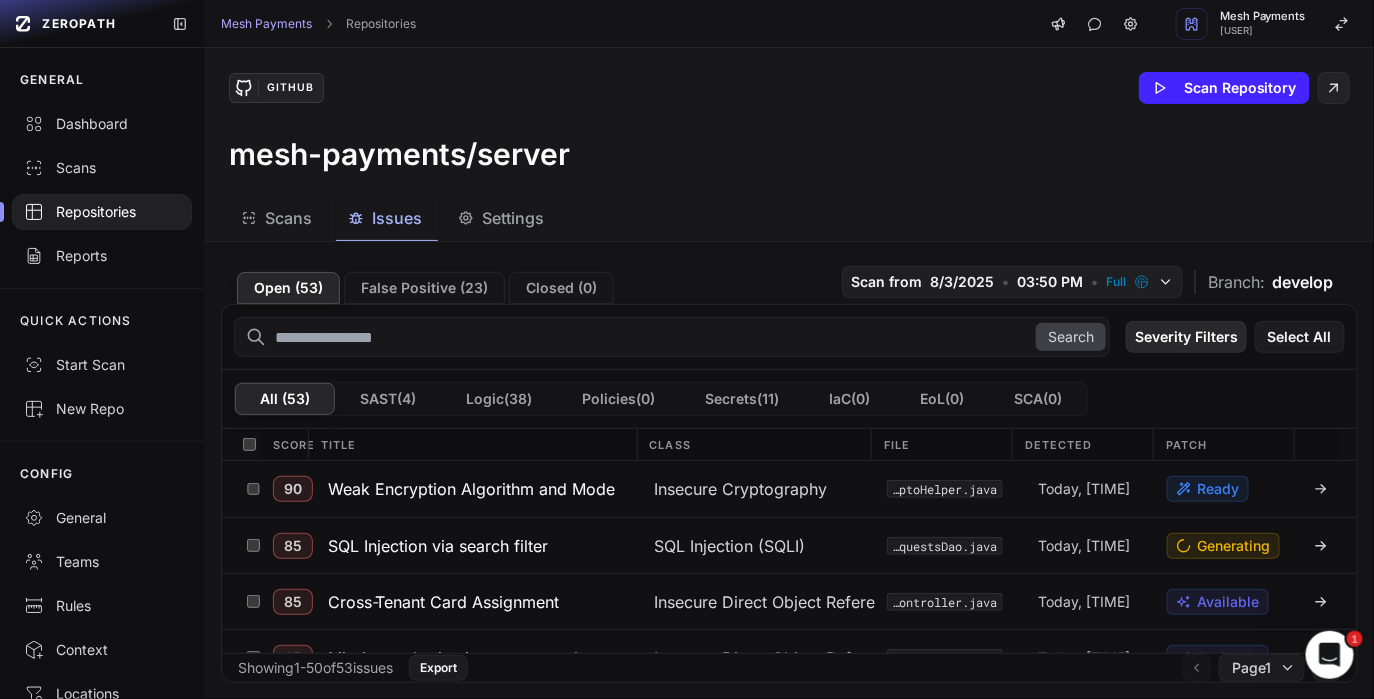 click on "Severity Filters" at bounding box center (1186, 337) 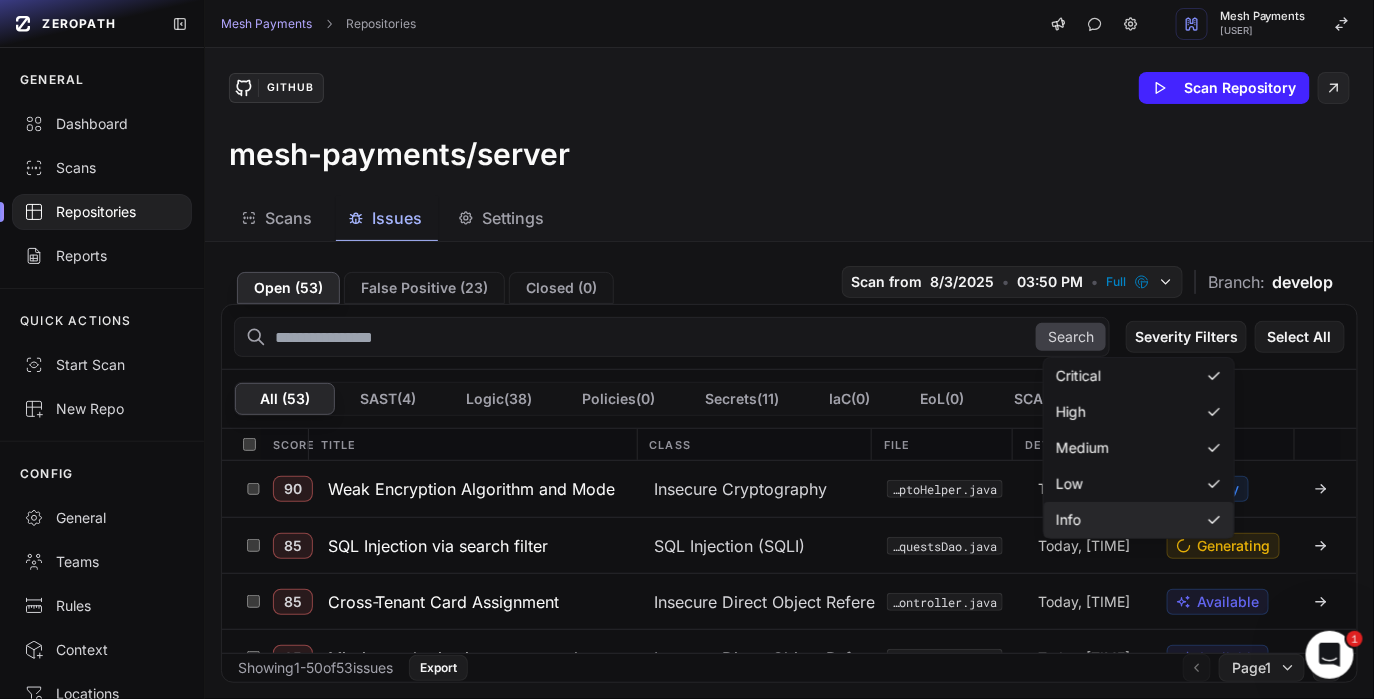 click 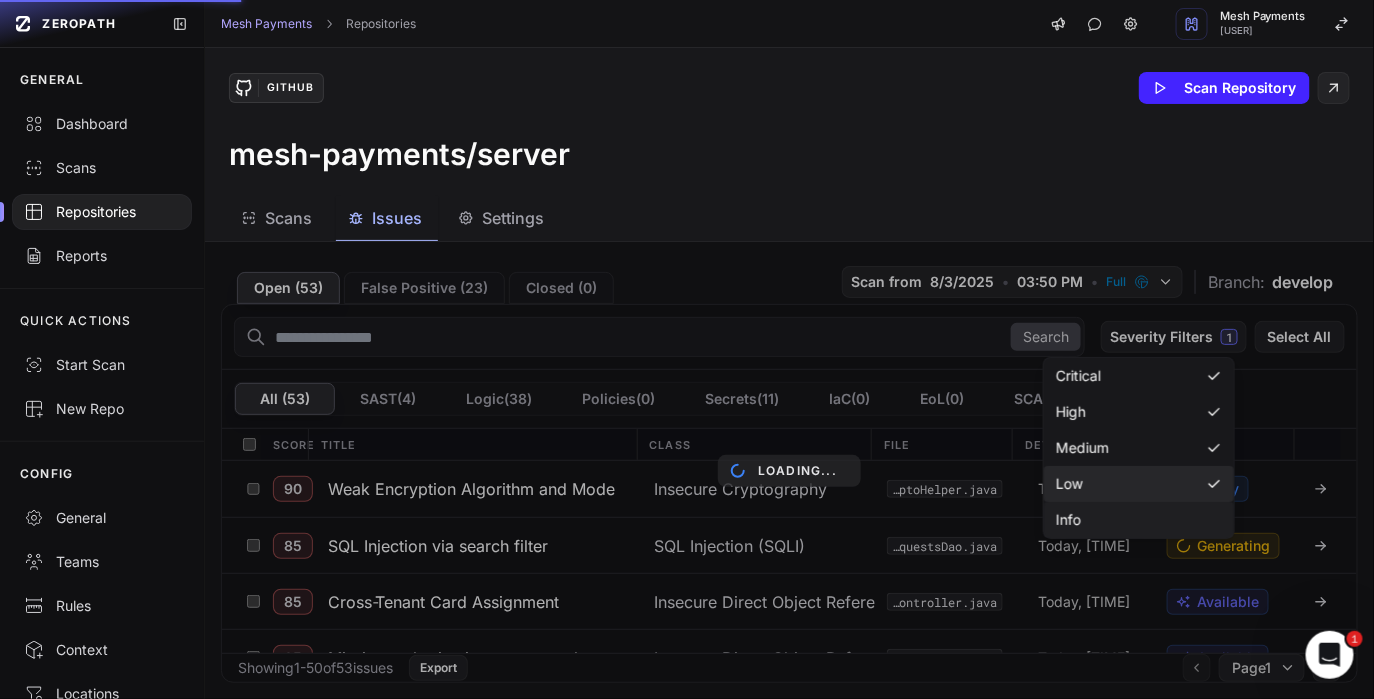 click 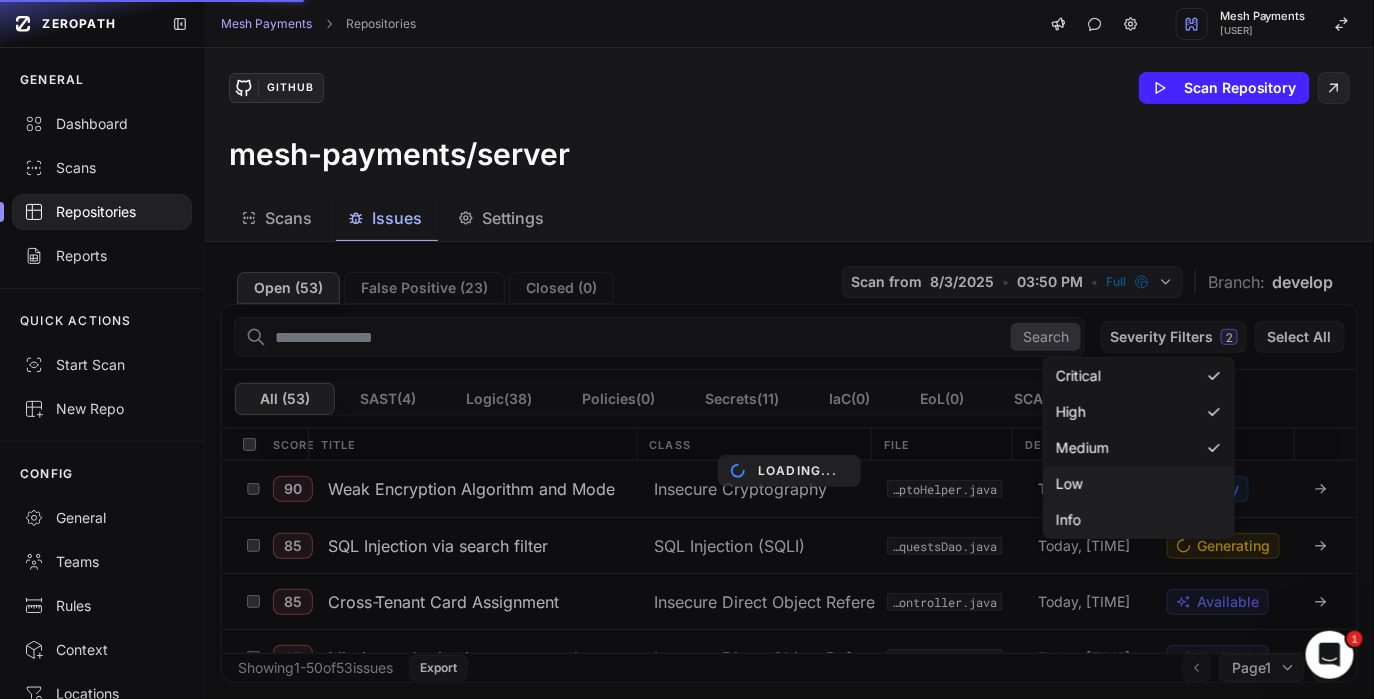 click on "mesh-payments/server" at bounding box center [789, 154] 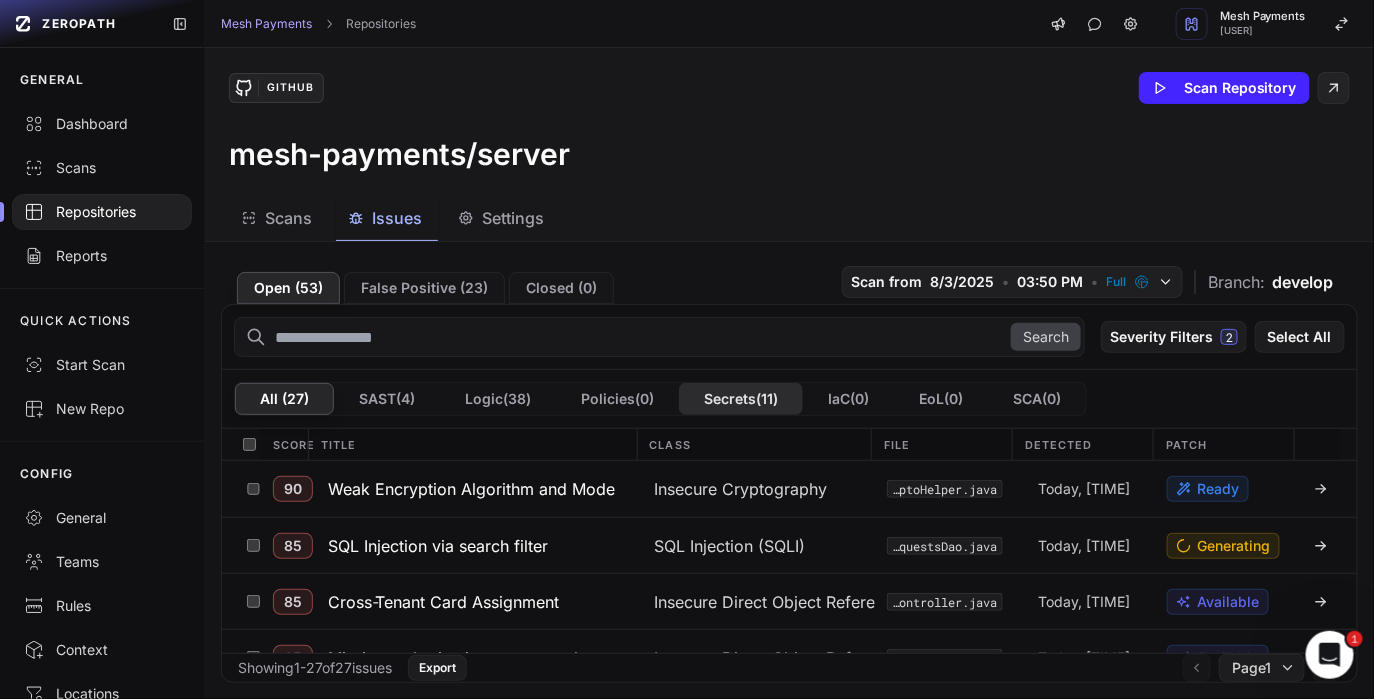 click on "Secrets  ( 11 )" at bounding box center [741, 399] 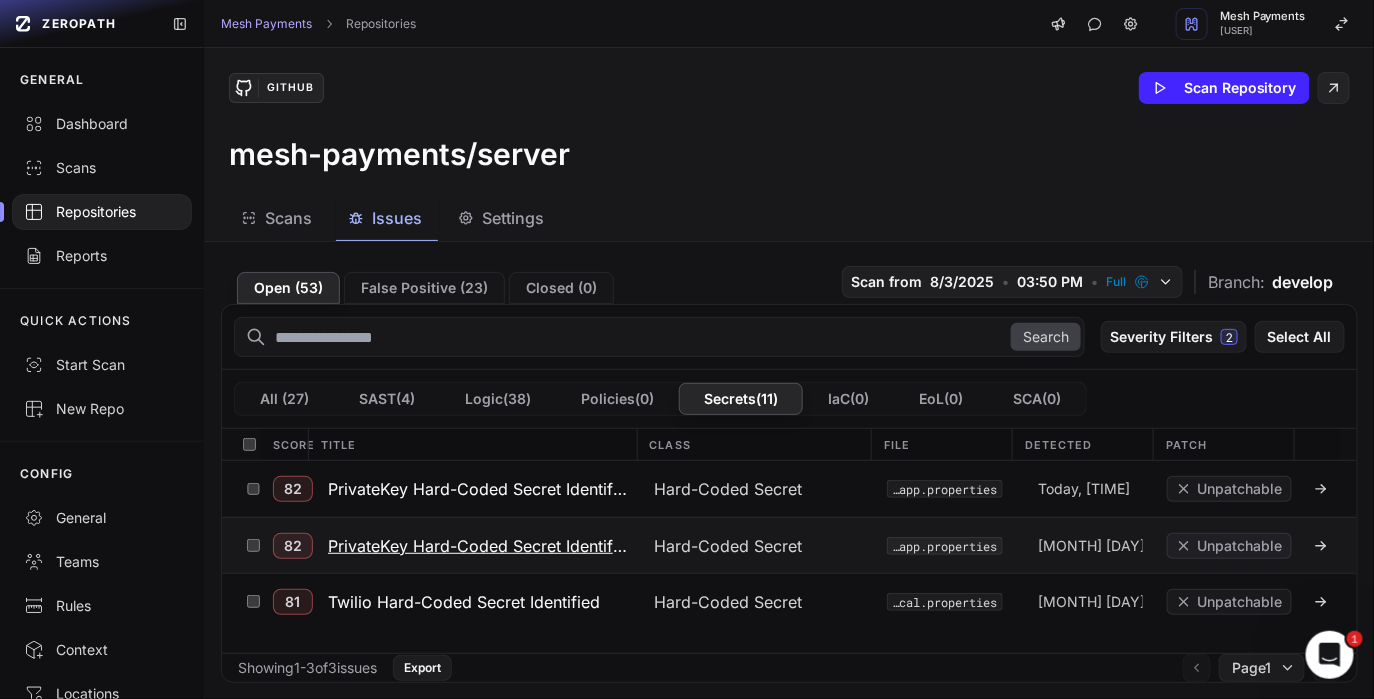 click 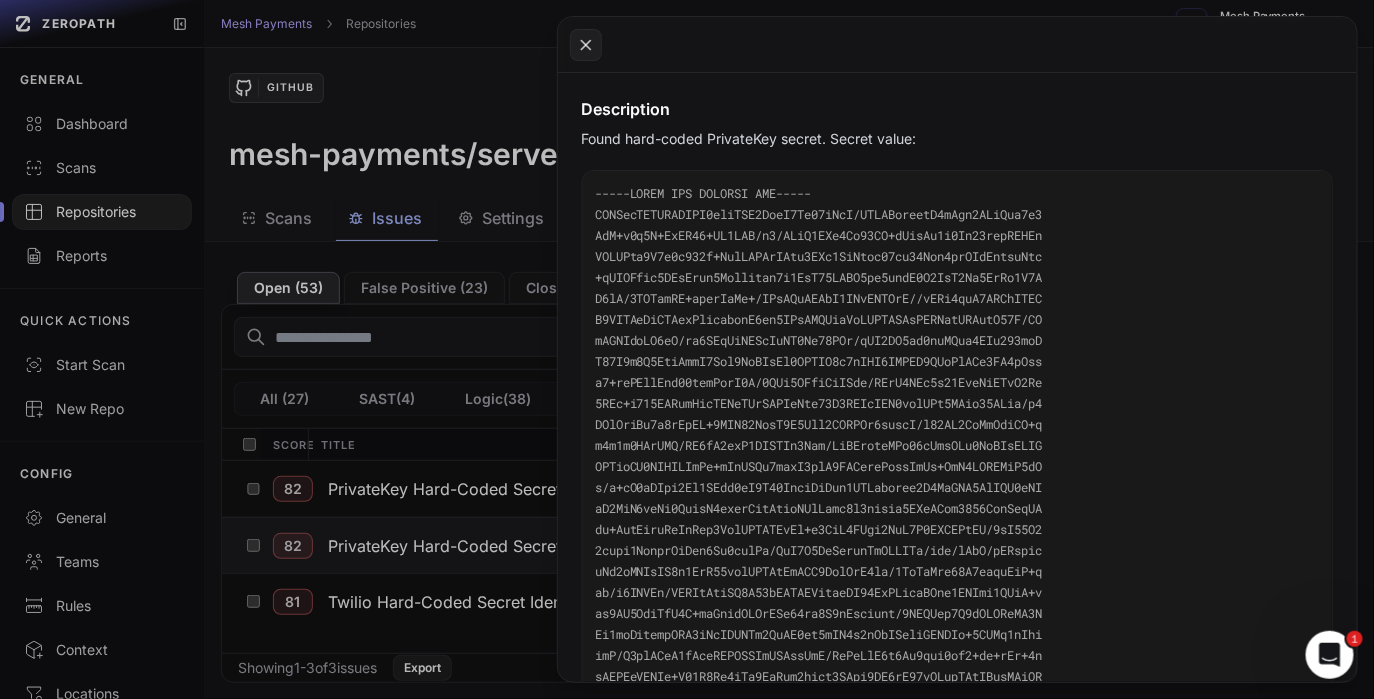 scroll, scrollTop: 0, scrollLeft: 0, axis: both 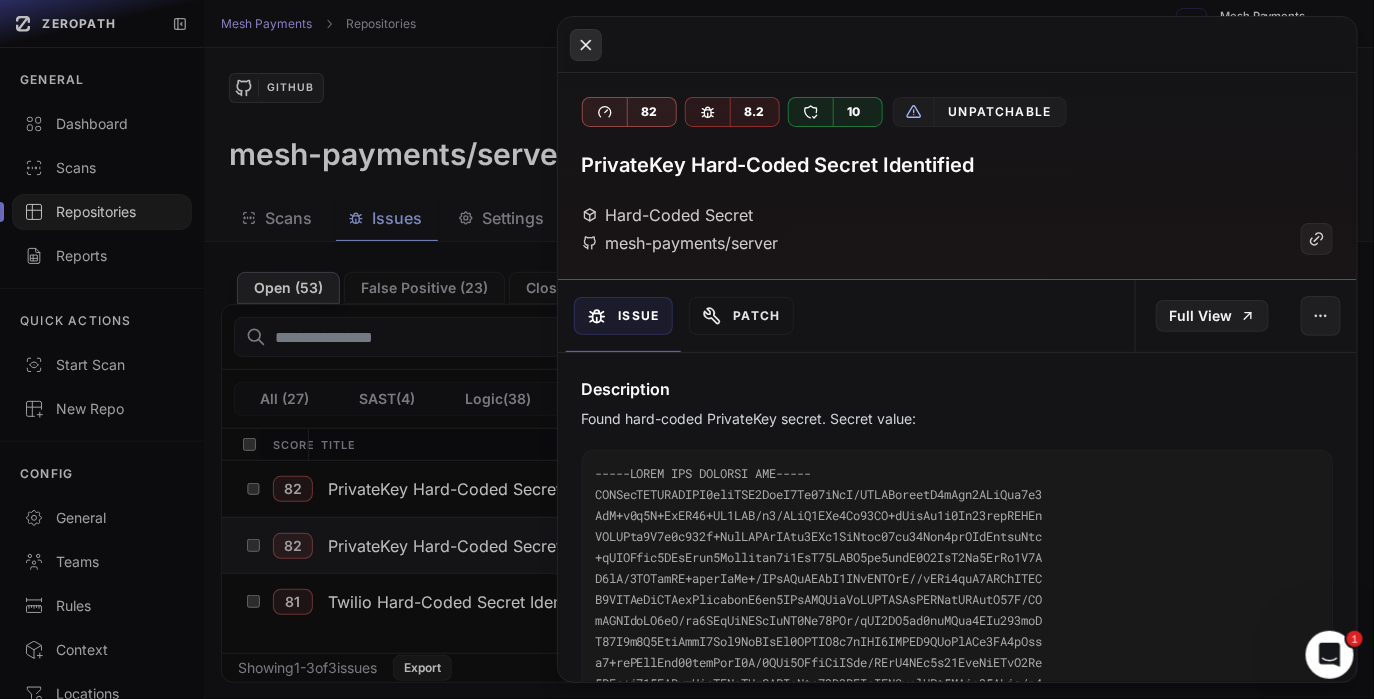 click 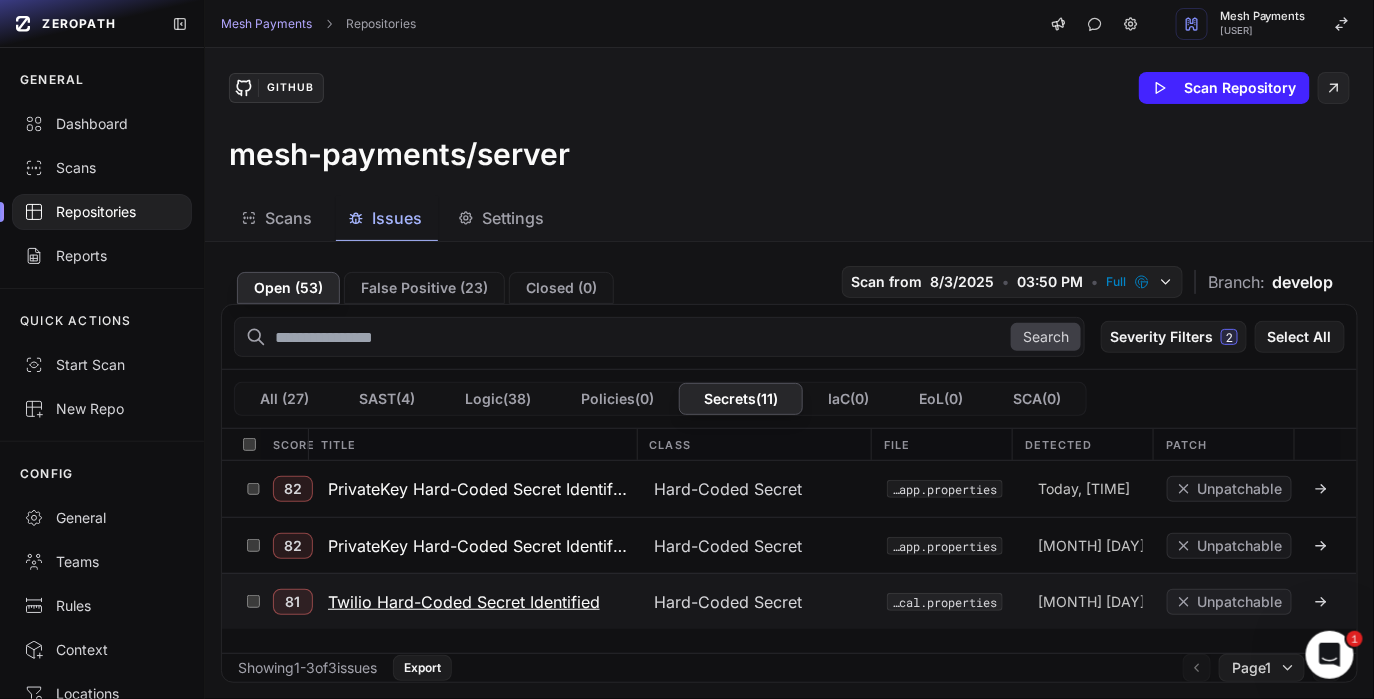 click 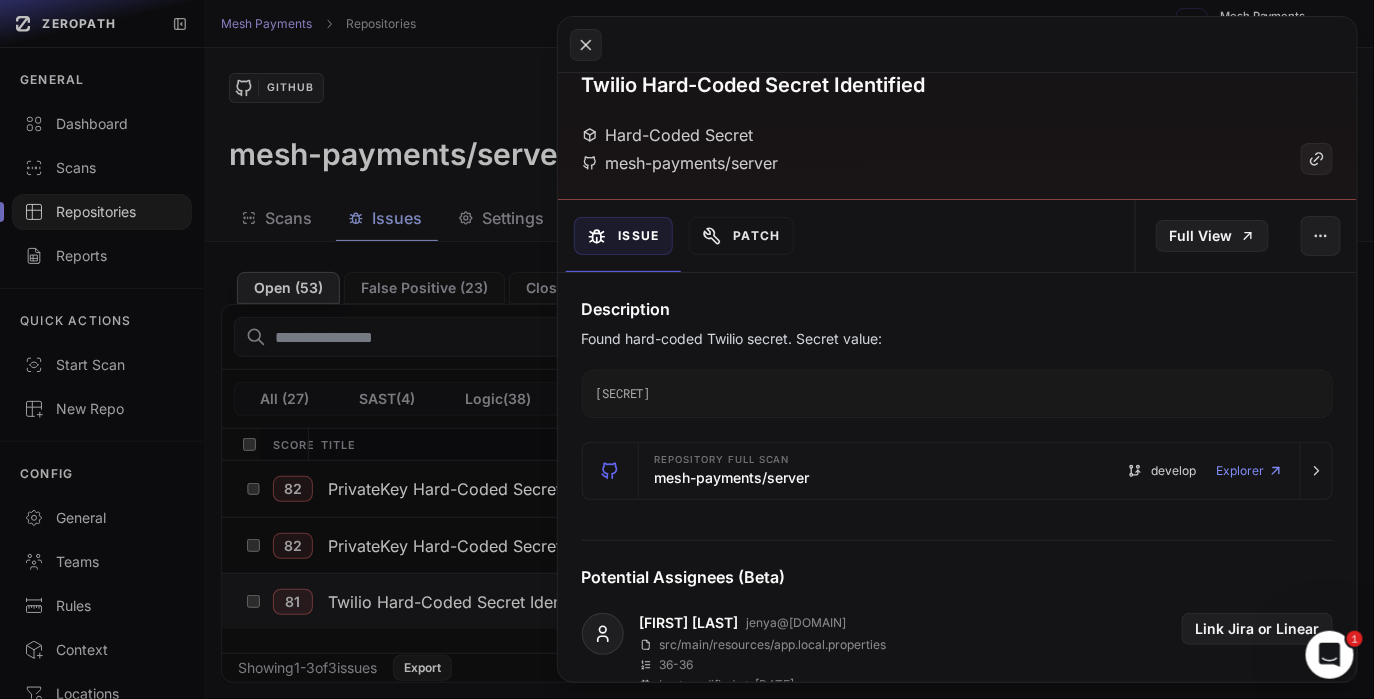 scroll, scrollTop: 0, scrollLeft: 0, axis: both 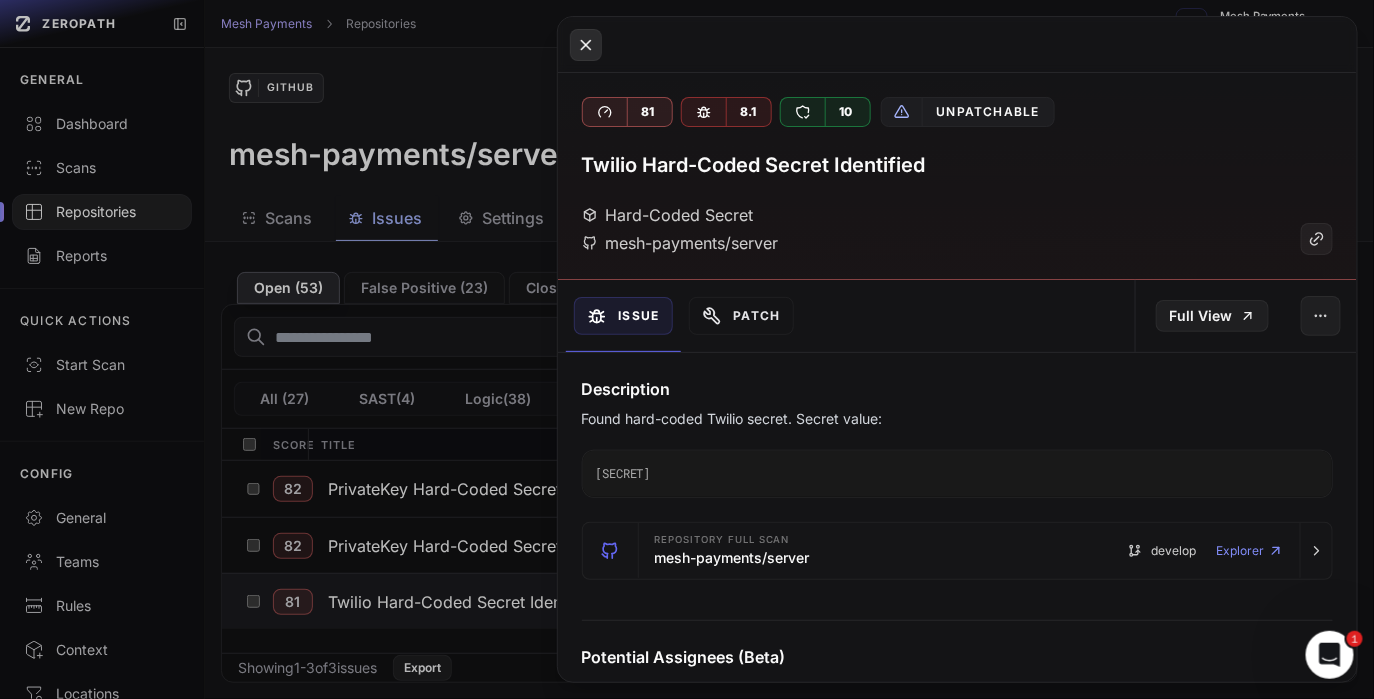 click 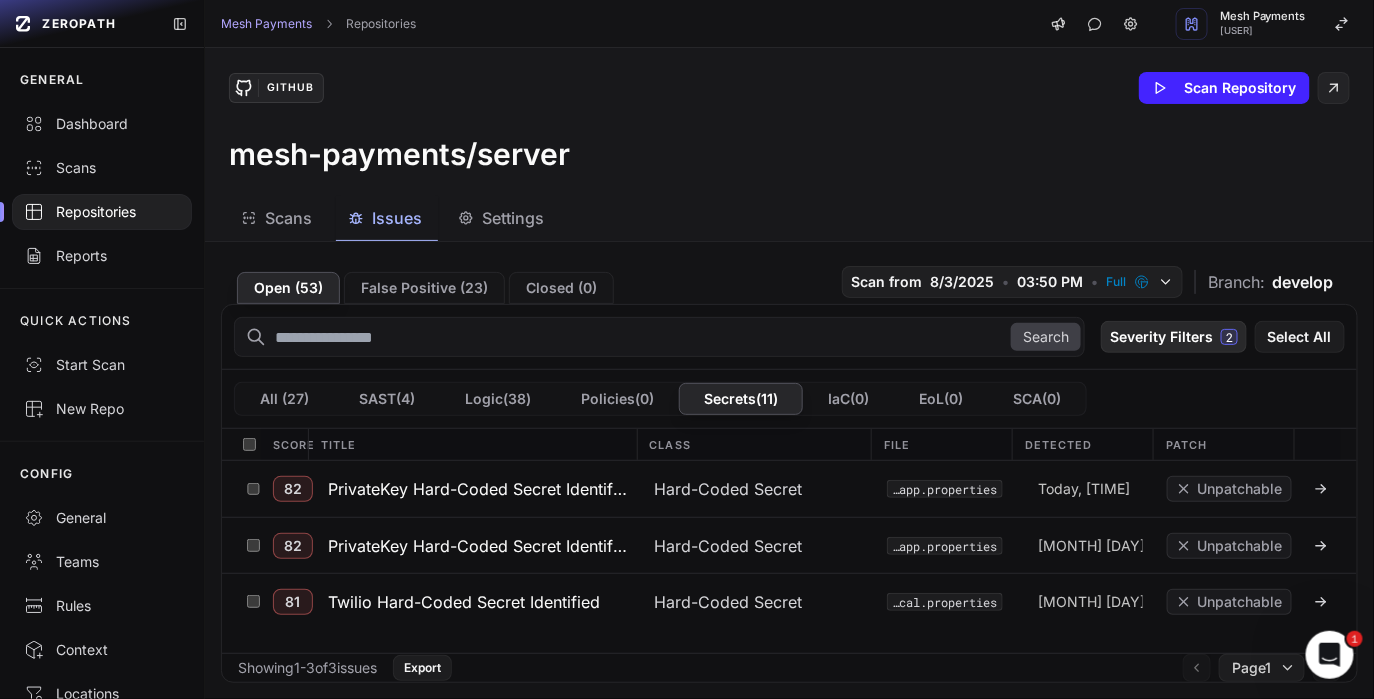 click on "Severity Filters
2" at bounding box center [1174, 337] 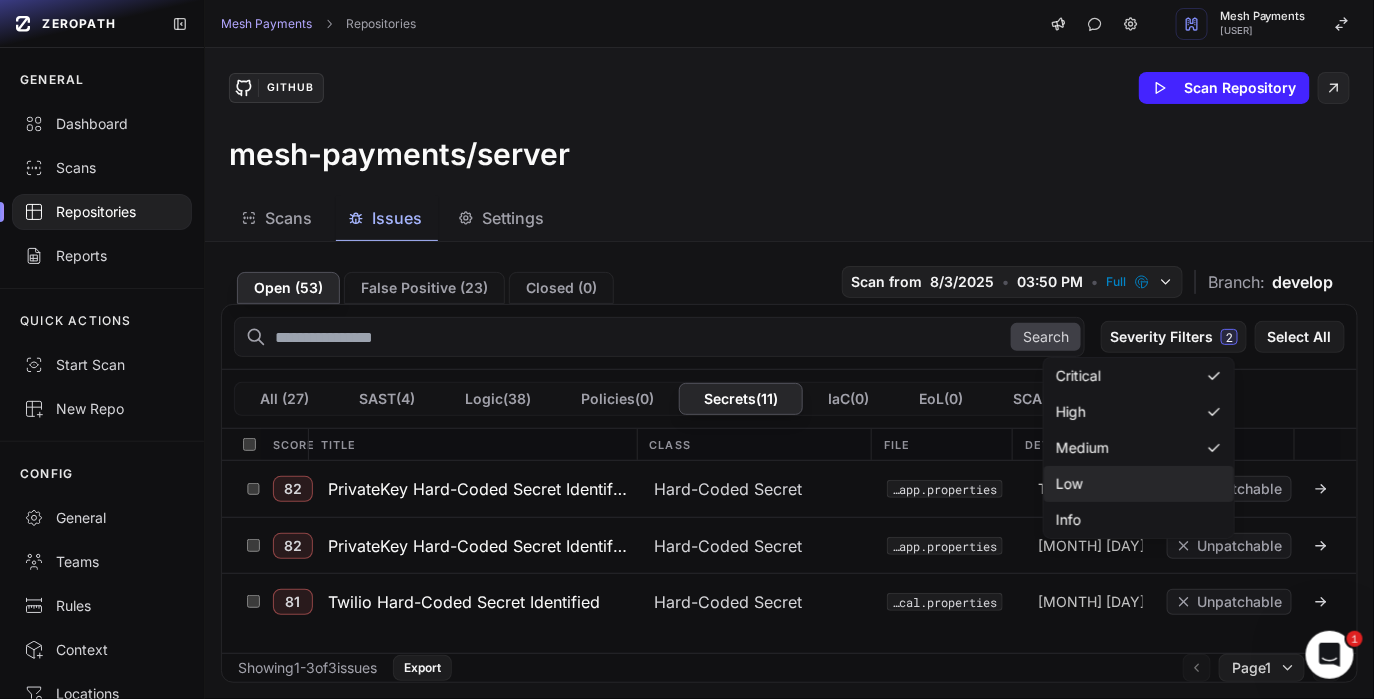 click on "Low" 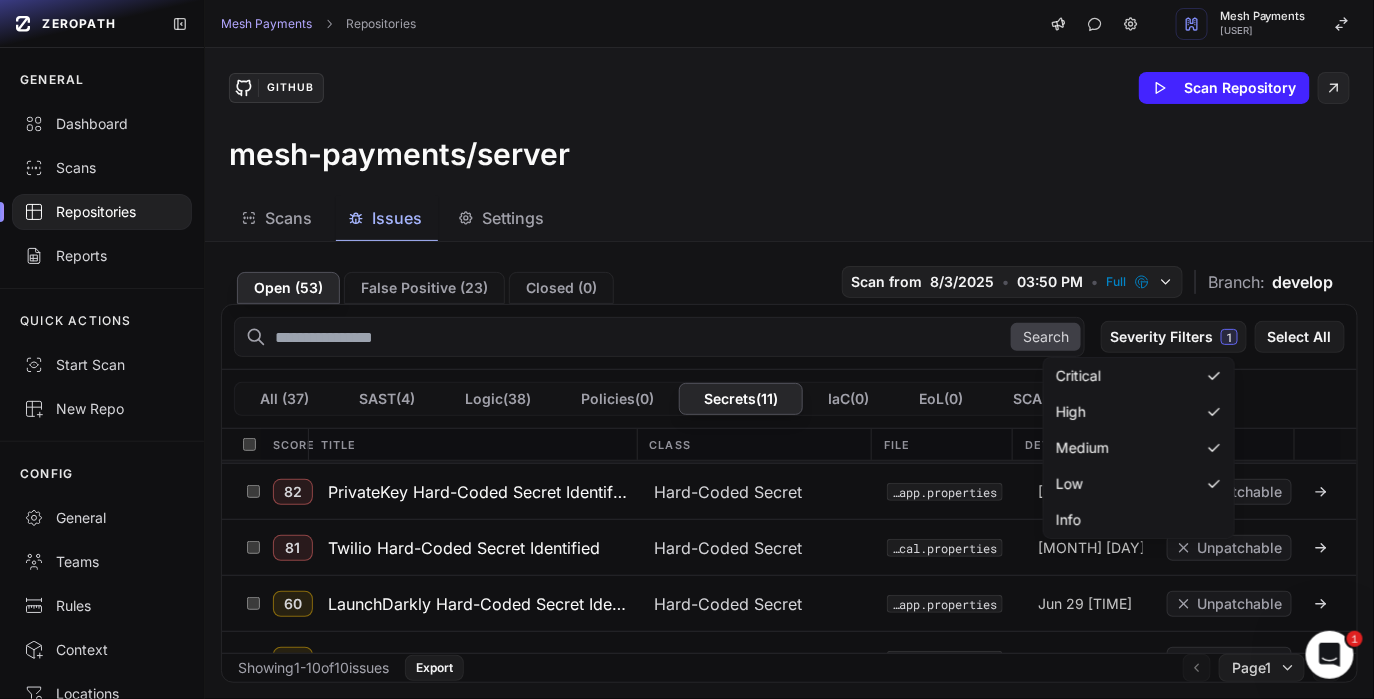 scroll, scrollTop: 0, scrollLeft: 0, axis: both 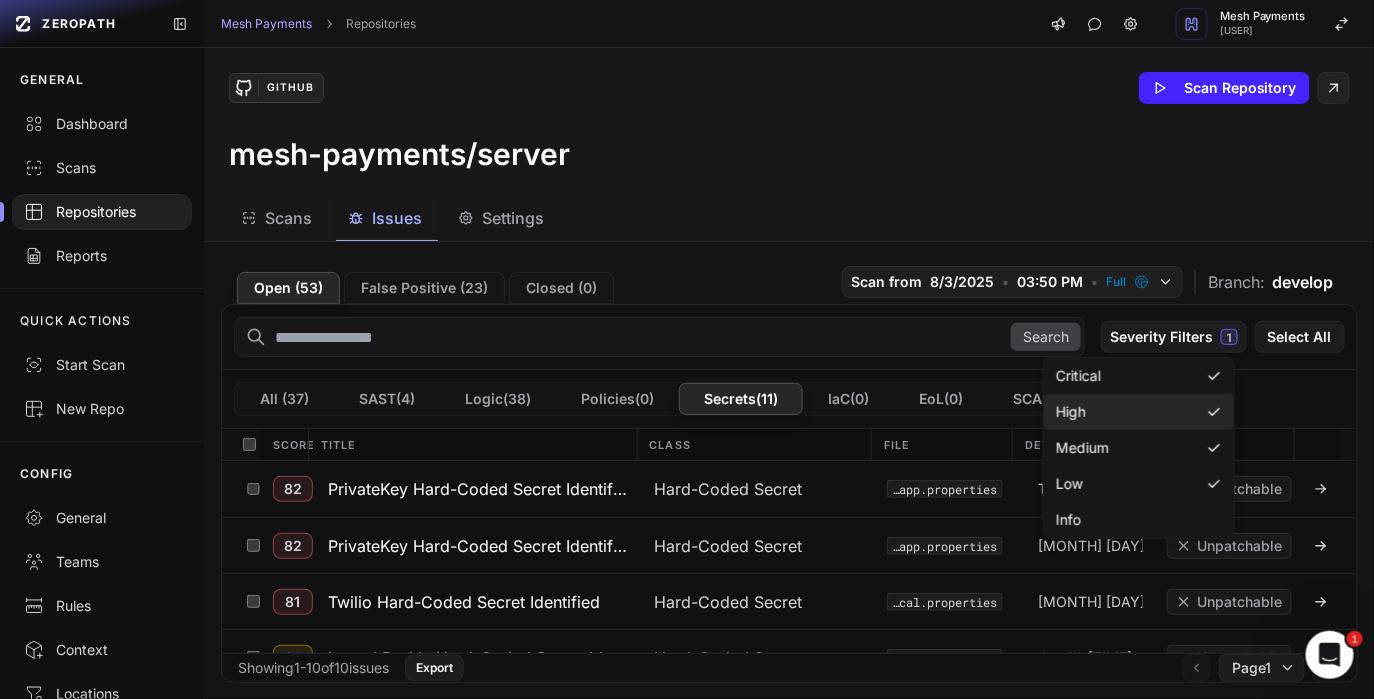click on "High" 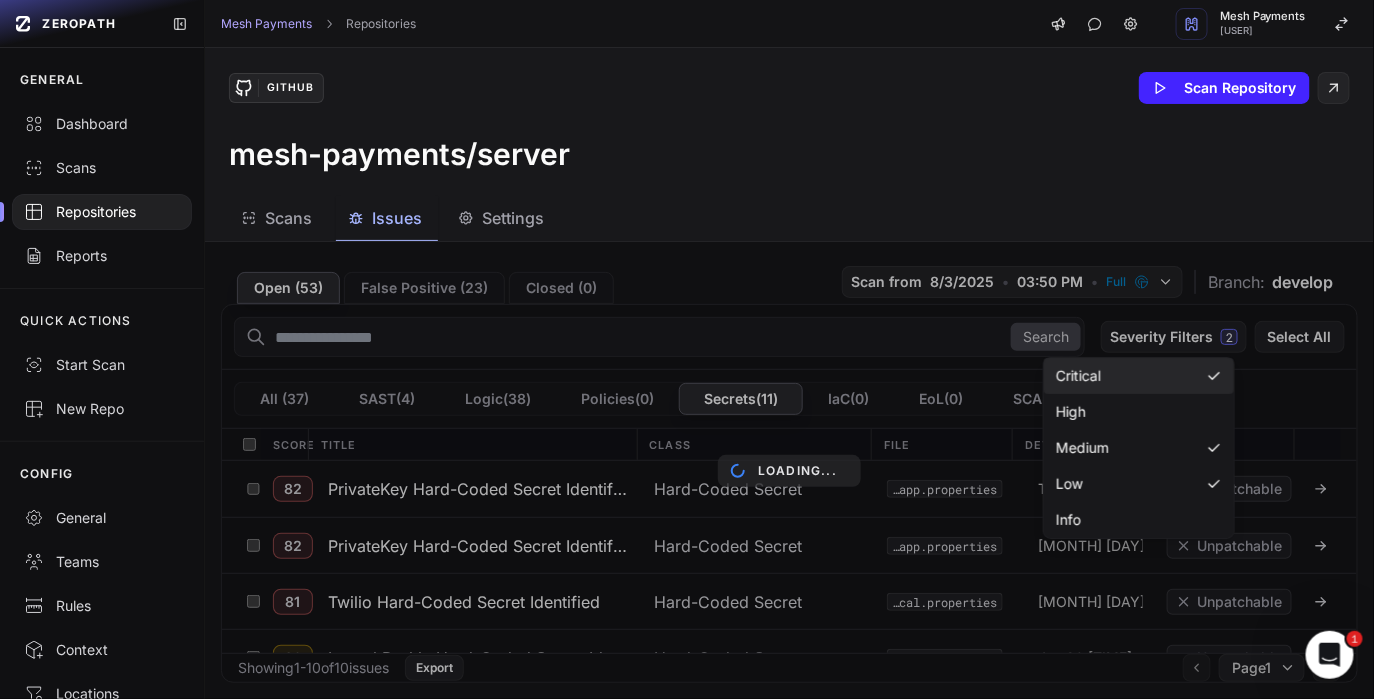 click on "Critical" at bounding box center (1139, 376) 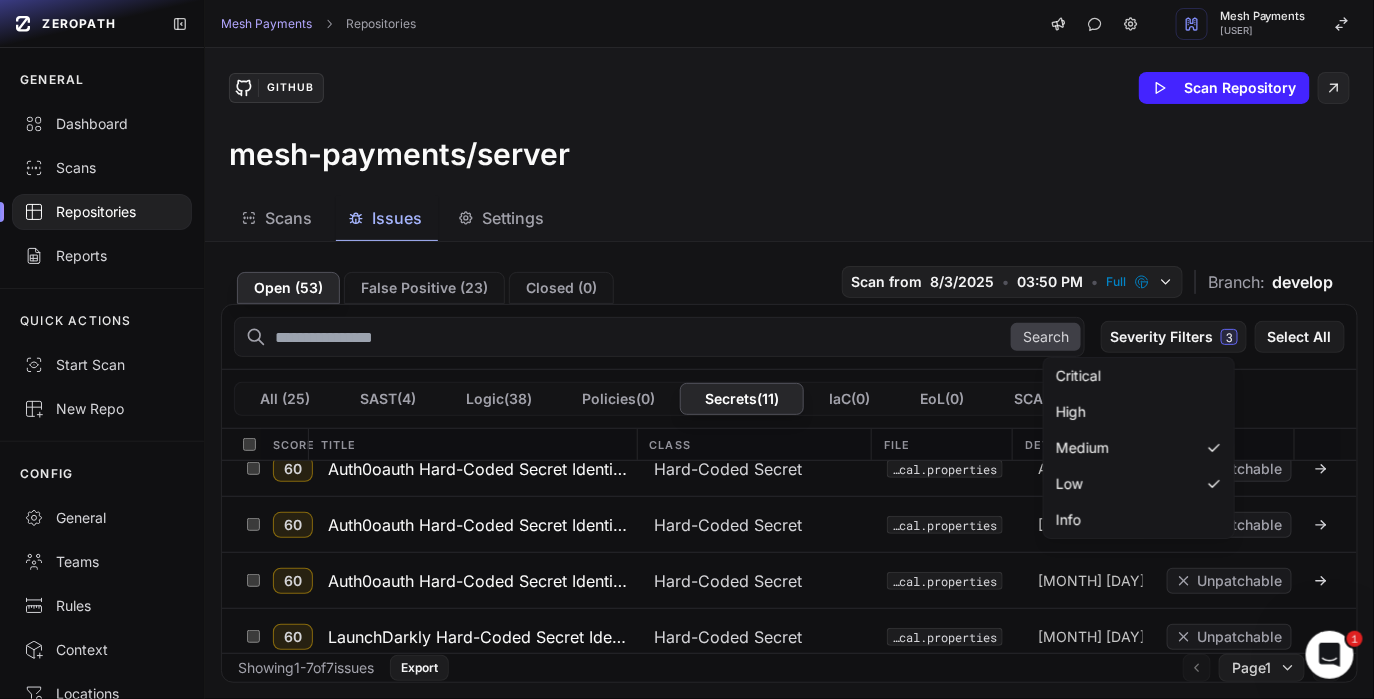 scroll, scrollTop: 0, scrollLeft: 0, axis: both 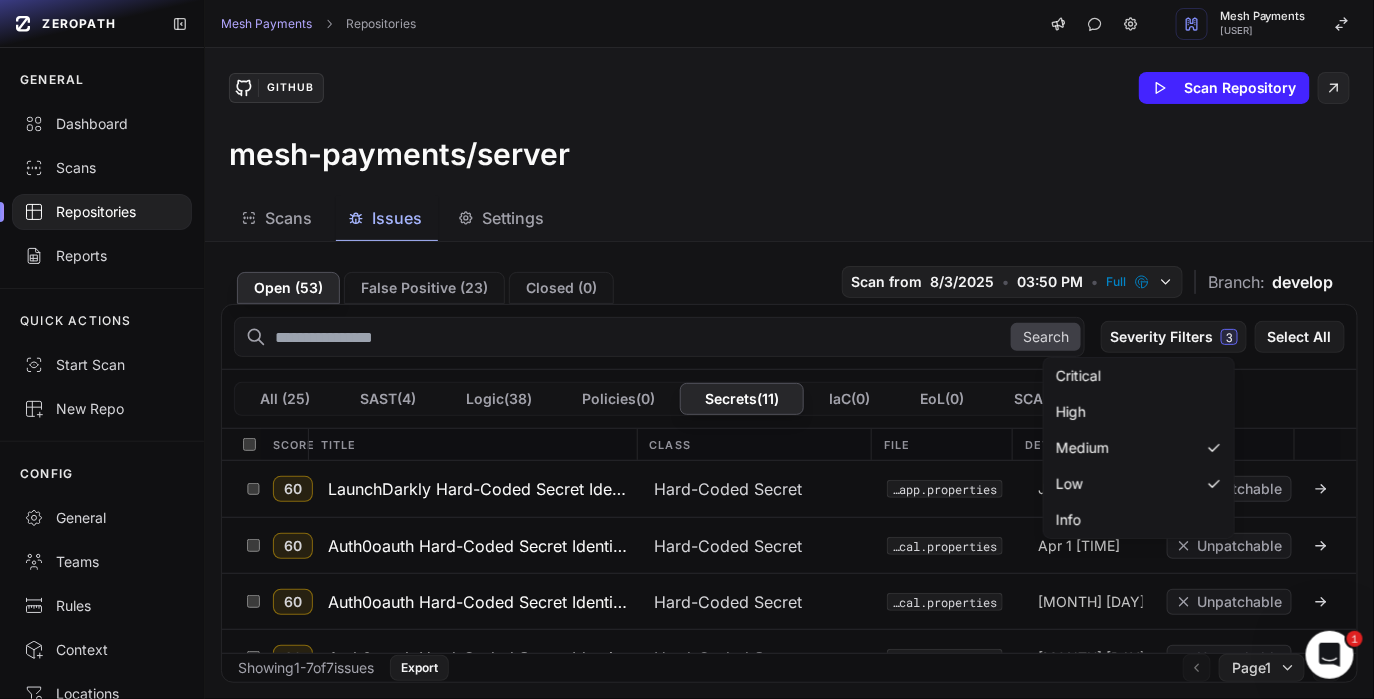 click on "GitHub Scan Repository mesh-payments/server" at bounding box center (789, 122) 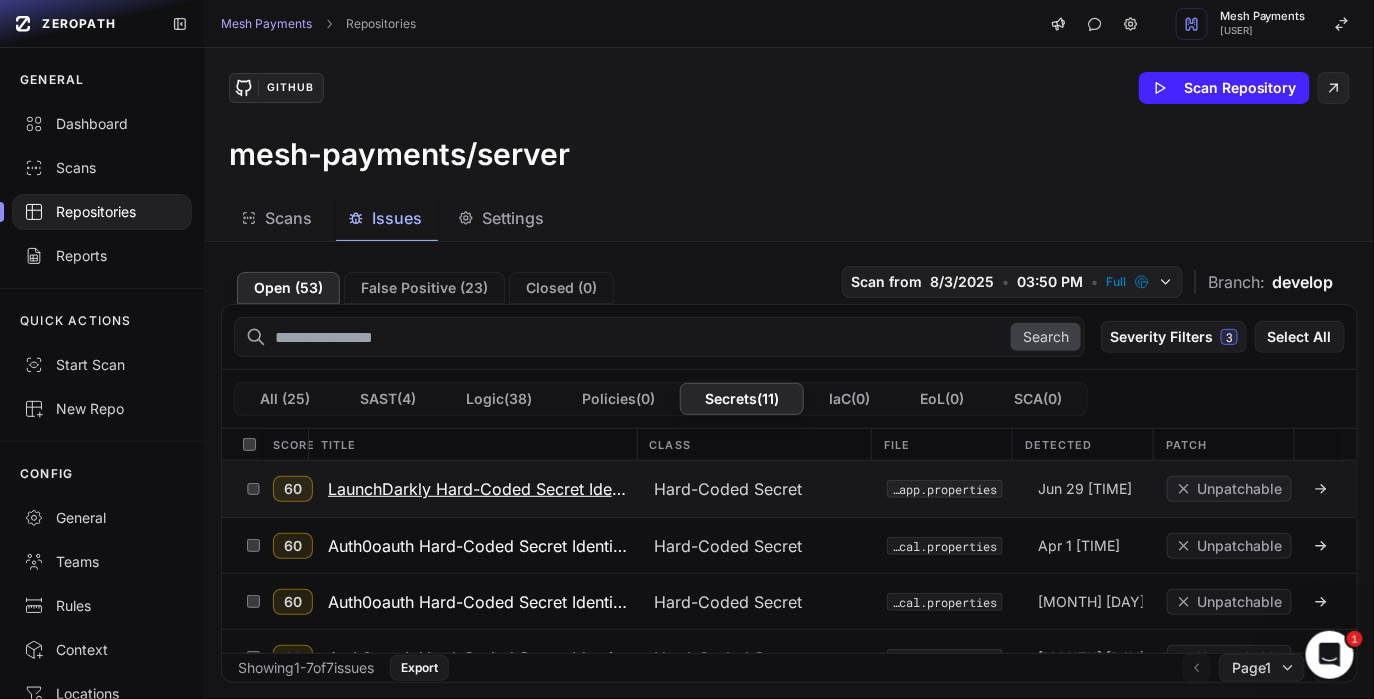 click 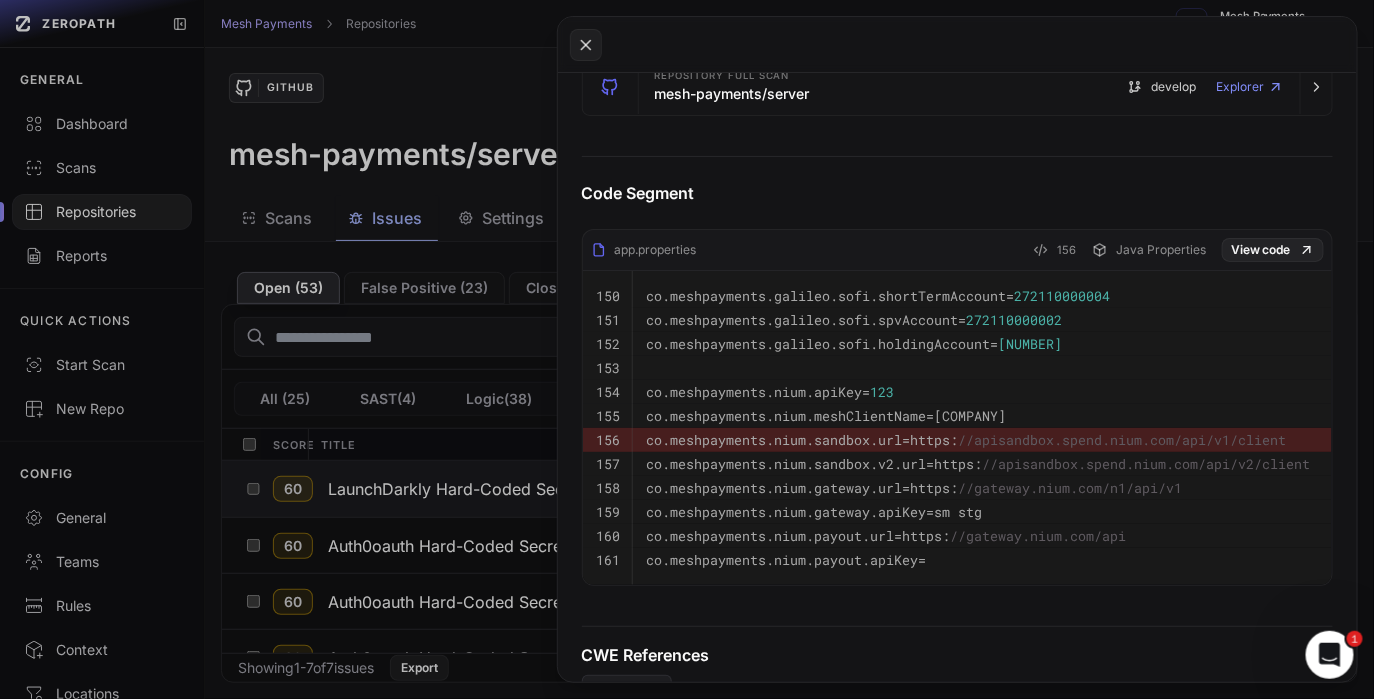 scroll, scrollTop: 463, scrollLeft: 0, axis: vertical 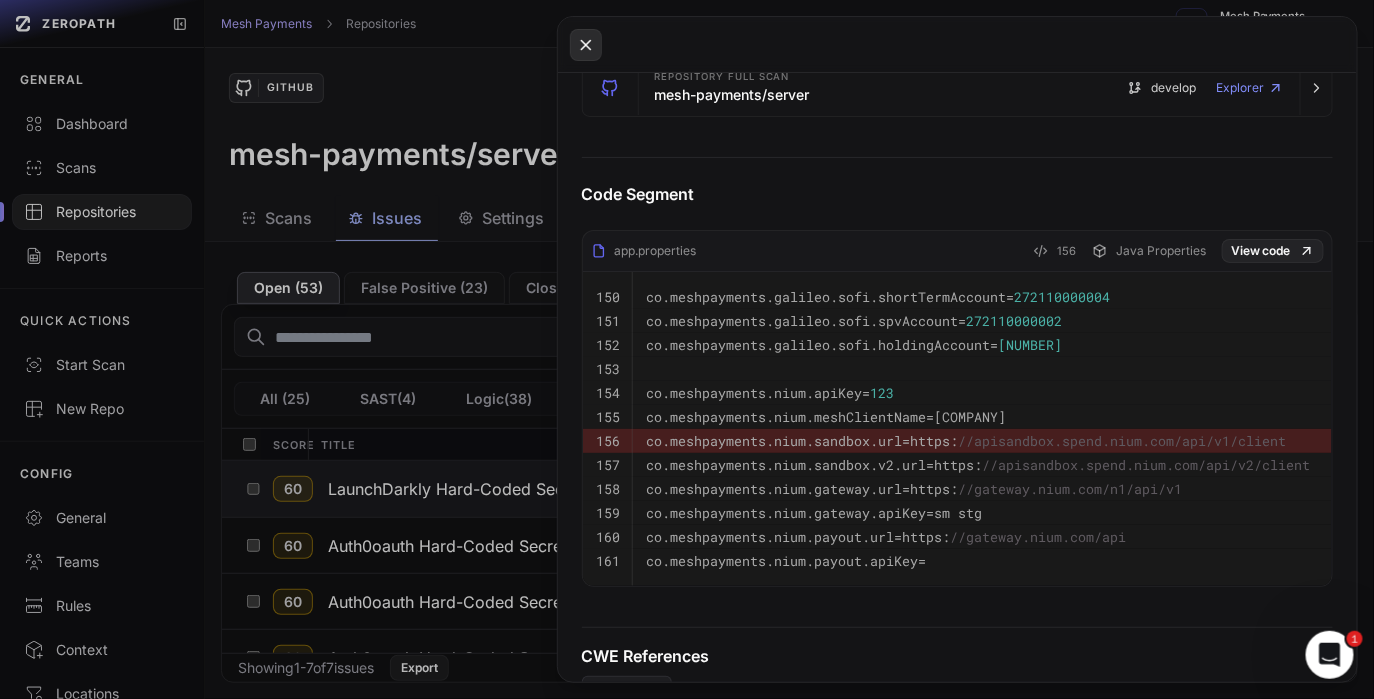 click 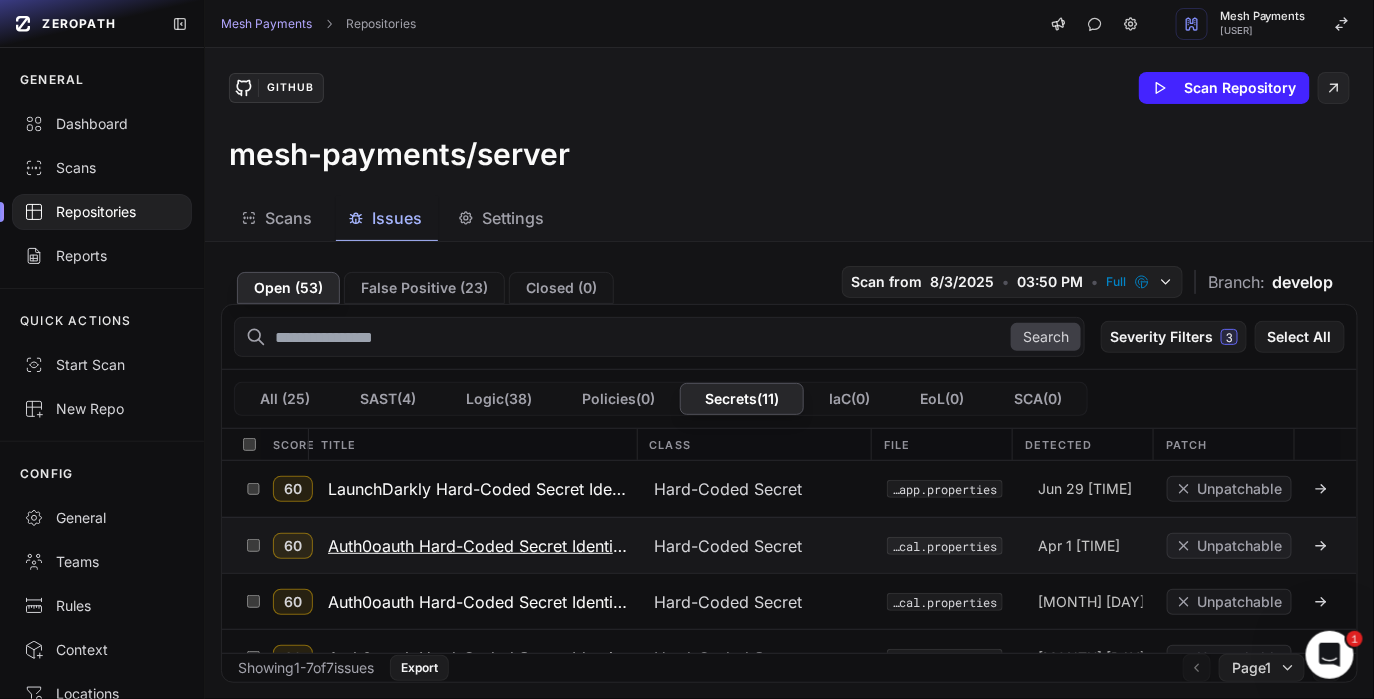 click 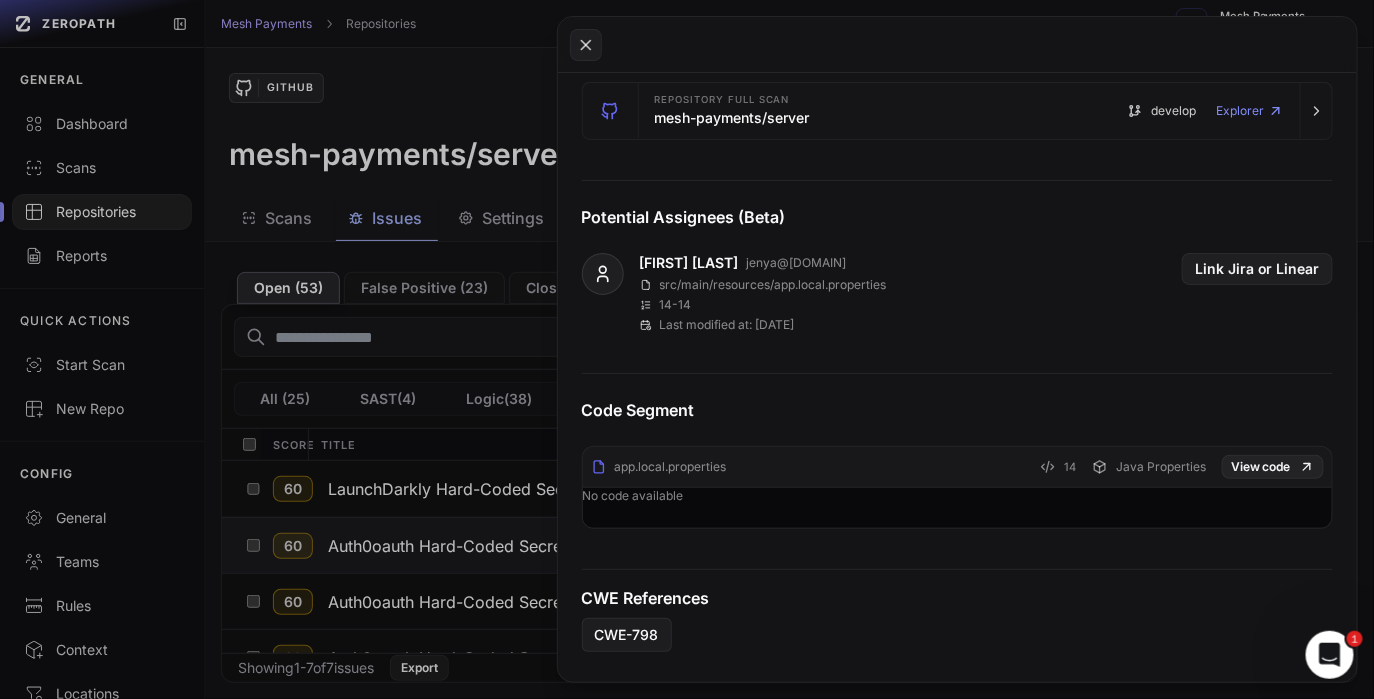 scroll, scrollTop: 673, scrollLeft: 0, axis: vertical 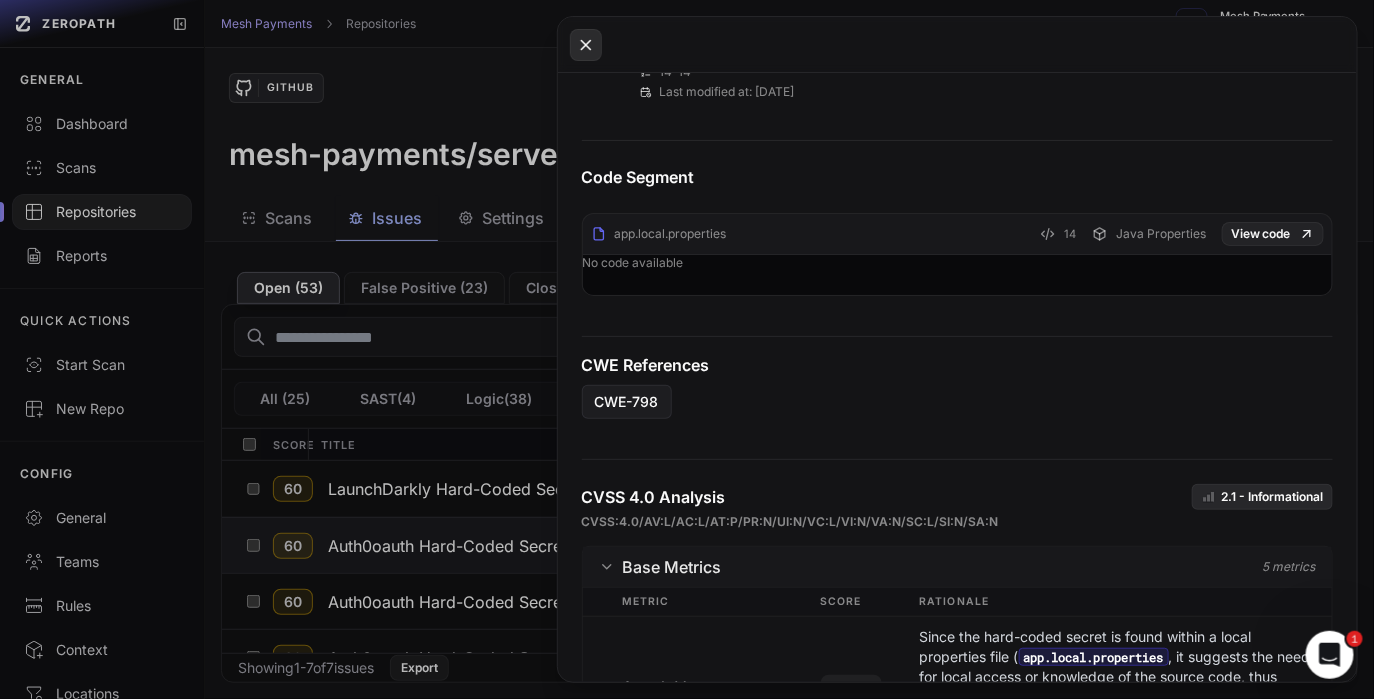 click 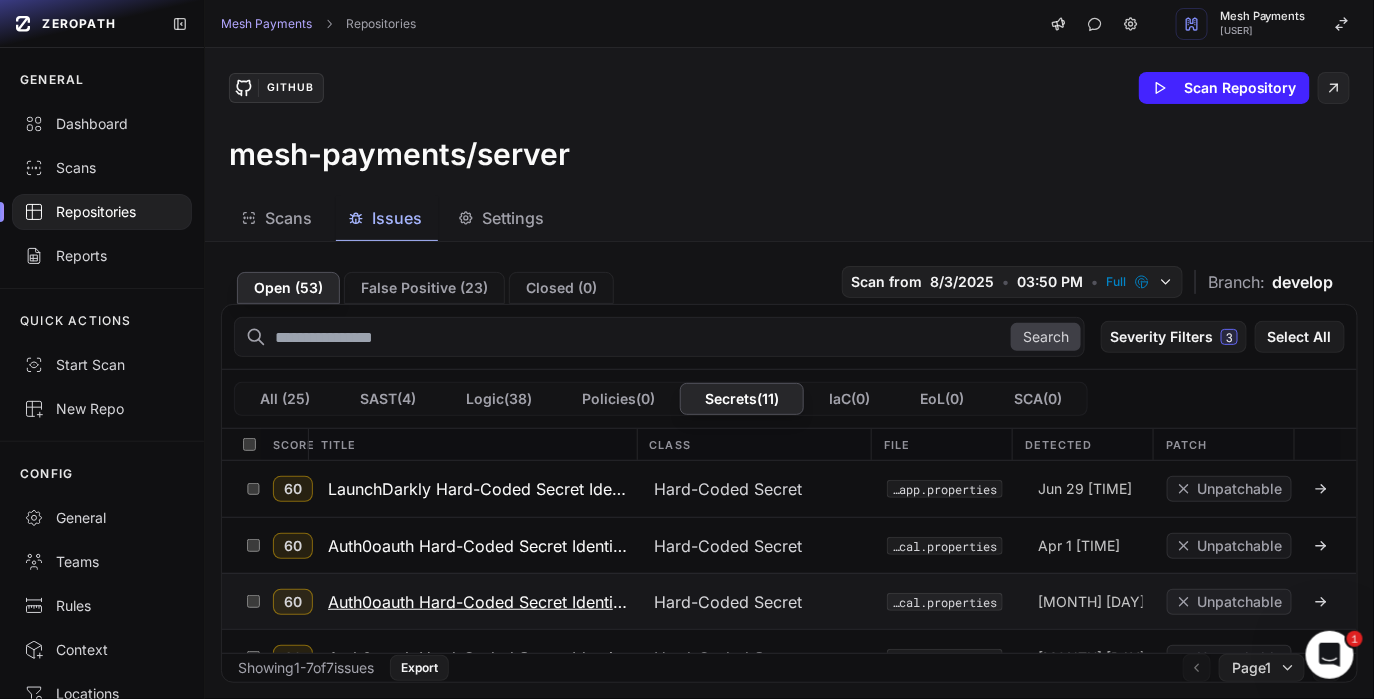 click 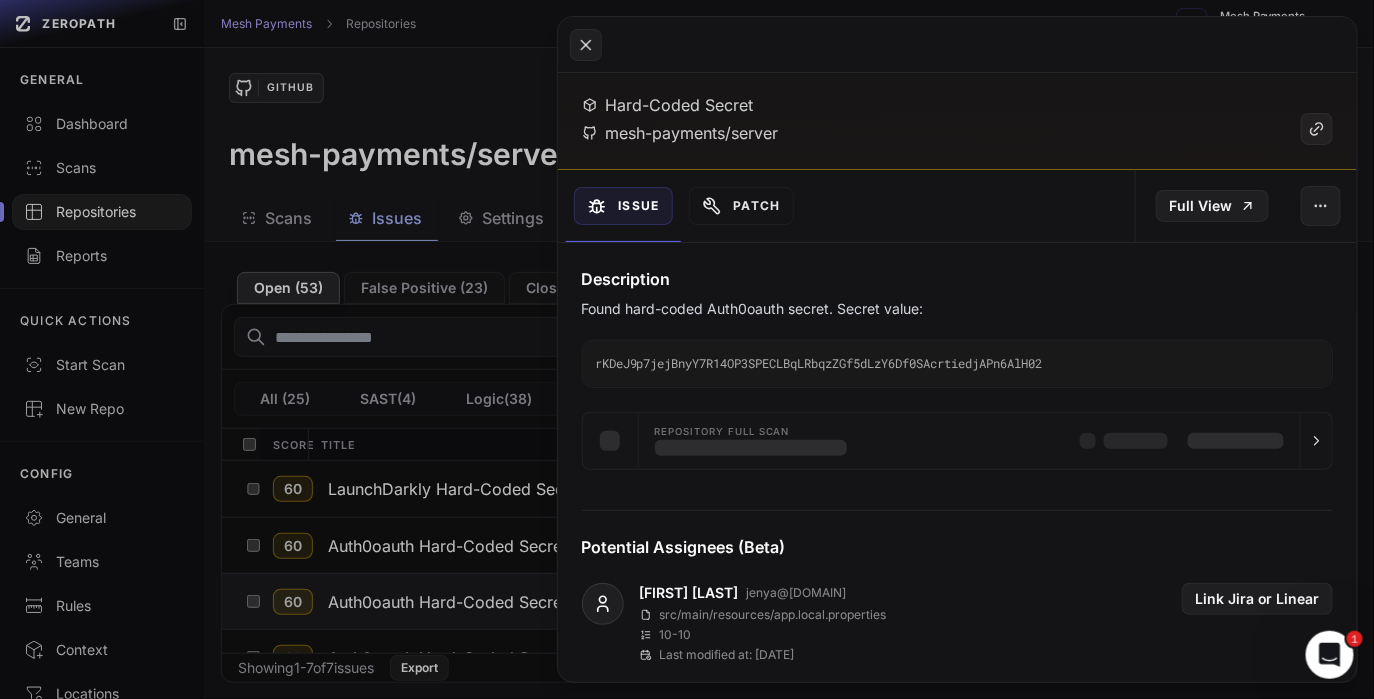 scroll, scrollTop: 116, scrollLeft: 0, axis: vertical 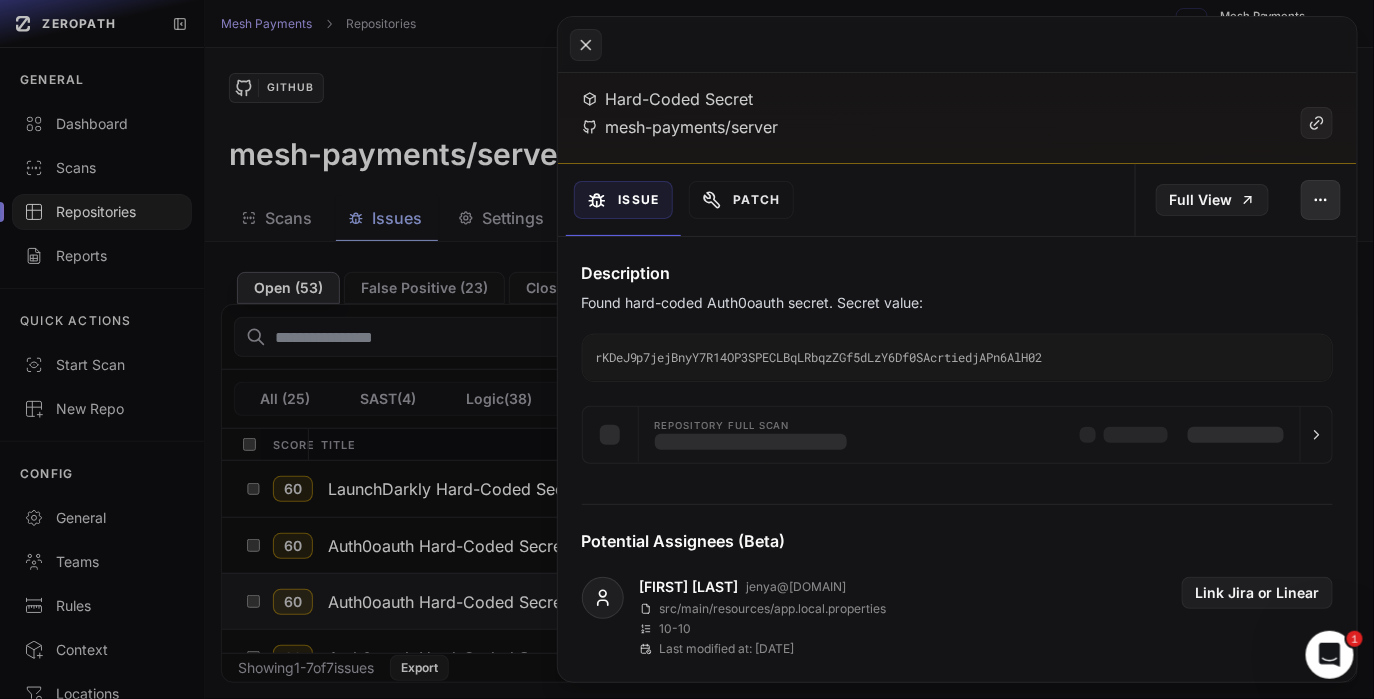 click 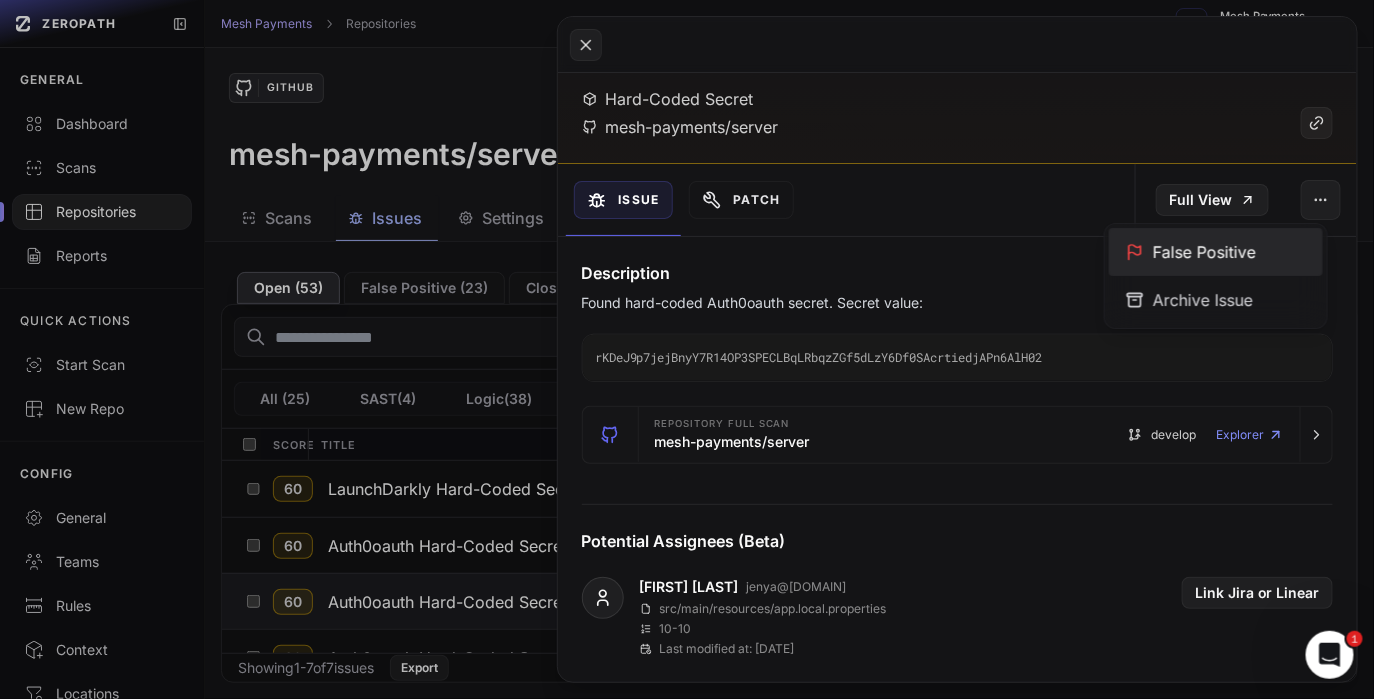 click on "False Positive" at bounding box center [1216, 252] 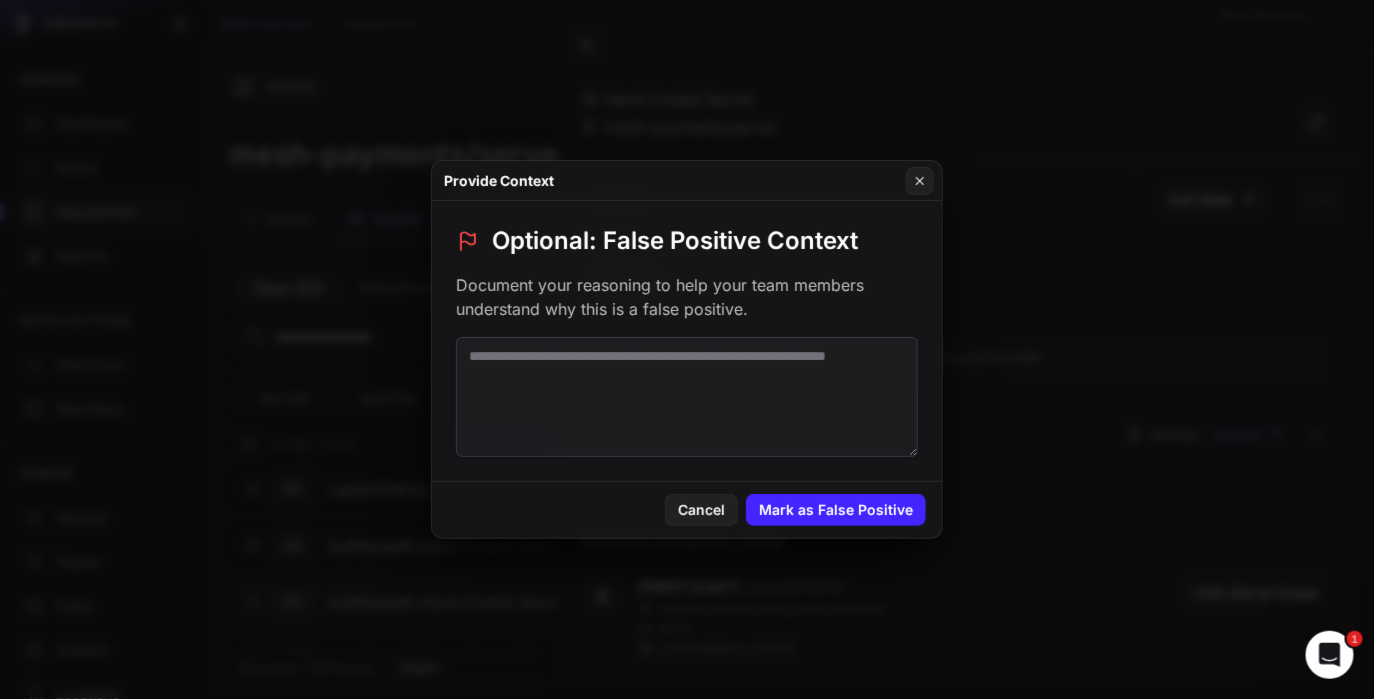 click at bounding box center [687, 397] 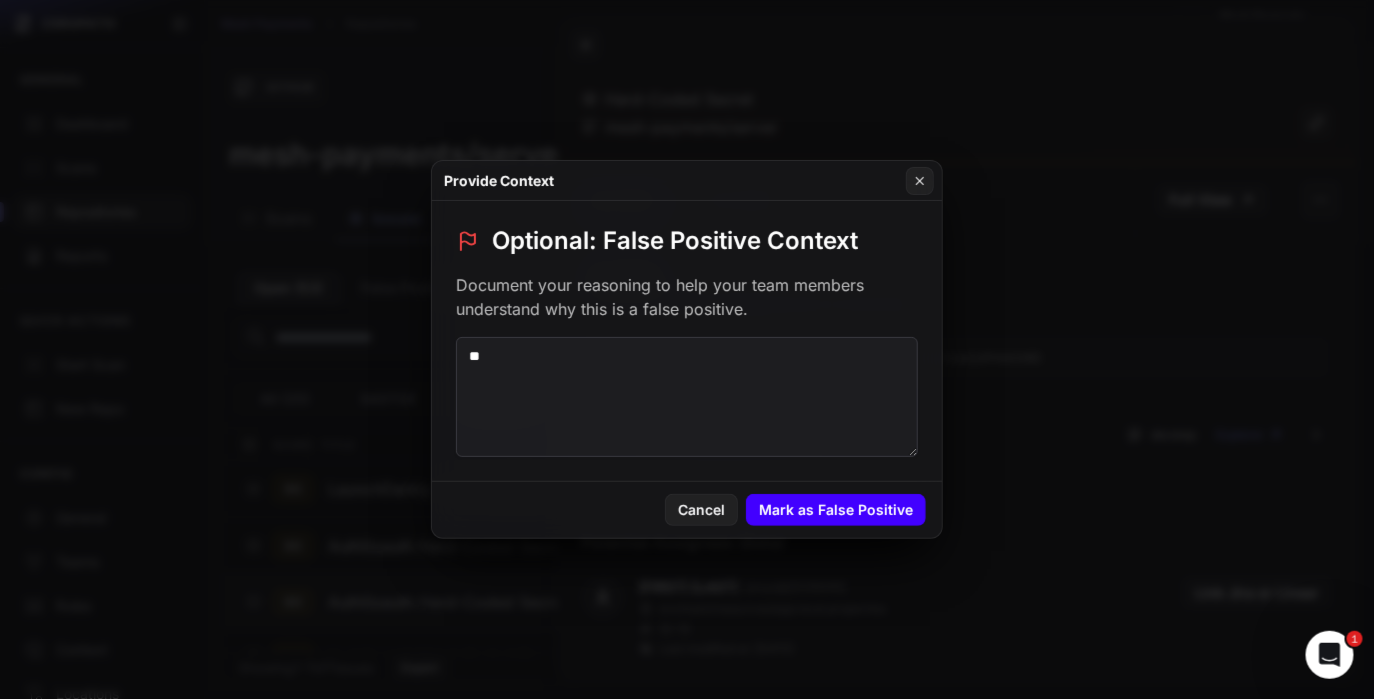 type on "**" 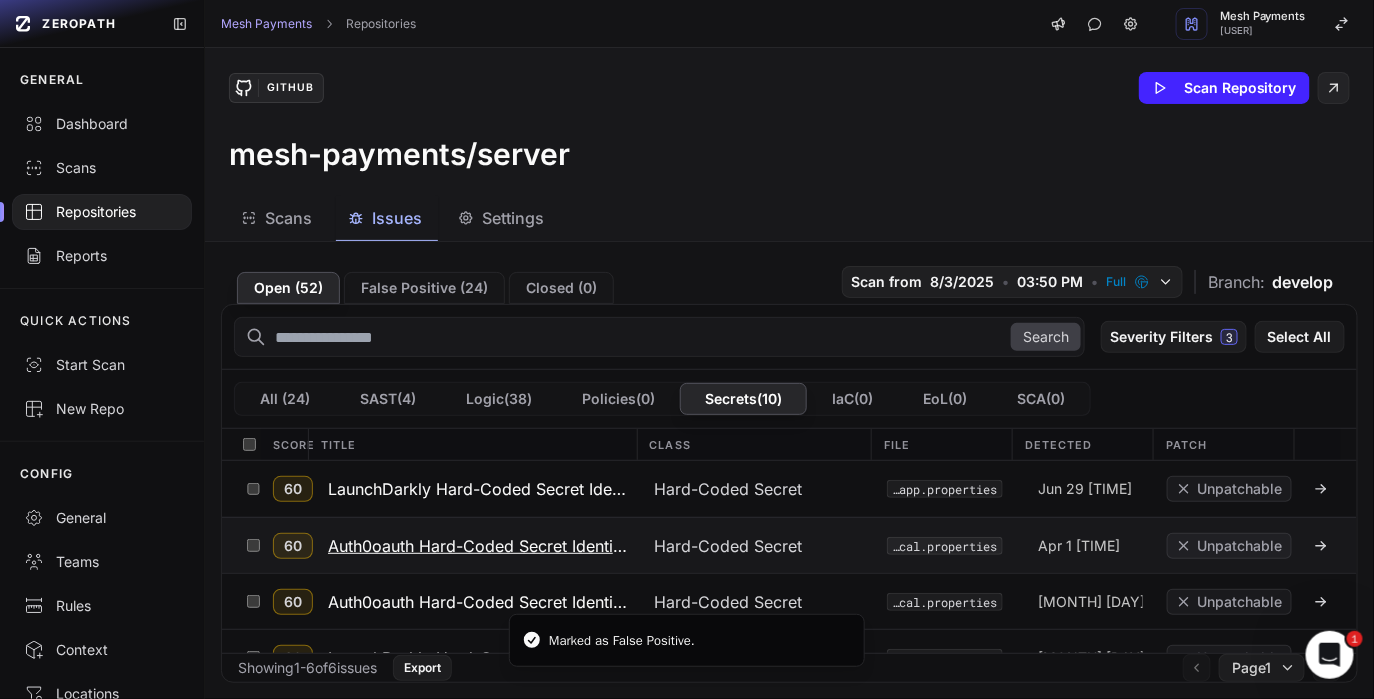 click 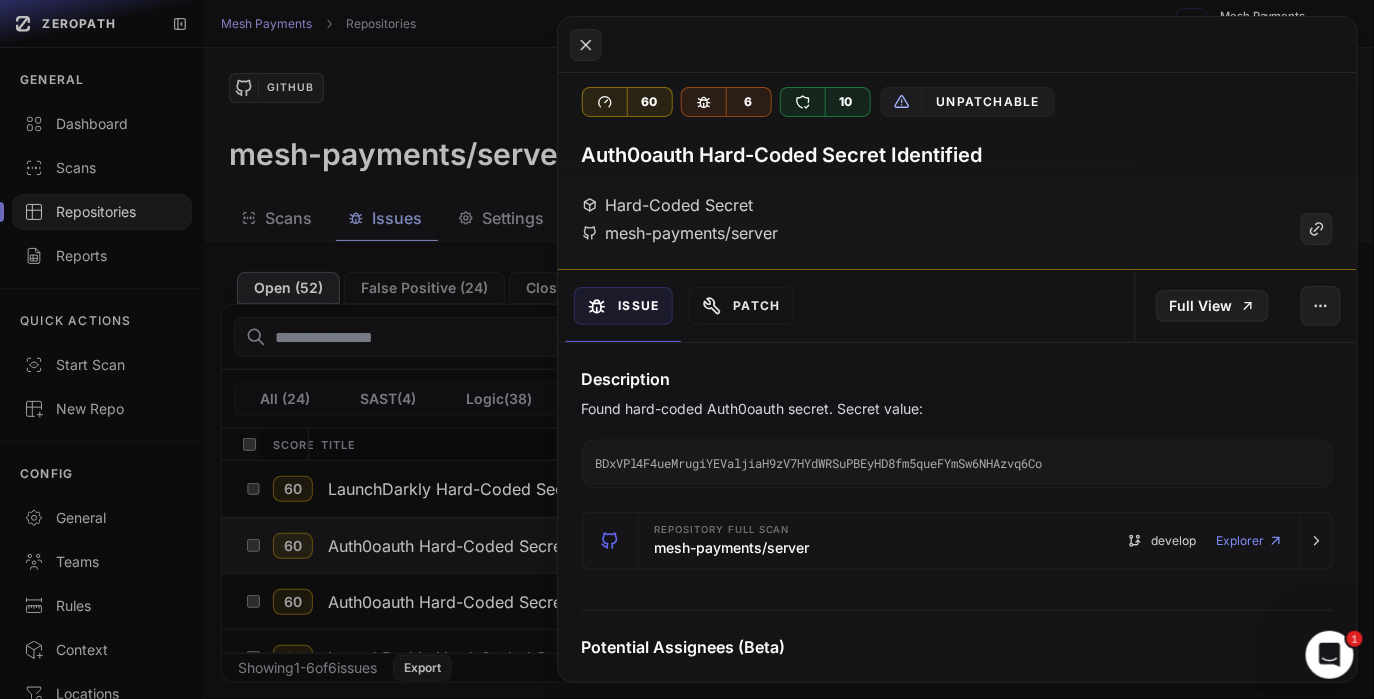 scroll, scrollTop: 0, scrollLeft: 0, axis: both 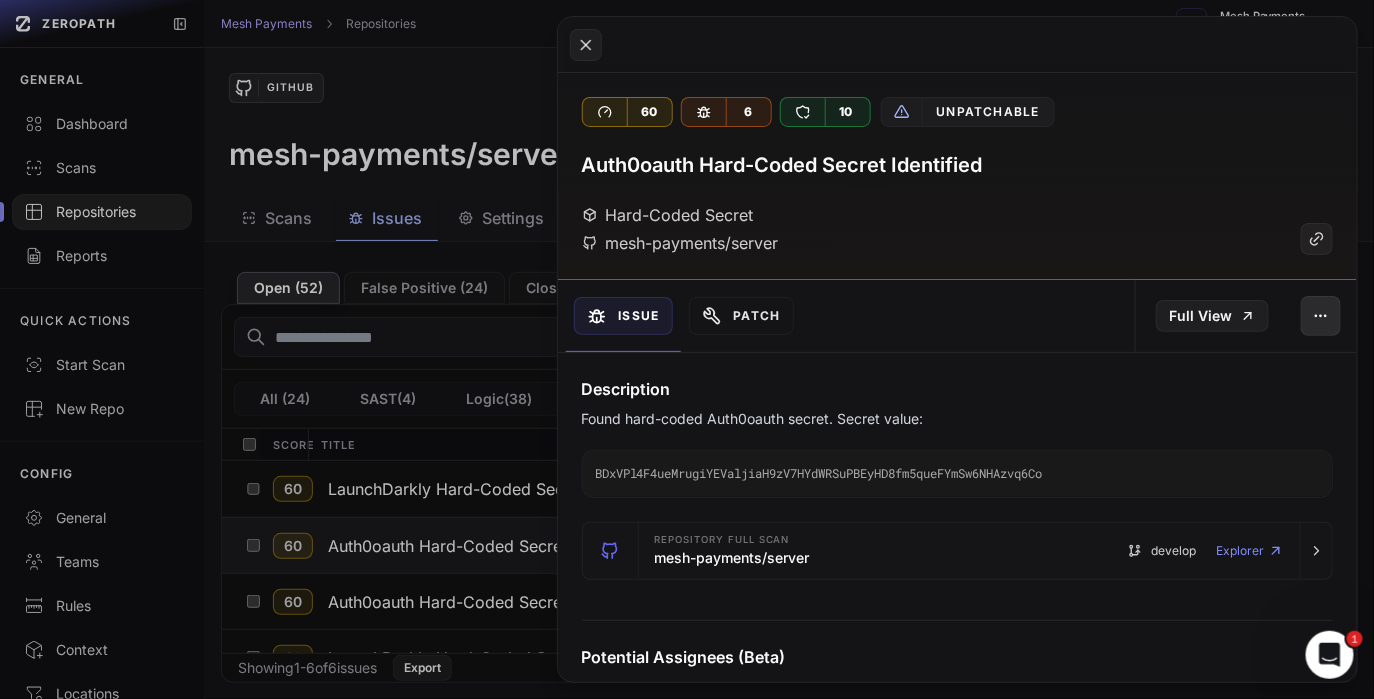click 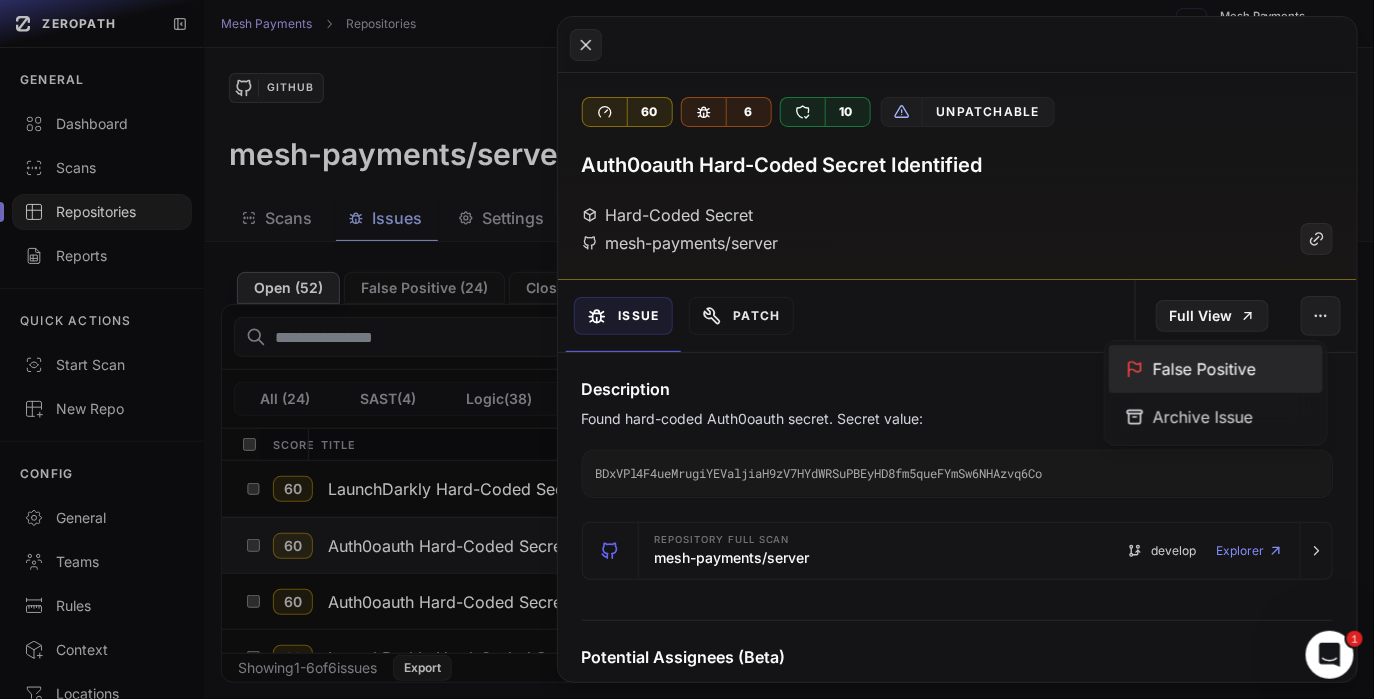 click on "False Positive" at bounding box center [1216, 369] 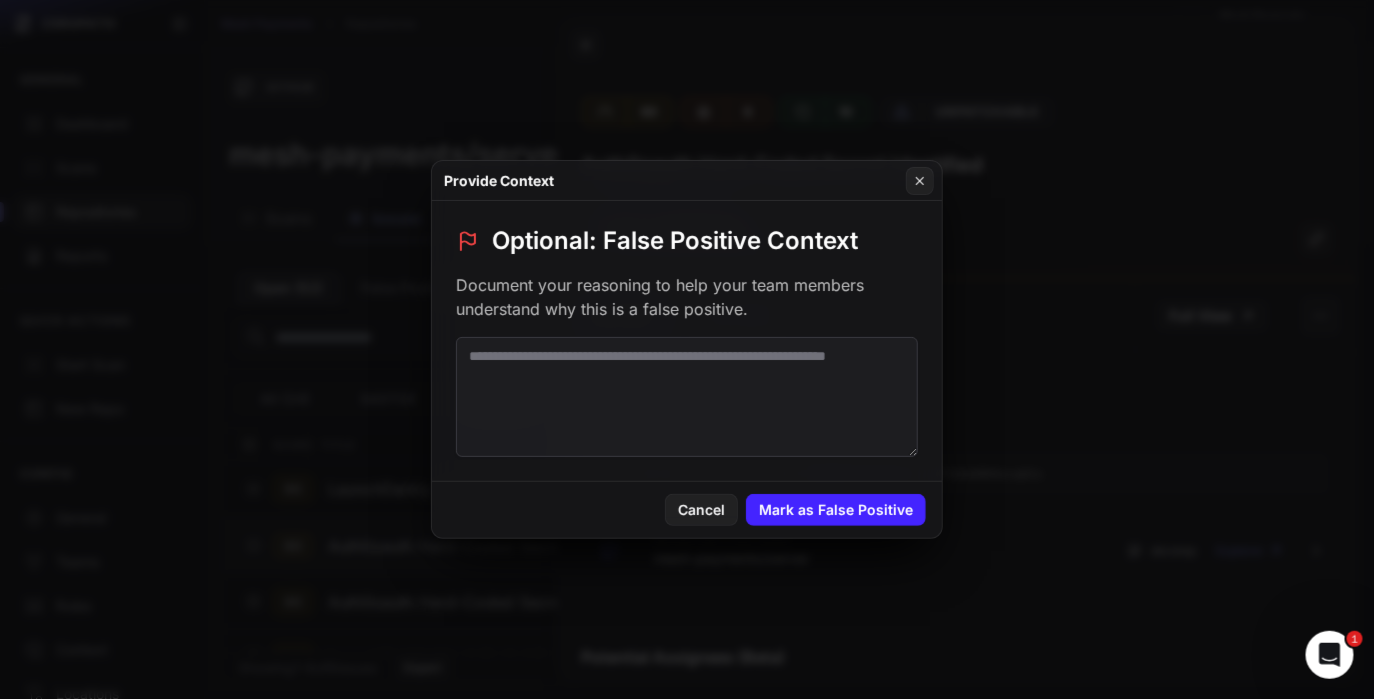 click at bounding box center (687, 397) 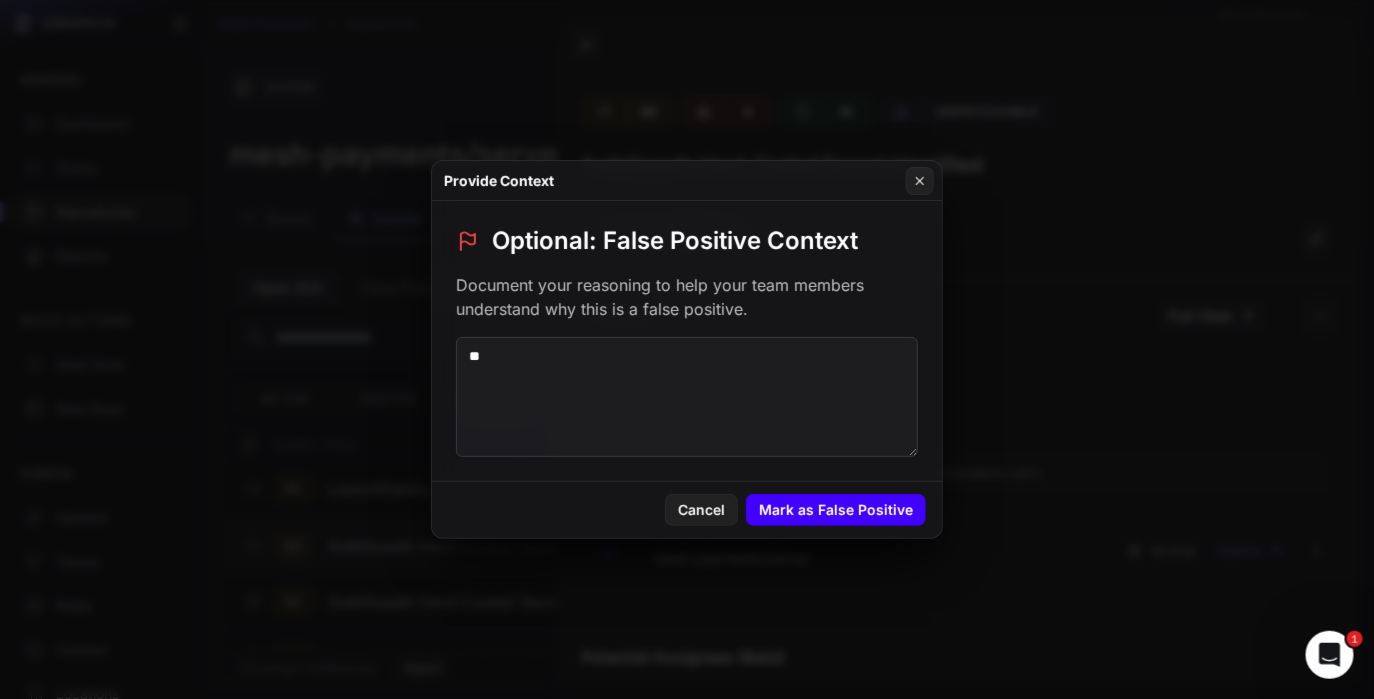 type on "**" 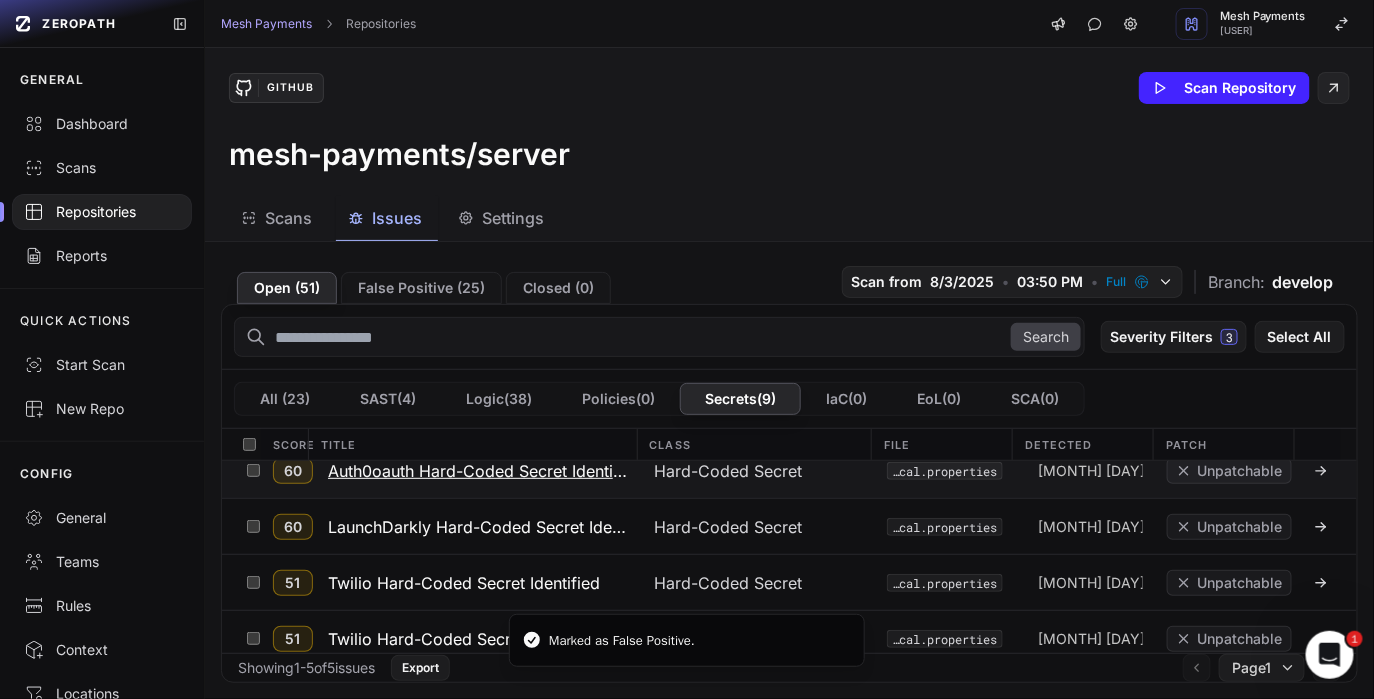 scroll, scrollTop: 86, scrollLeft: 0, axis: vertical 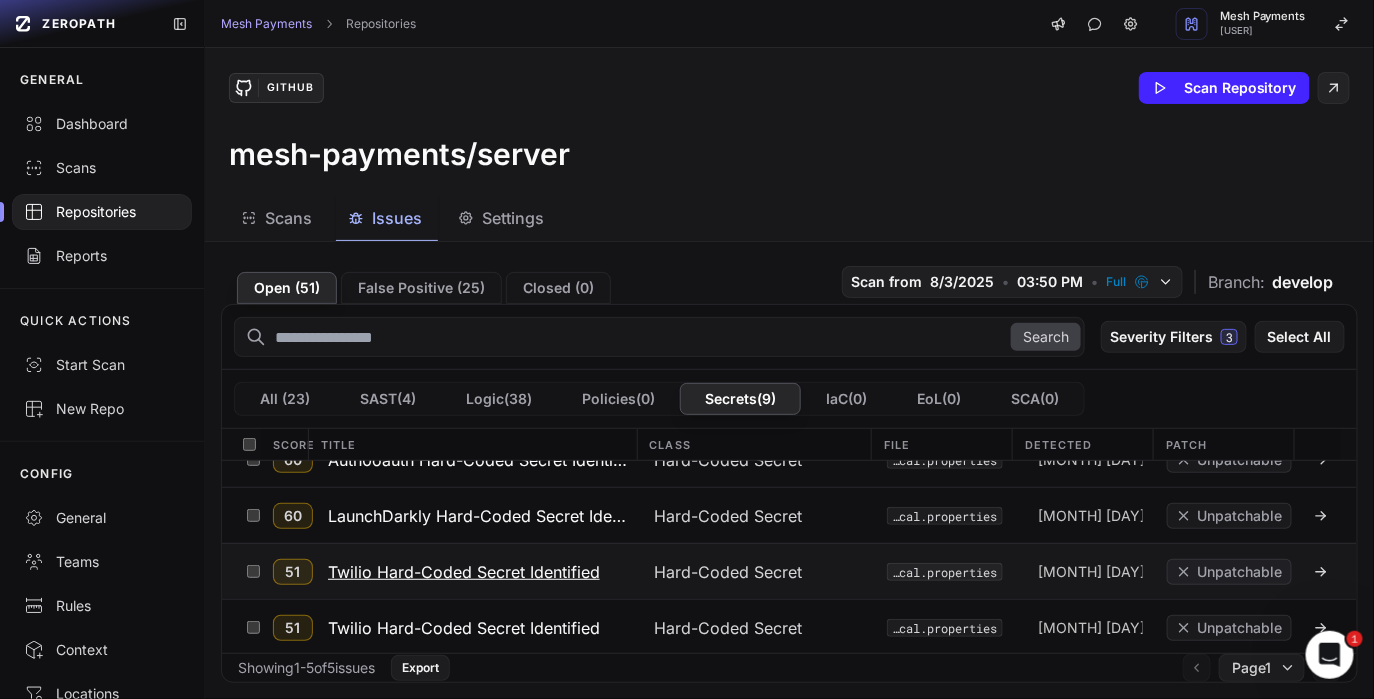 click 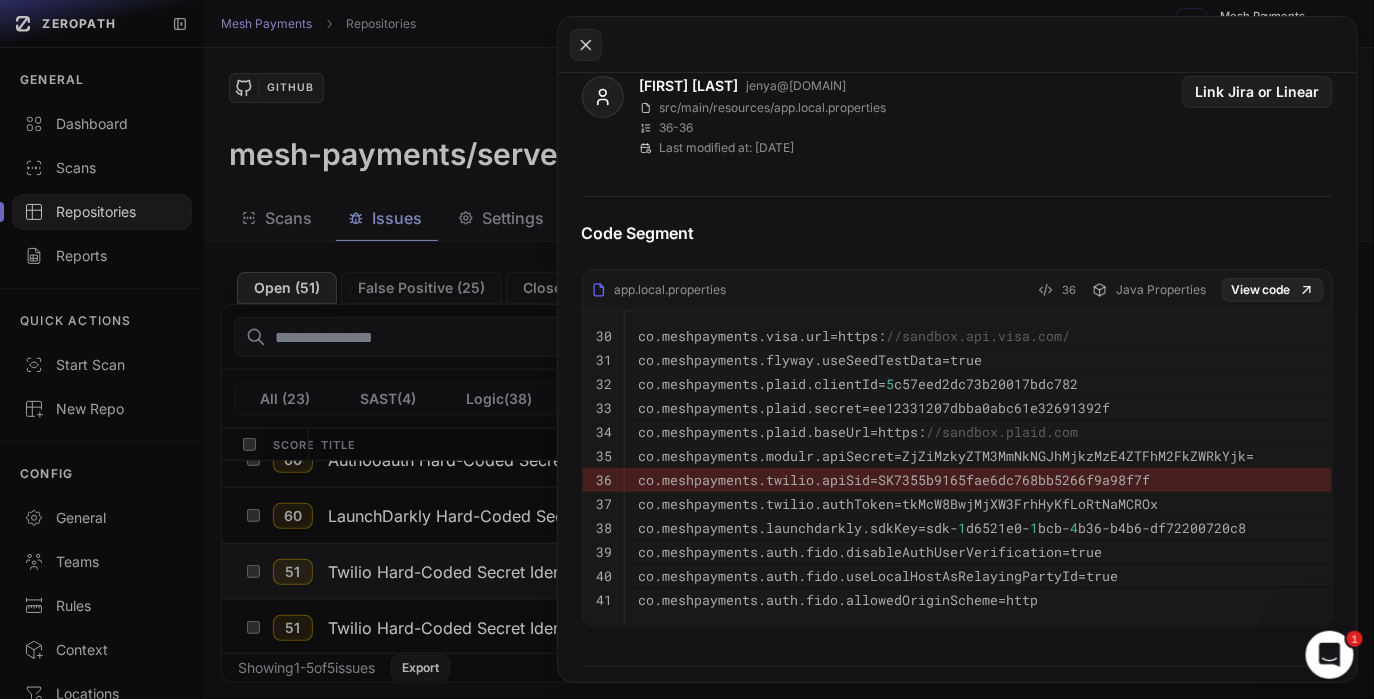 scroll, scrollTop: 597, scrollLeft: 0, axis: vertical 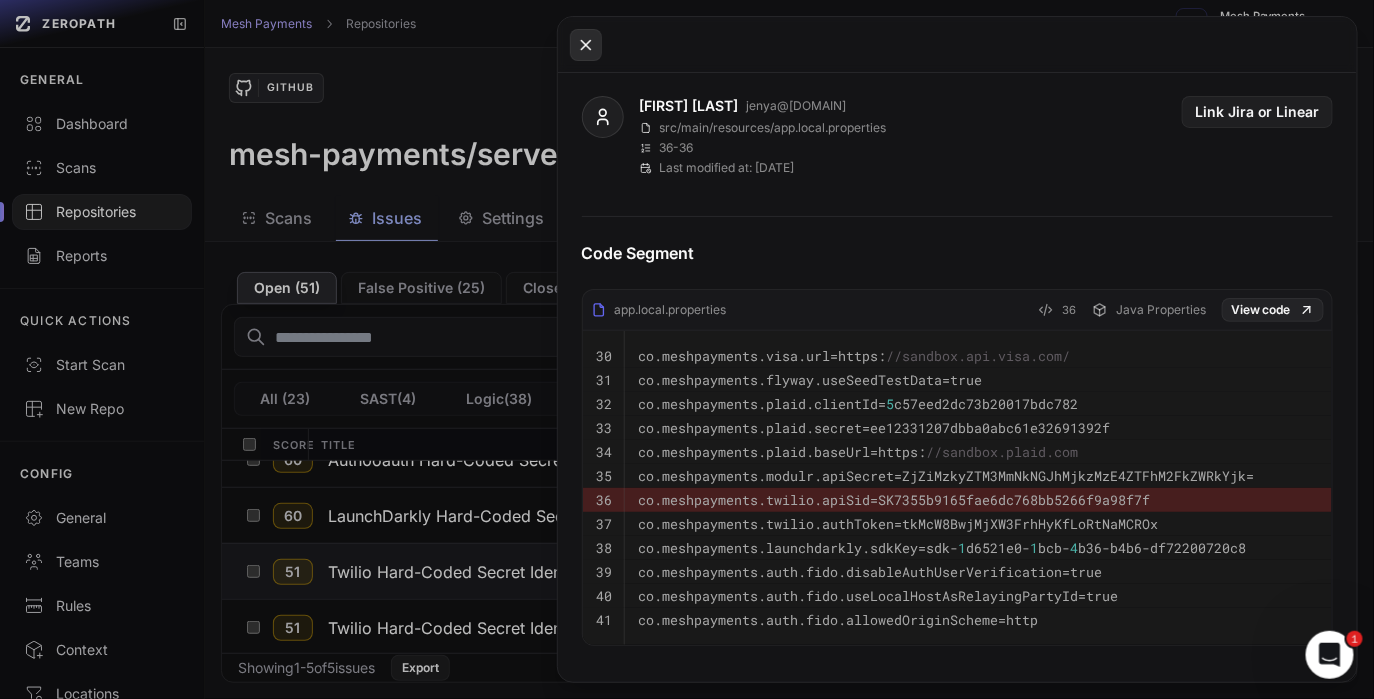 click 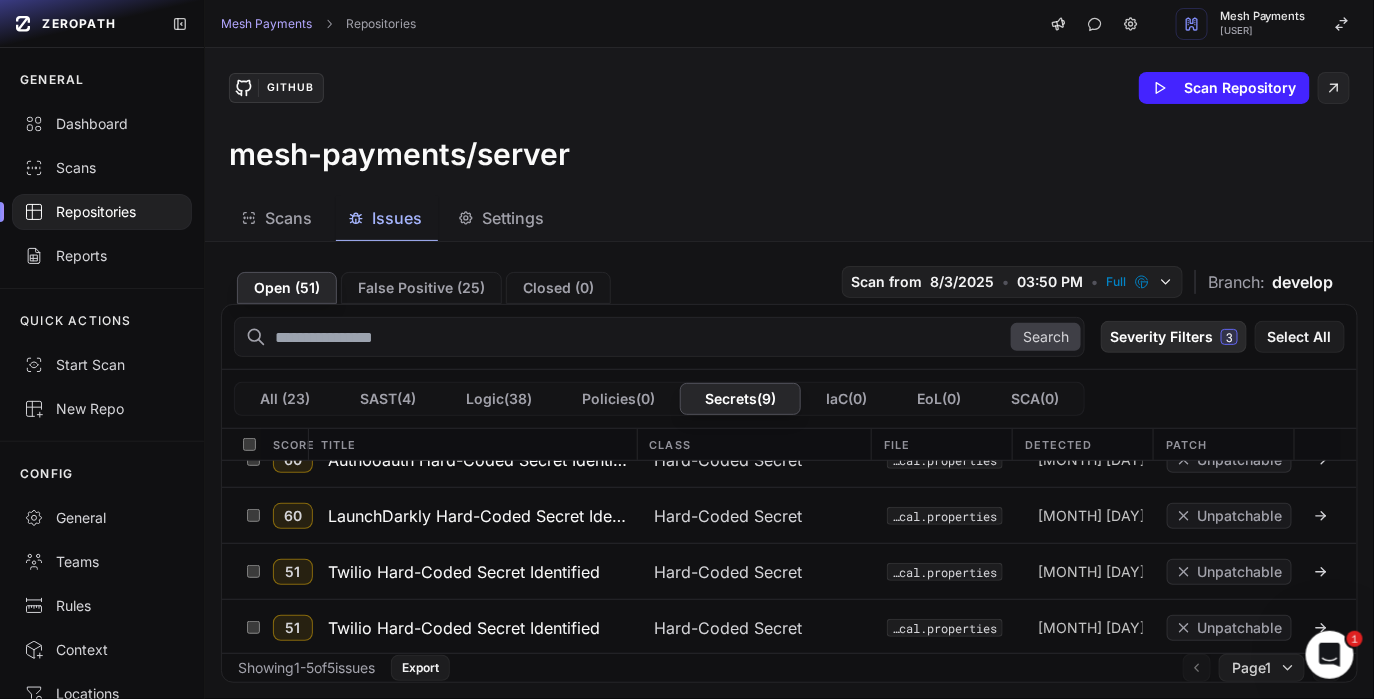 click on "Severity Filters
3" at bounding box center [1174, 337] 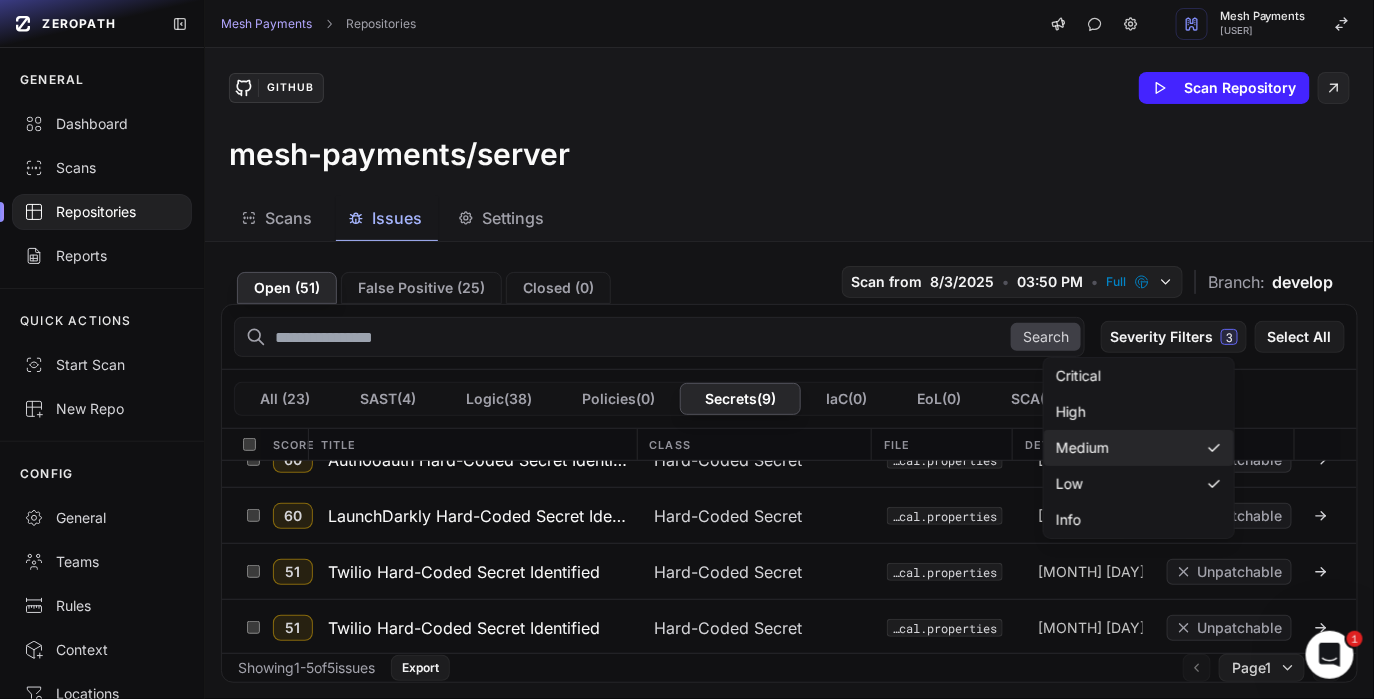 click on "Medium" 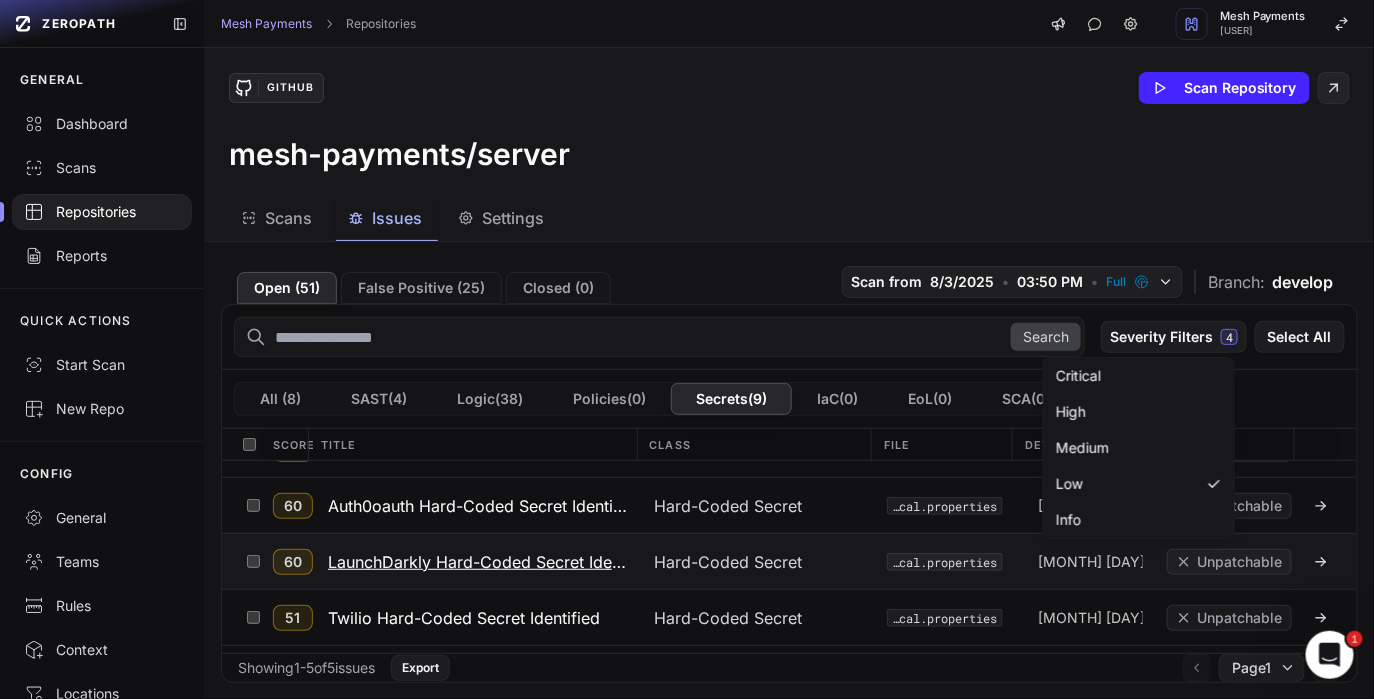 scroll, scrollTop: 86, scrollLeft: 0, axis: vertical 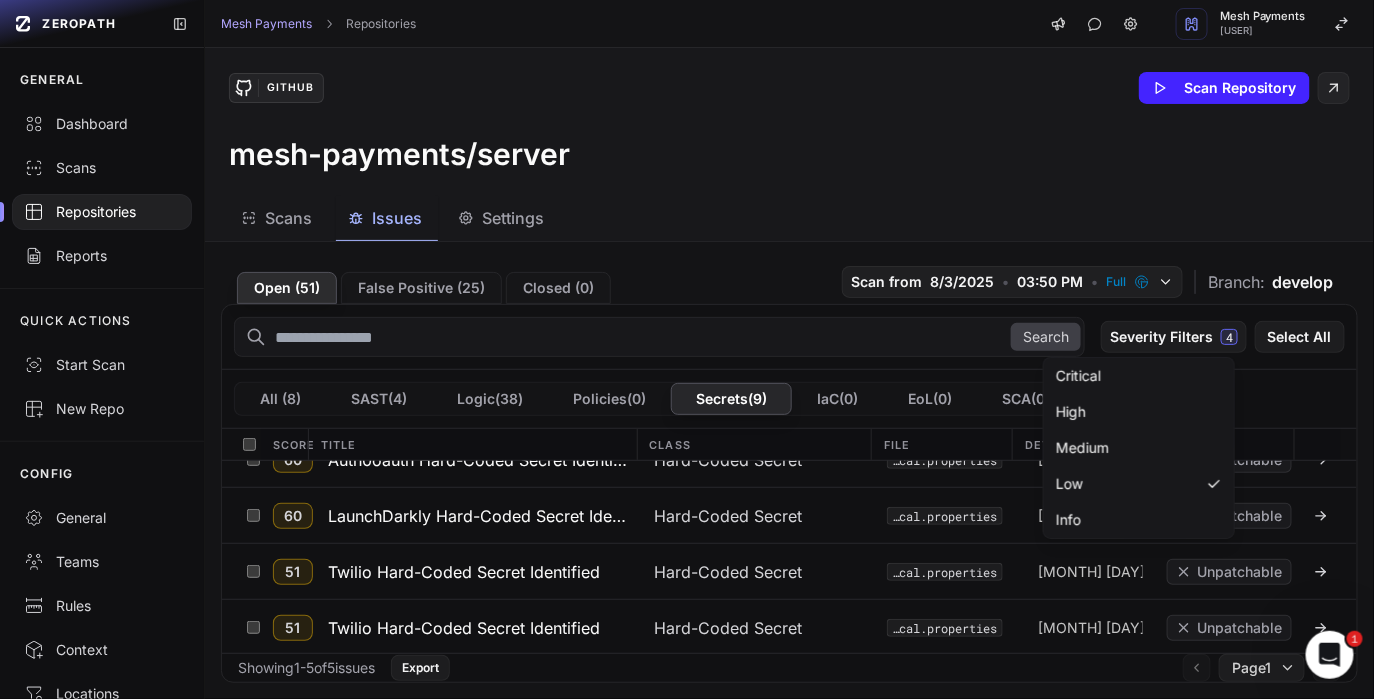 click on "Open ( 51 )" at bounding box center [287, 288] 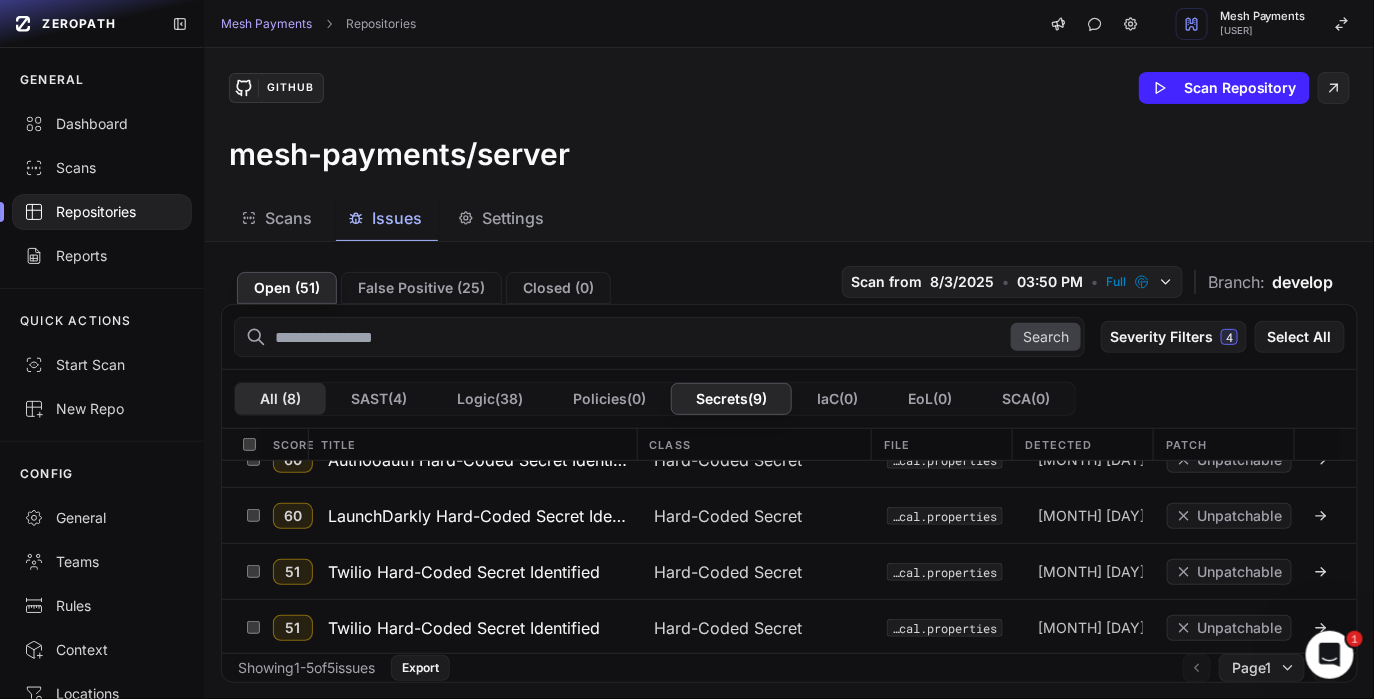 click on "All ( 8 )" at bounding box center [280, 399] 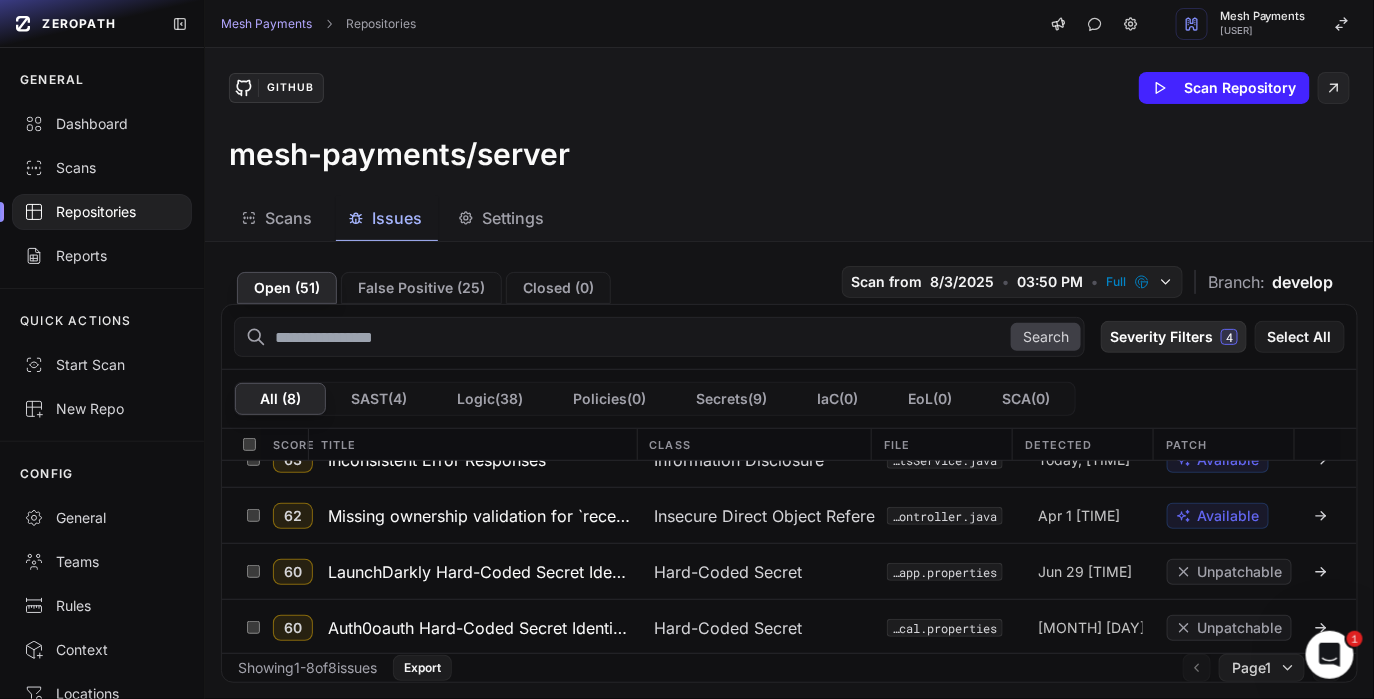 click on "Severity Filters
4" at bounding box center [1174, 337] 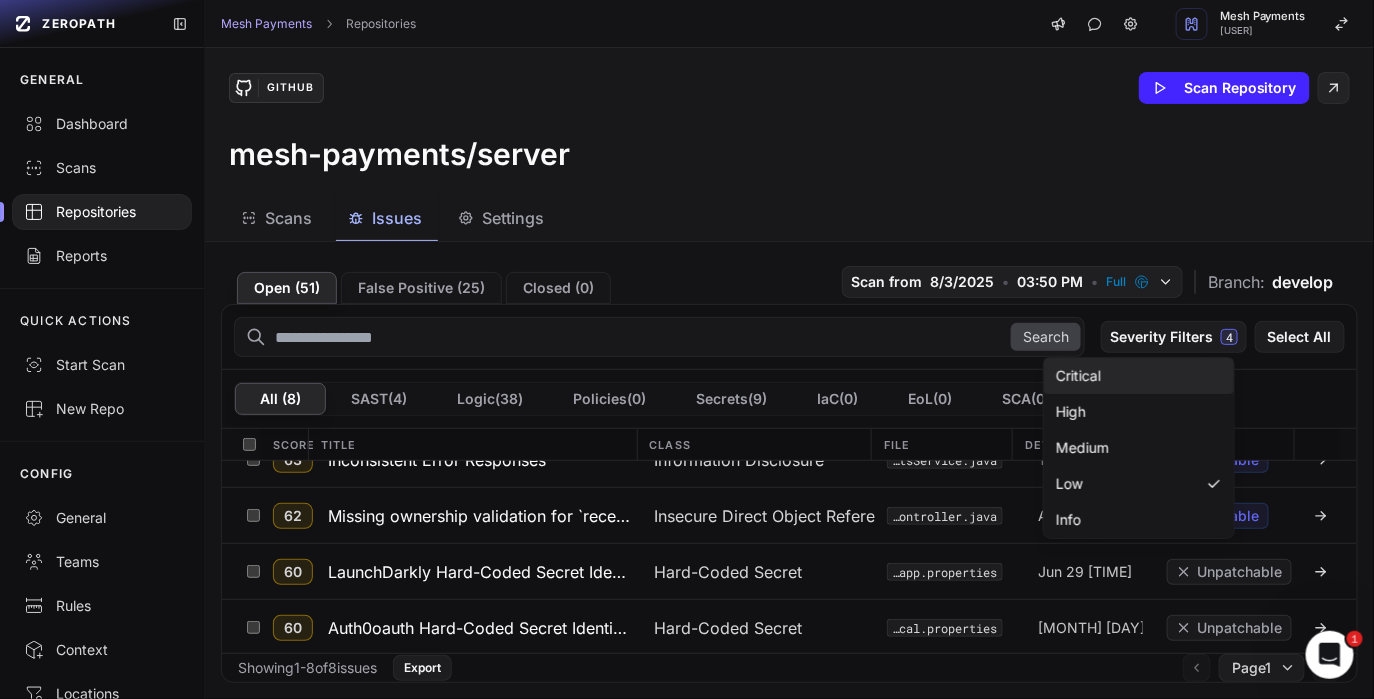click on "Critical" at bounding box center [1139, 376] 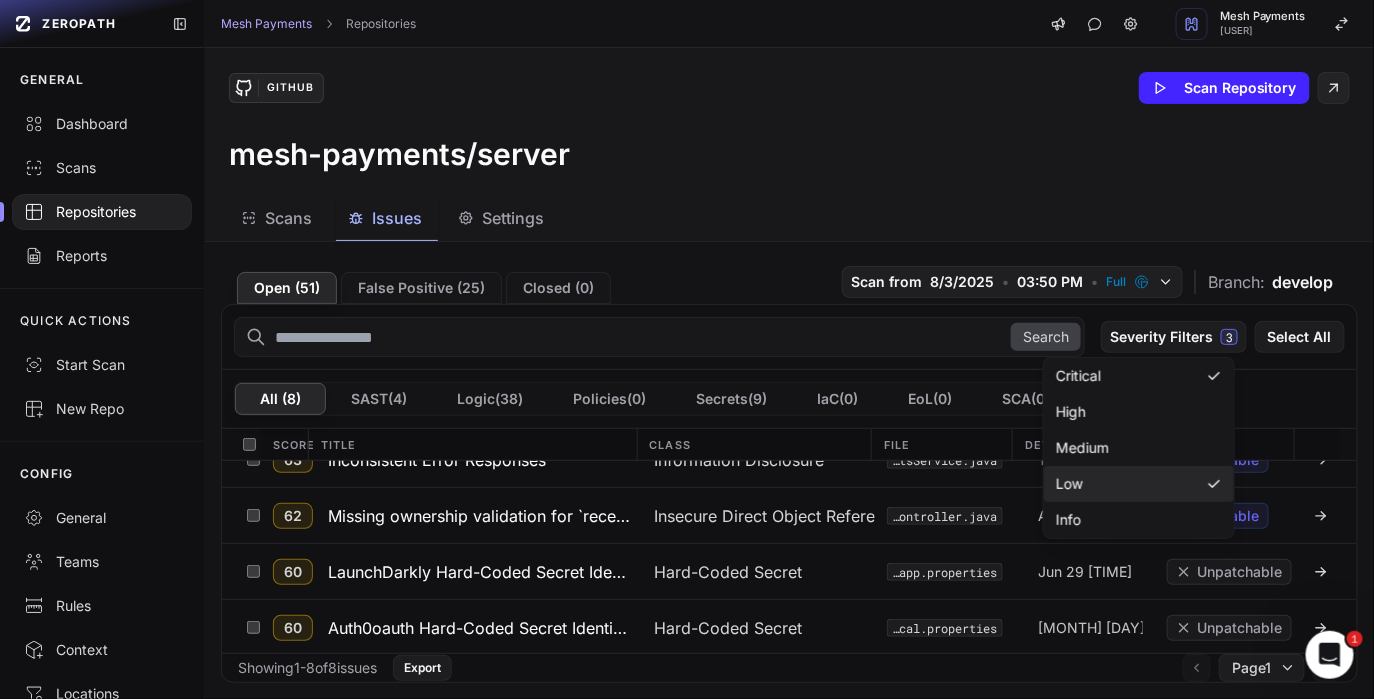 click on "Low" 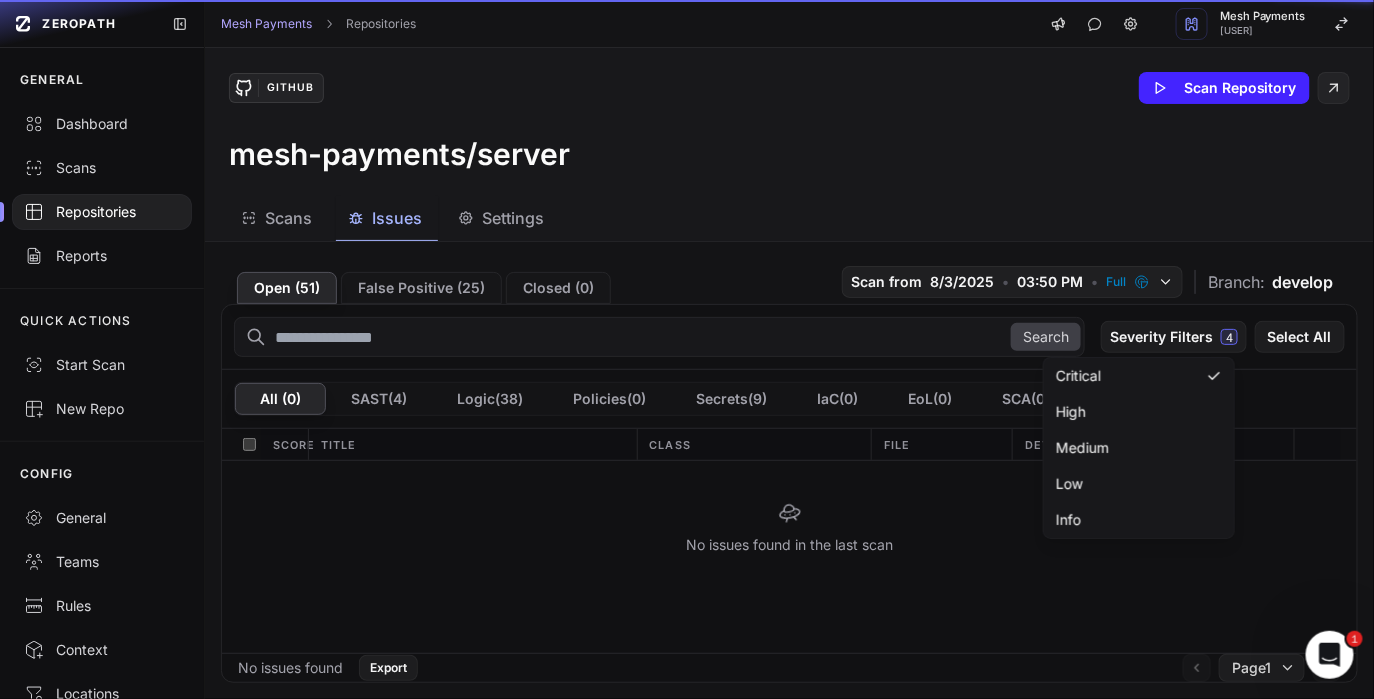 scroll, scrollTop: 0, scrollLeft: 0, axis: both 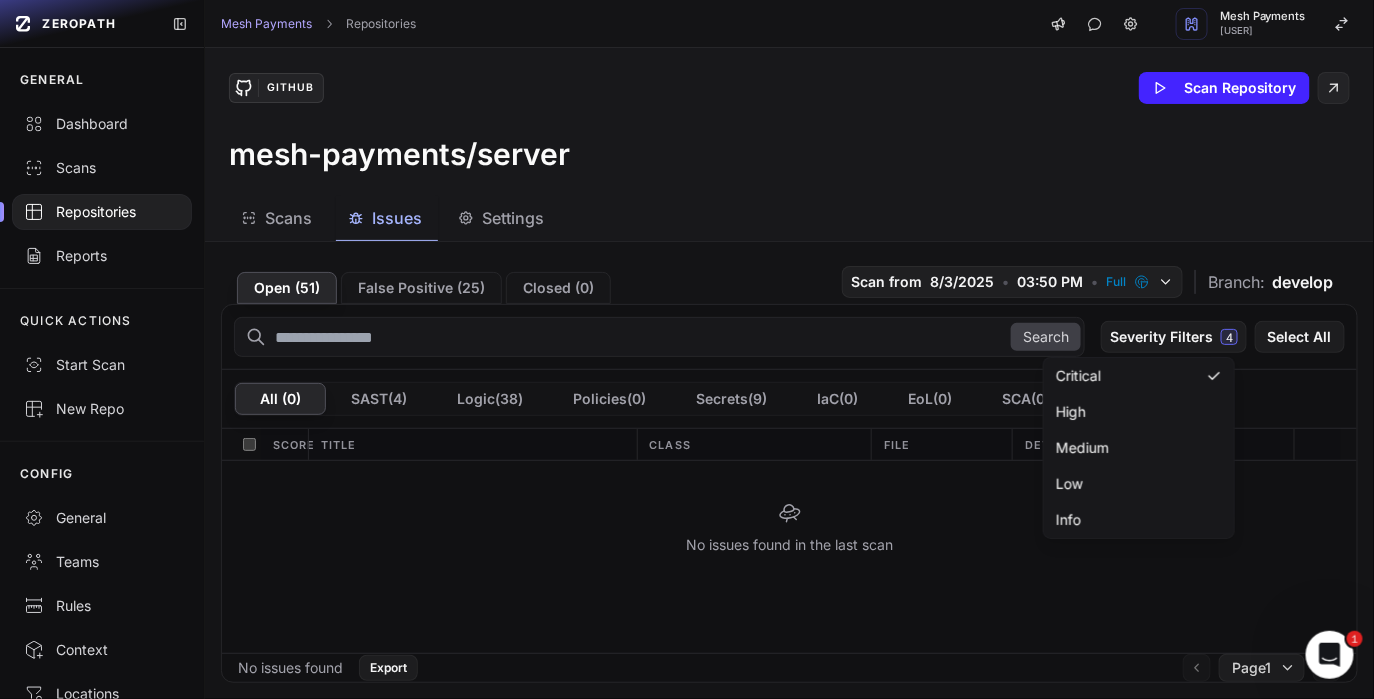 click on "GitHub Scan Repository mesh-payments/server" at bounding box center (789, 122) 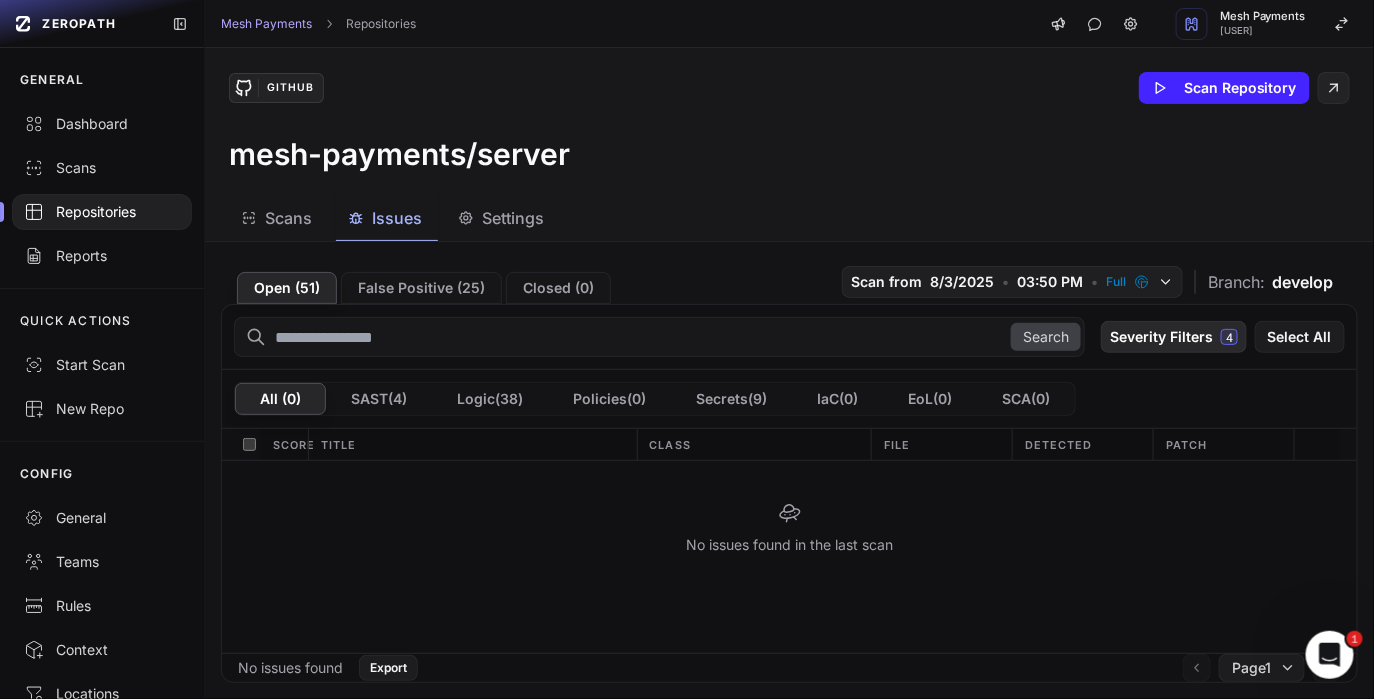 click on "Severity Filters
4" at bounding box center (1174, 337) 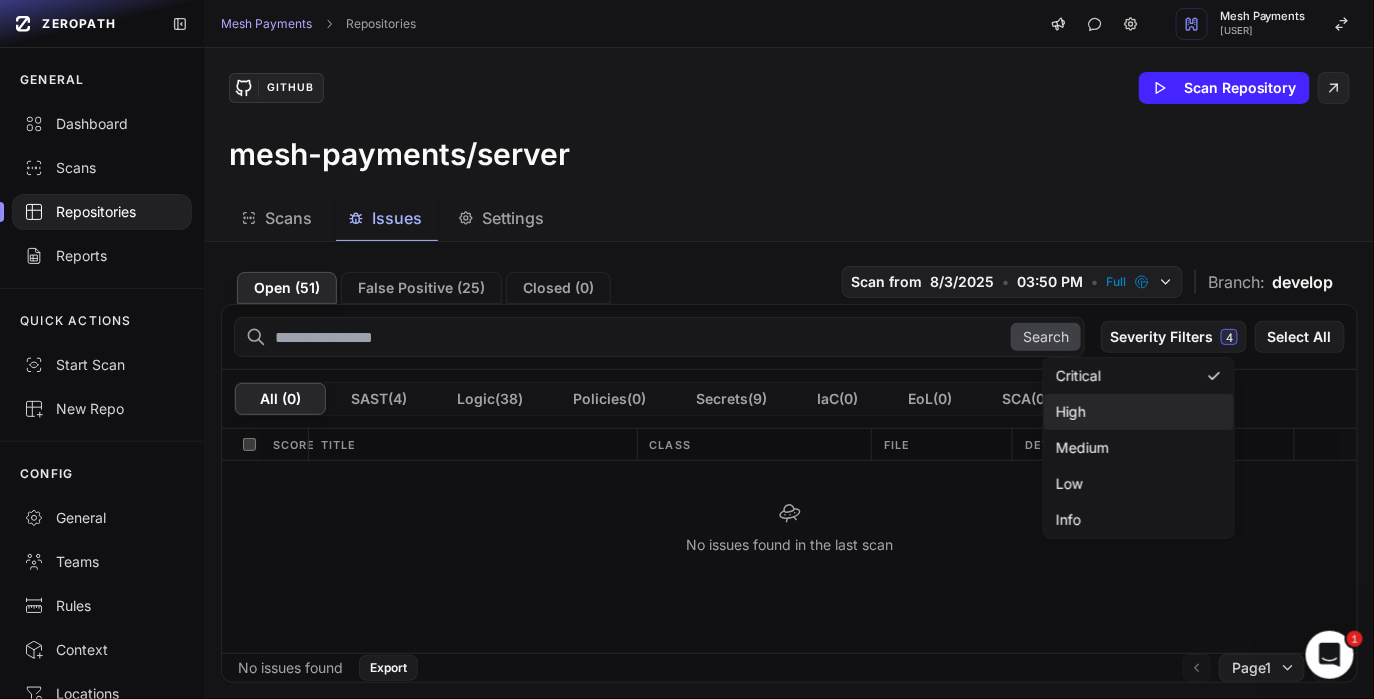 click on "High" 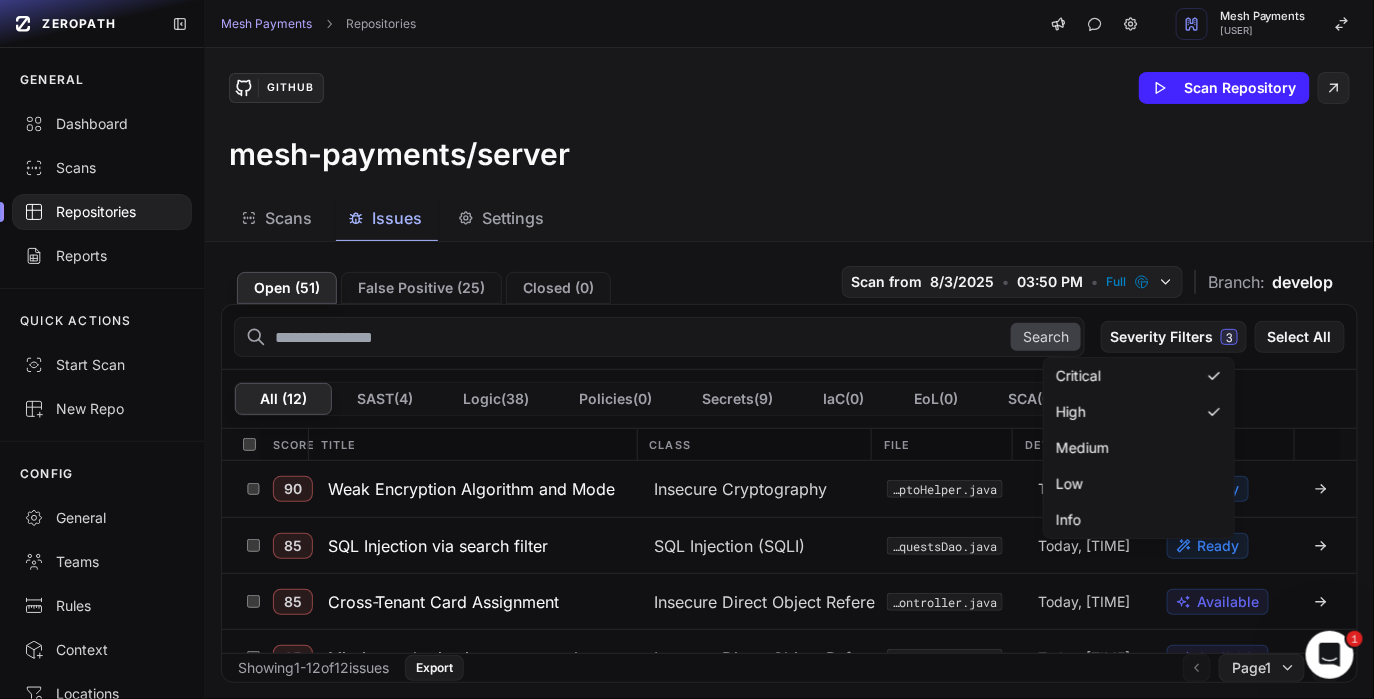 click on "GitHub Scan Repository mesh-payments/server" at bounding box center (789, 122) 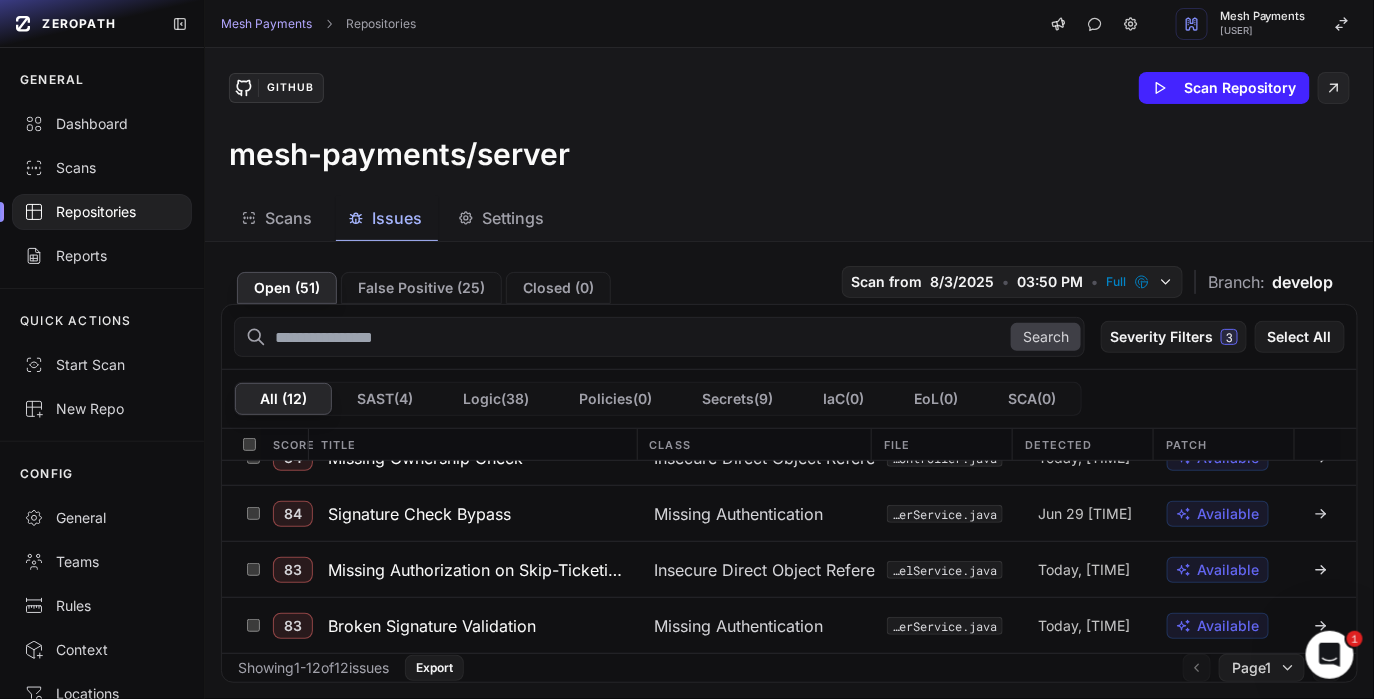 scroll, scrollTop: 0, scrollLeft: 0, axis: both 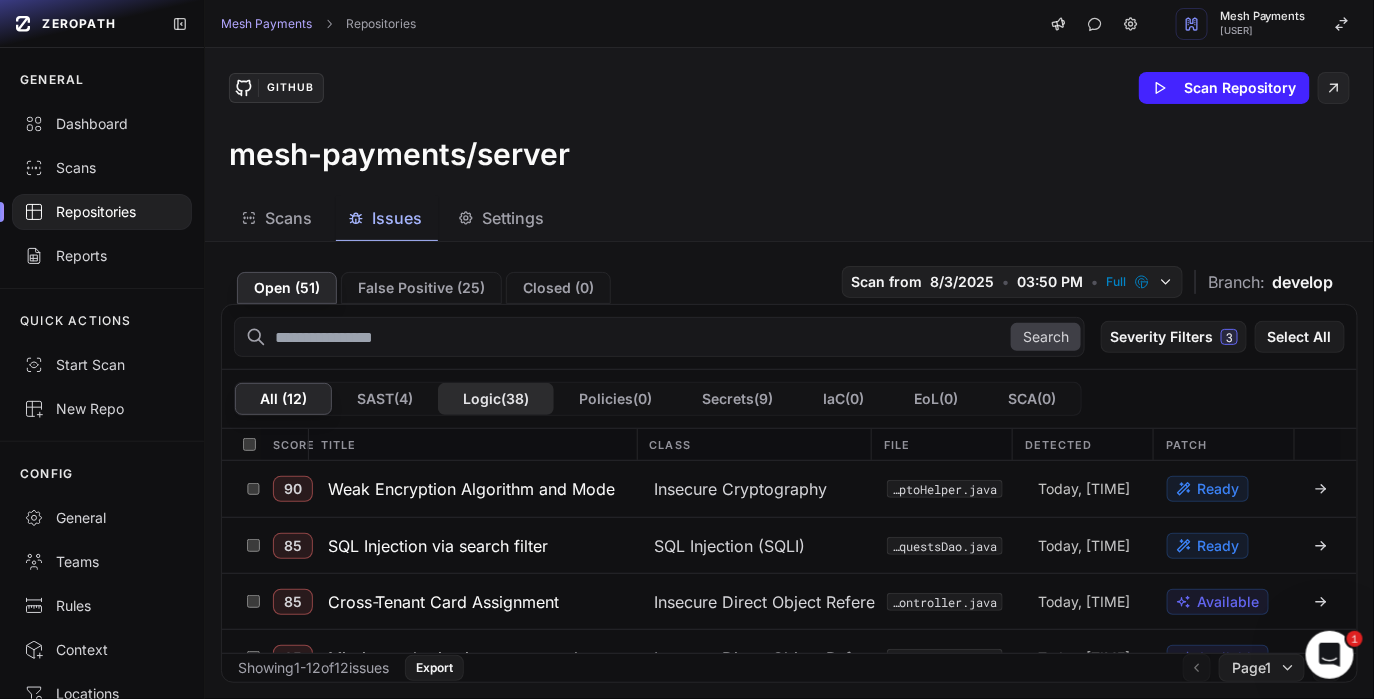 click on "Logic  ( 38 )" at bounding box center (496, 399) 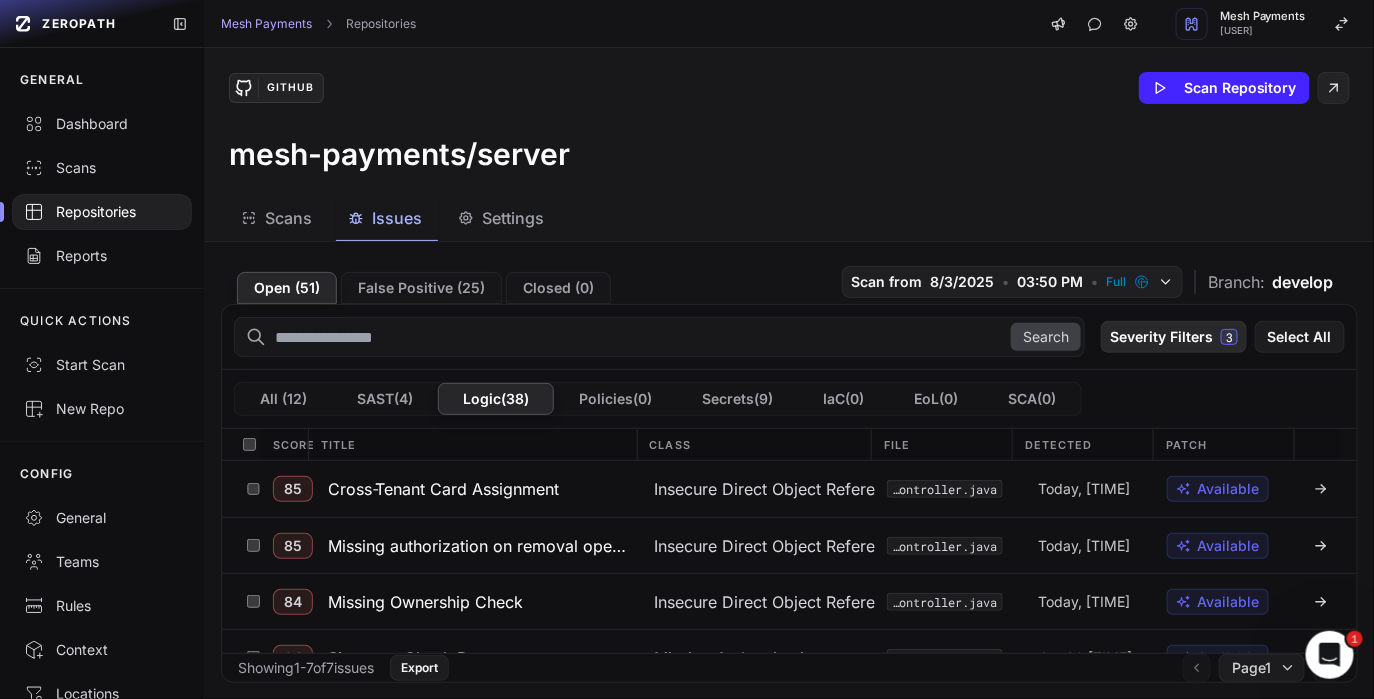 click on "Severity Filters
3" at bounding box center [1174, 337] 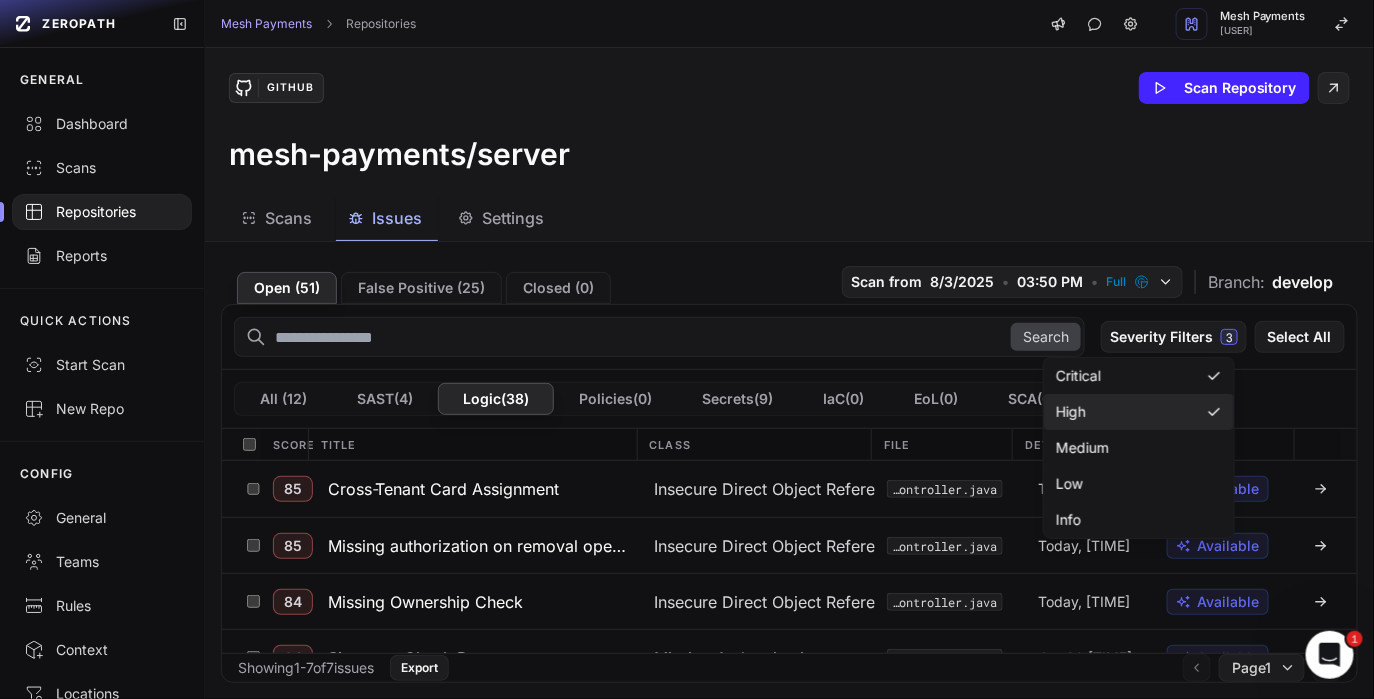 click on "High" 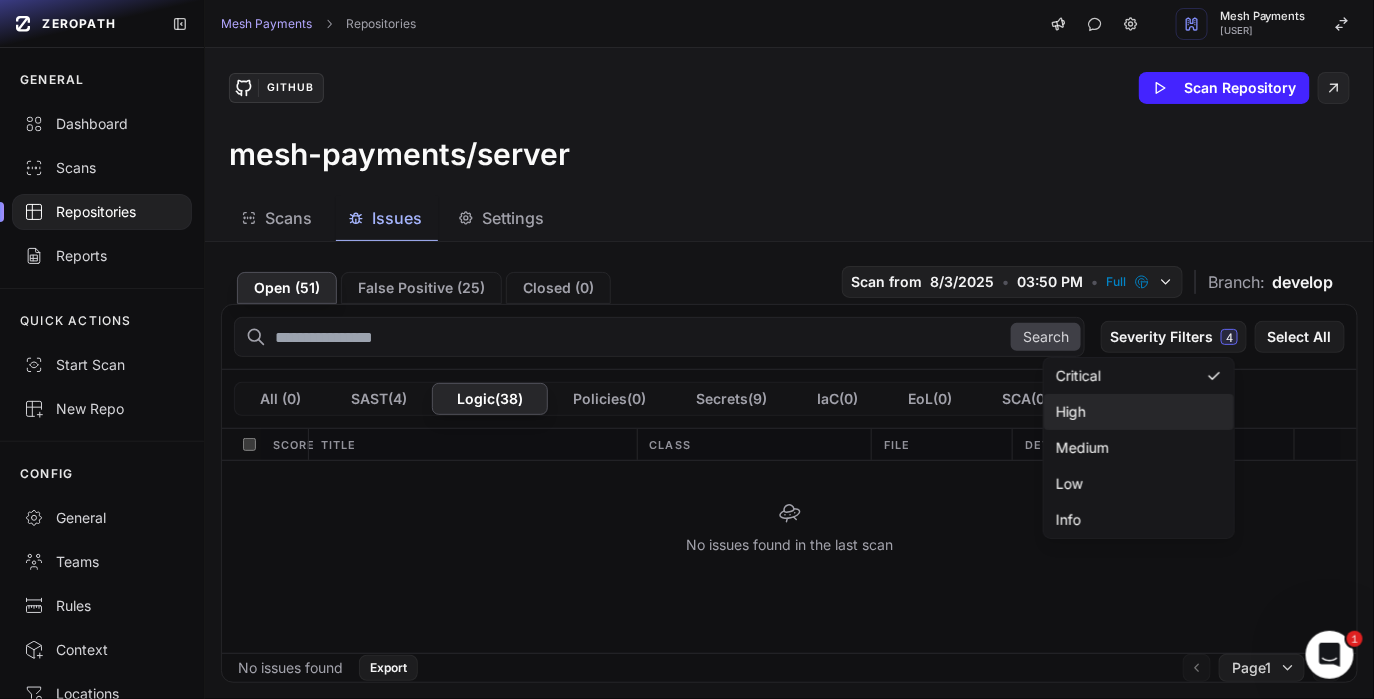 click on "High" 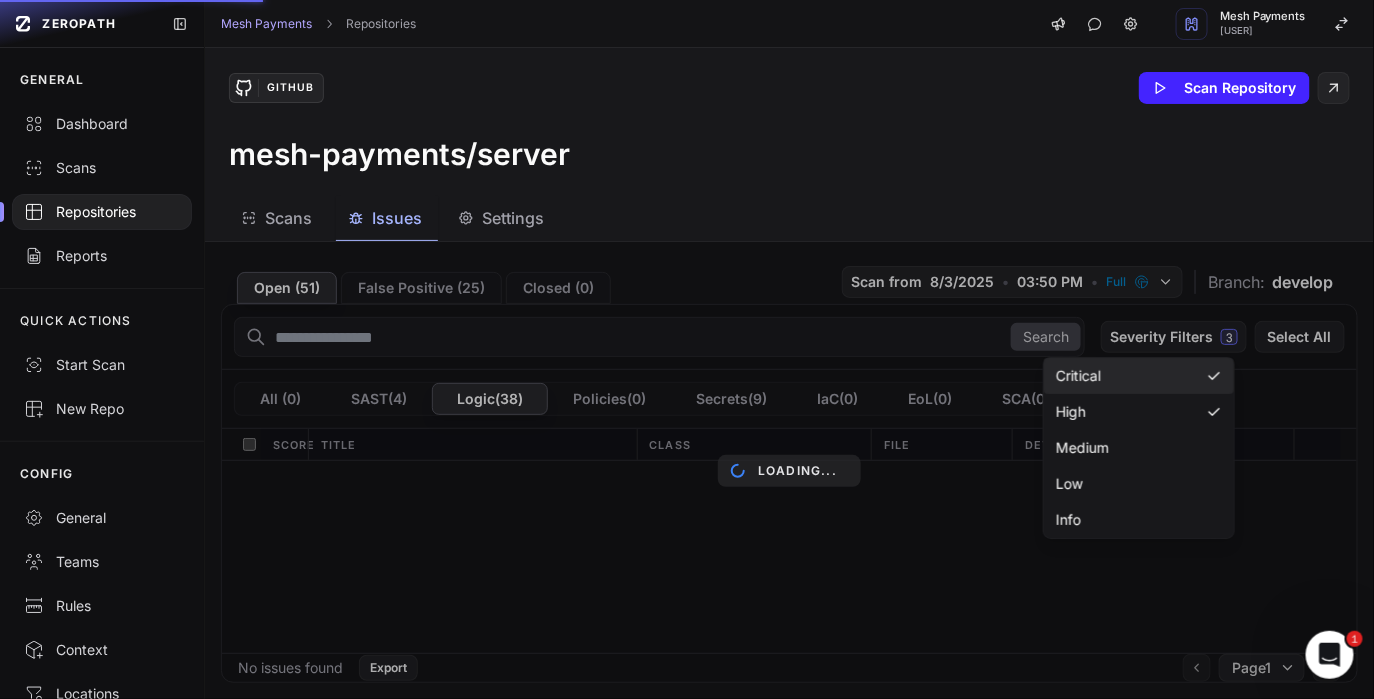 click on "Critical" at bounding box center (1139, 376) 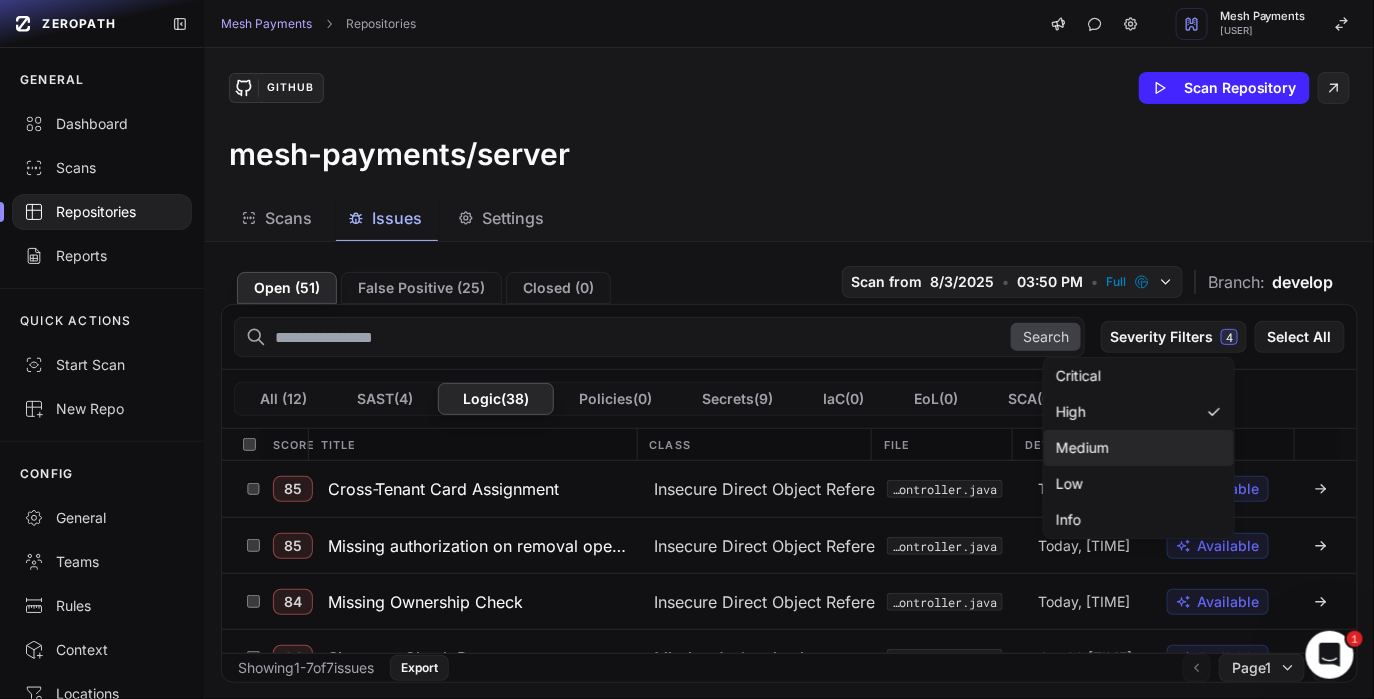 click on "Medium" 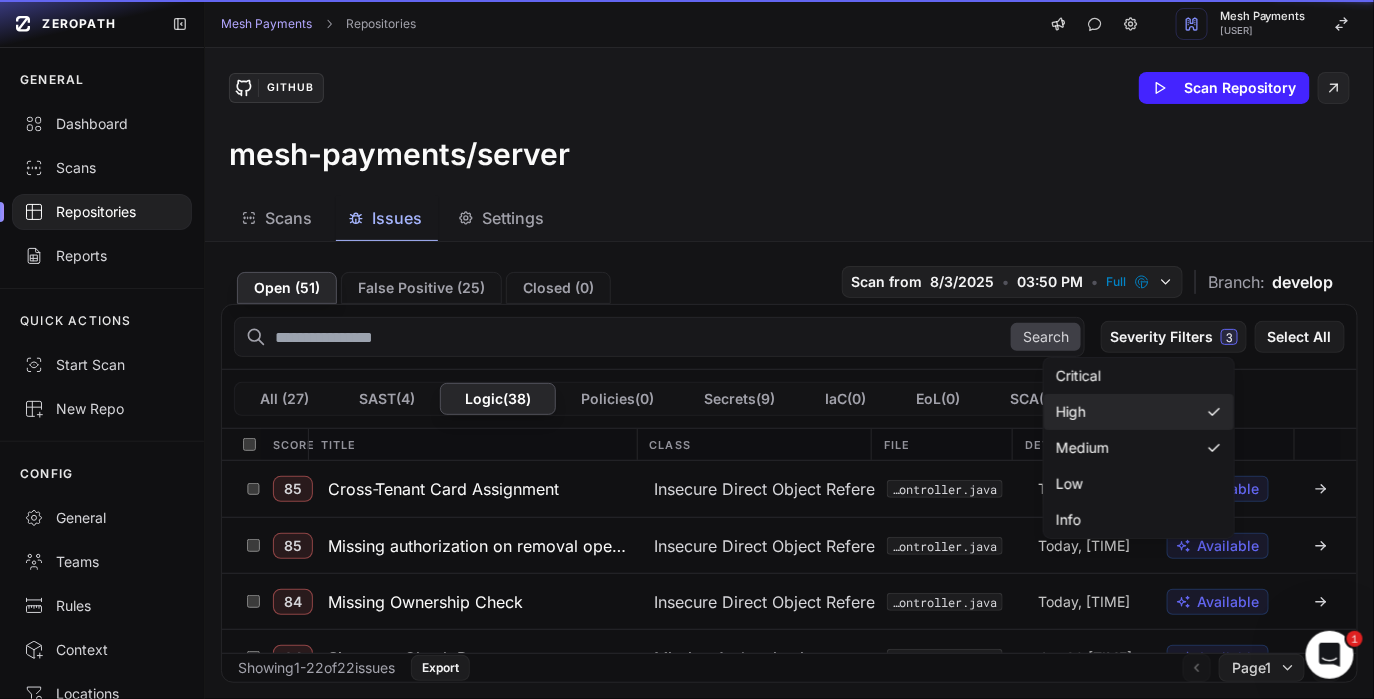 click on "High" 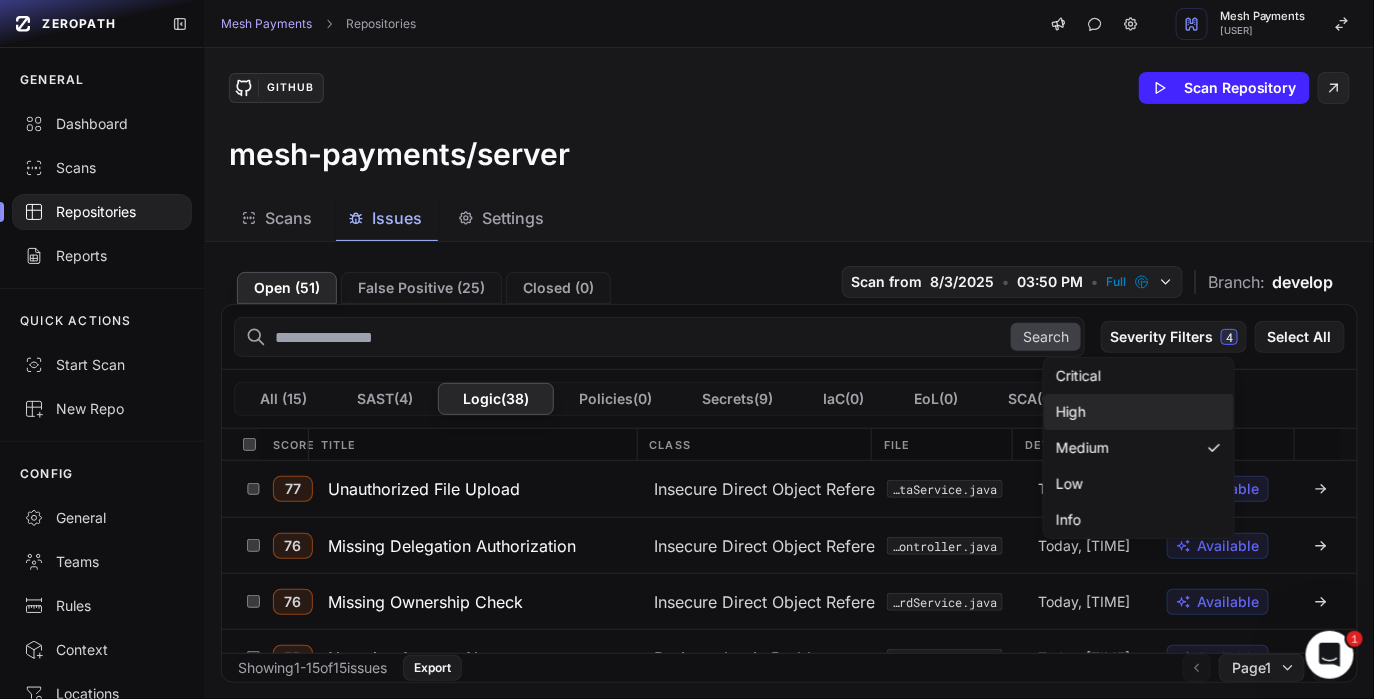 click on "High" 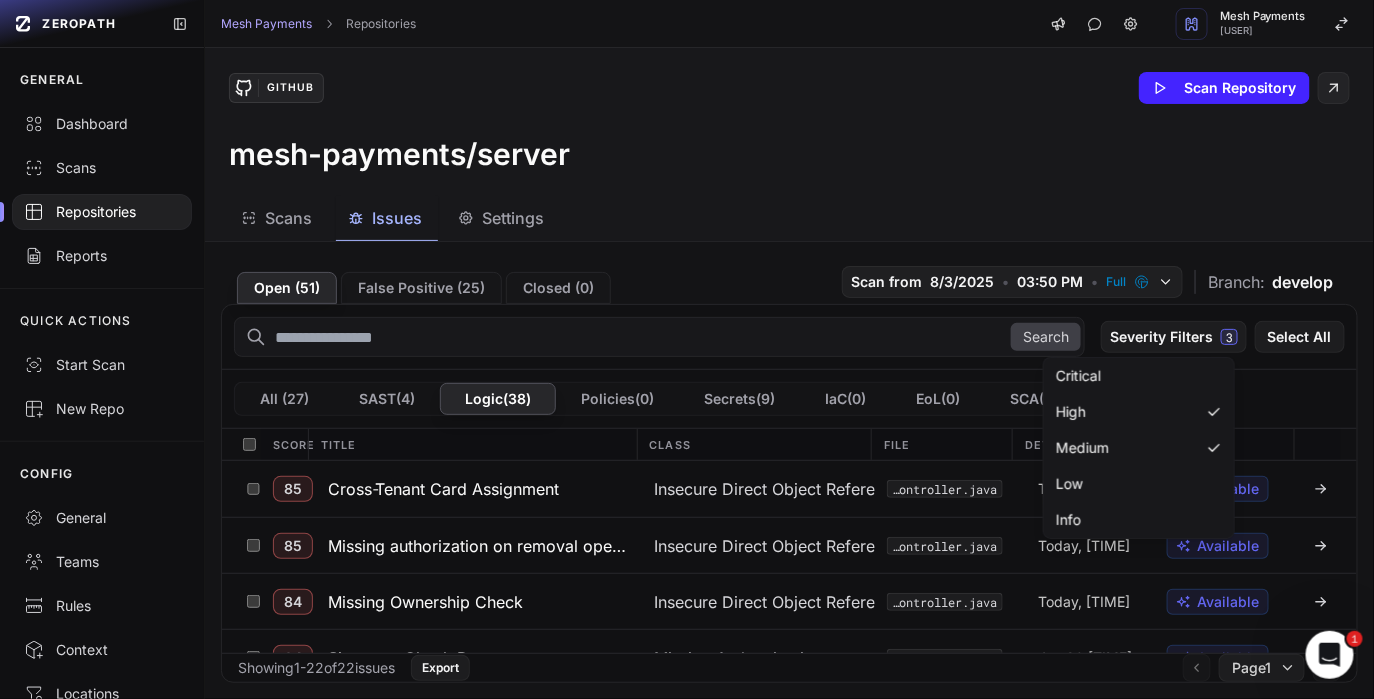 click on "mesh-payments/server" at bounding box center [789, 154] 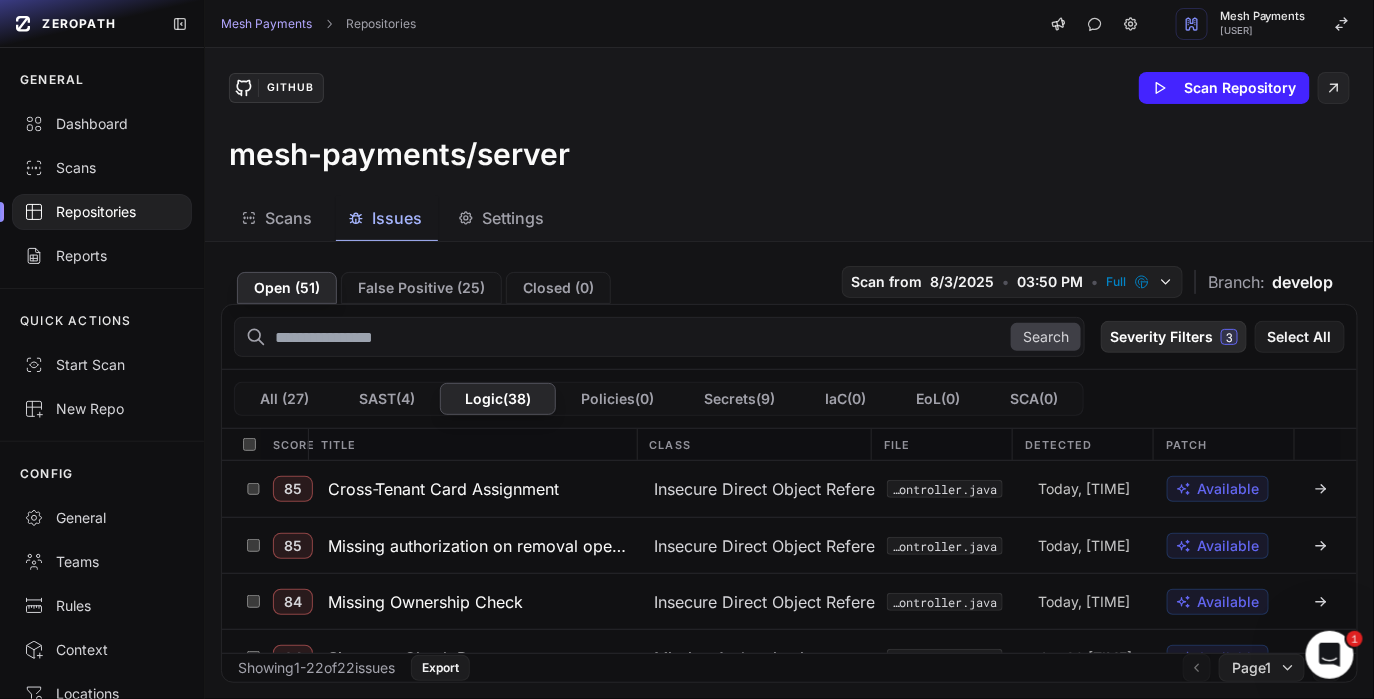 click on "Severity Filters
3" at bounding box center (1174, 337) 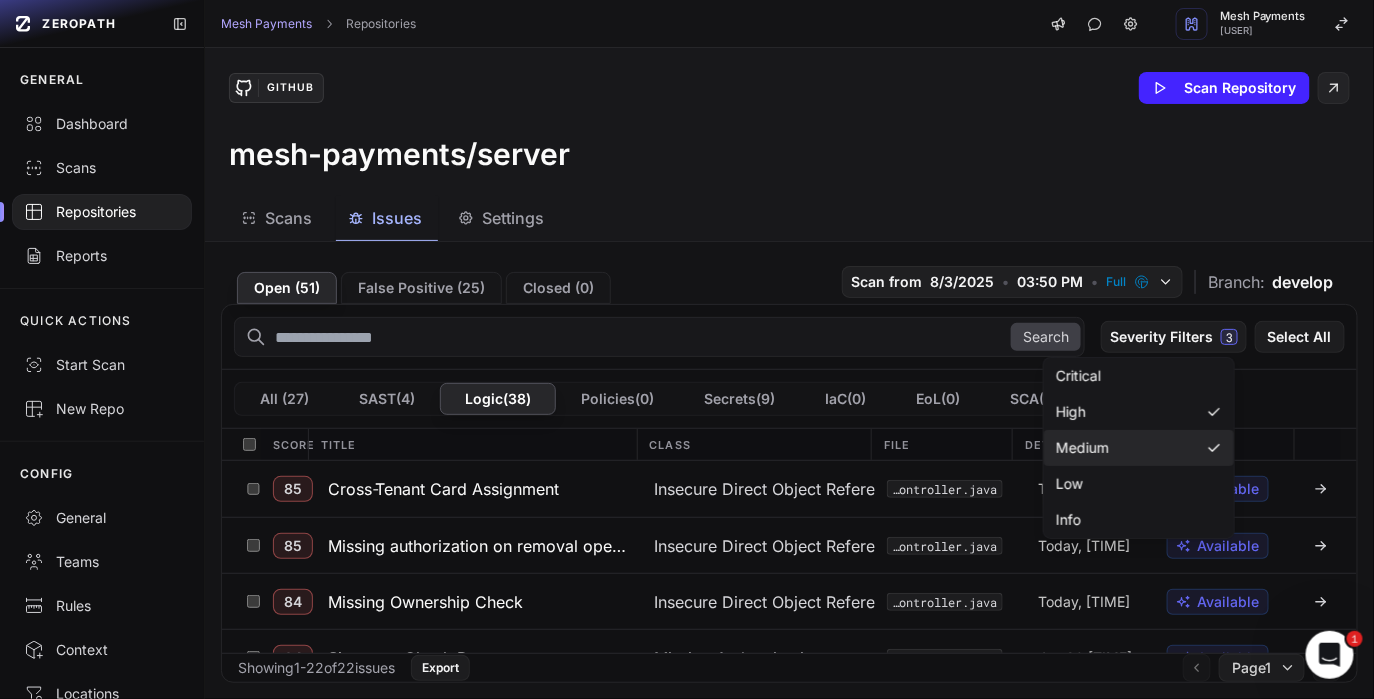 click on "Medium" at bounding box center [1082, 448] 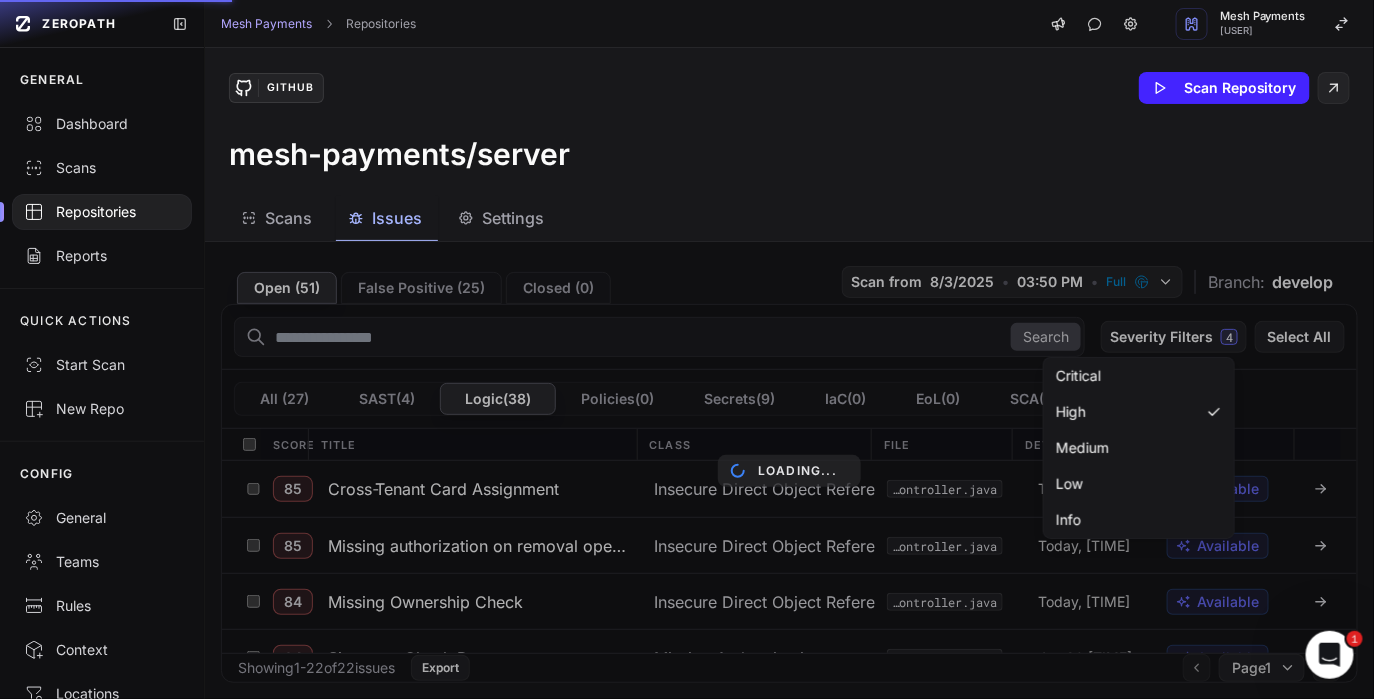 click on "GitHub Scan Repository mesh-payments/server" at bounding box center [789, 122] 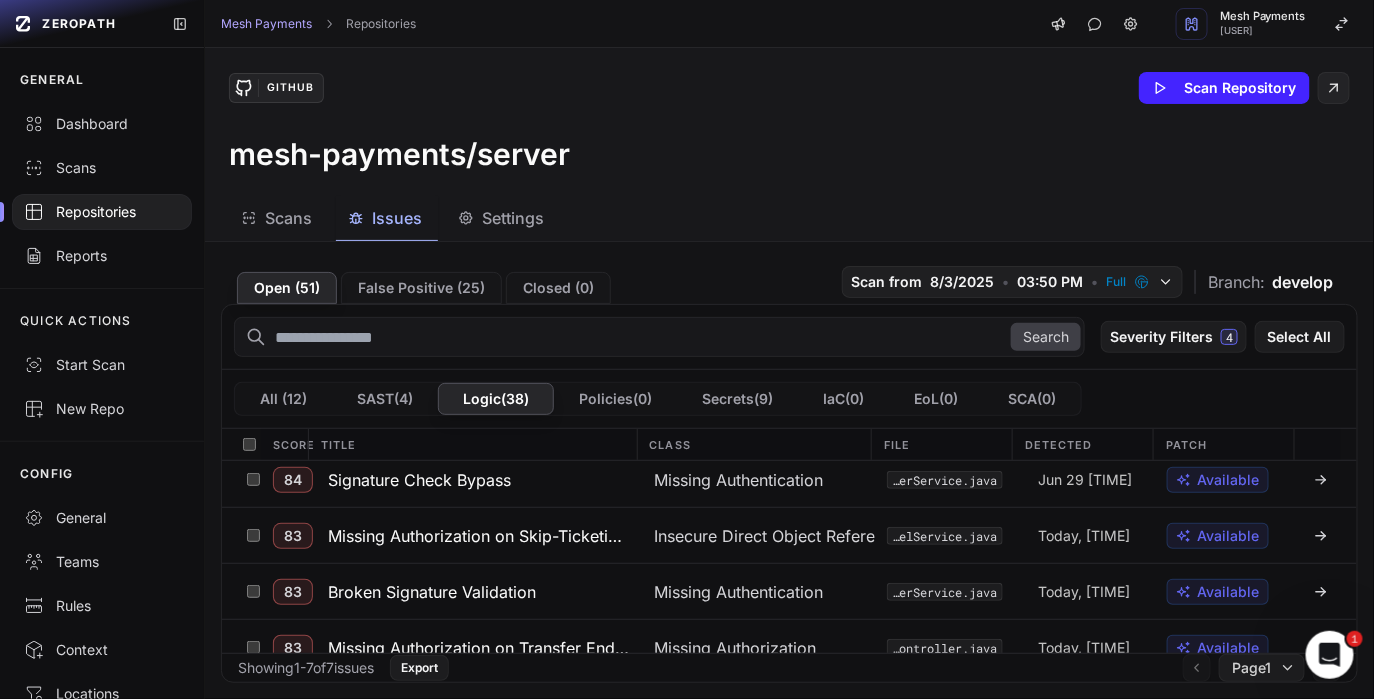 scroll, scrollTop: 0, scrollLeft: 0, axis: both 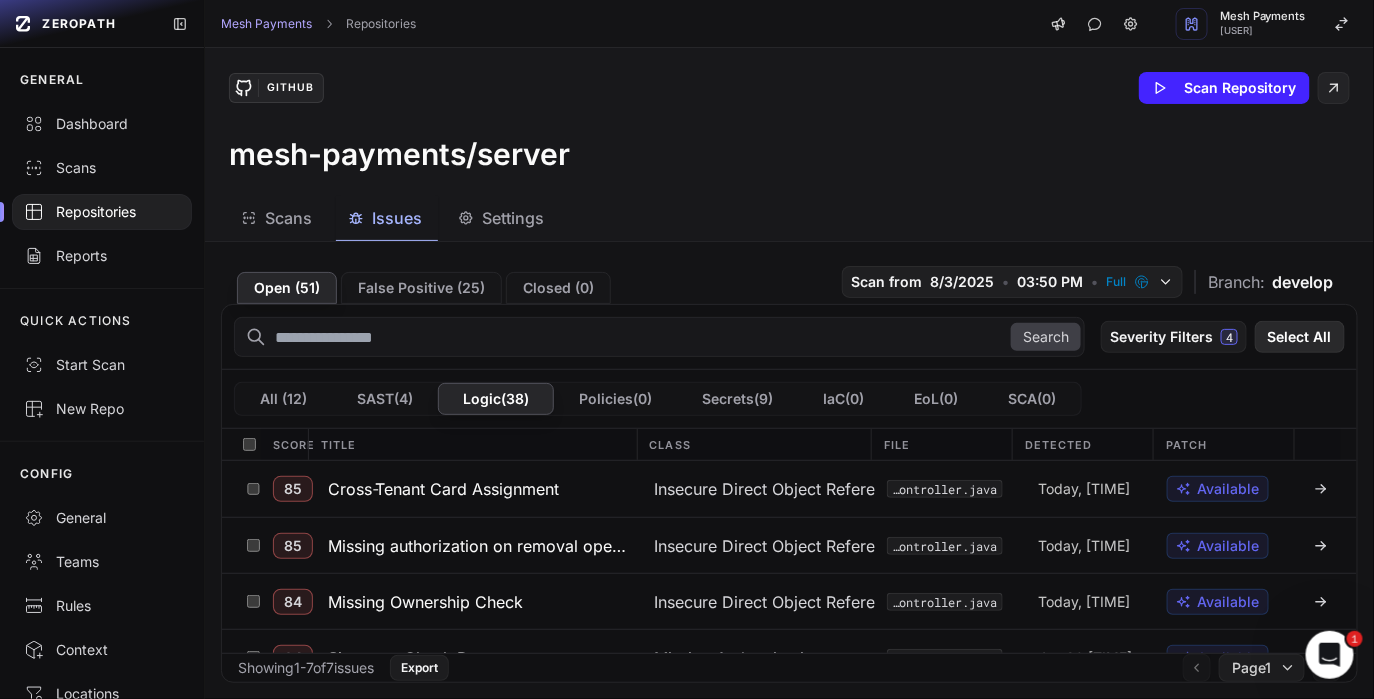 click on "Select All" 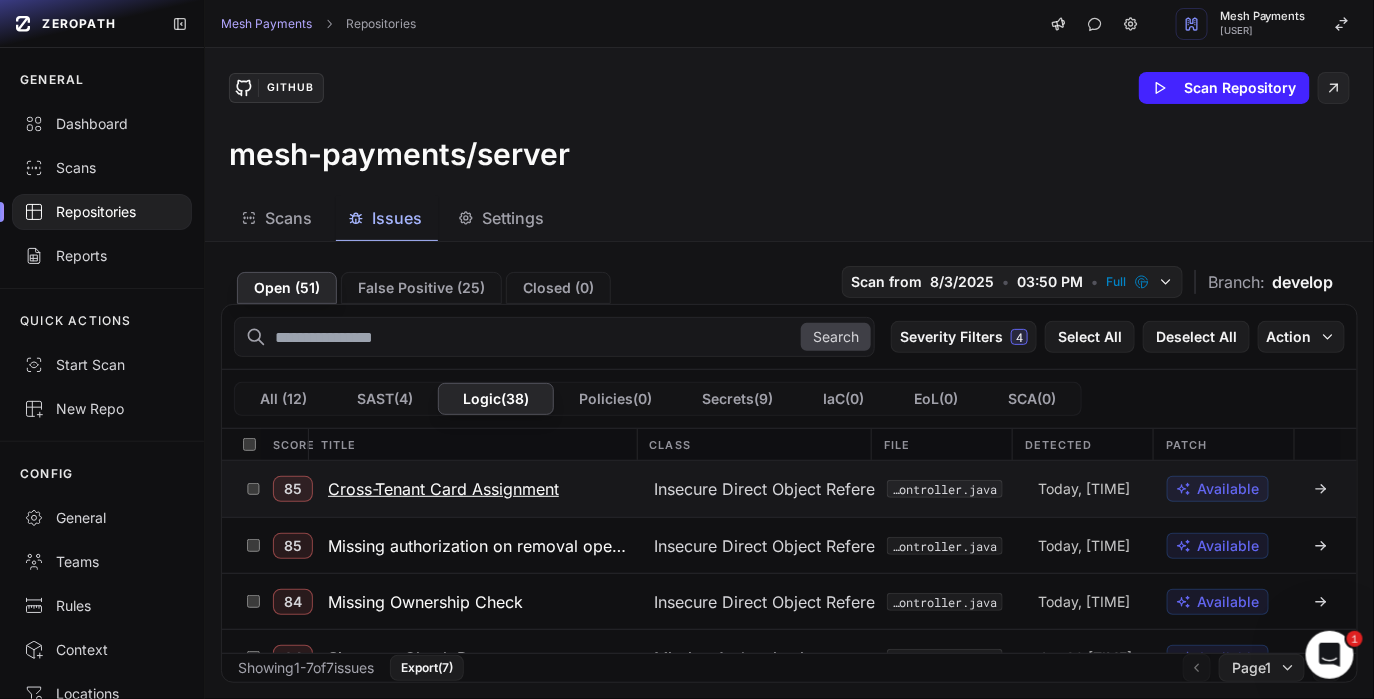 scroll, scrollTop: 198, scrollLeft: 0, axis: vertical 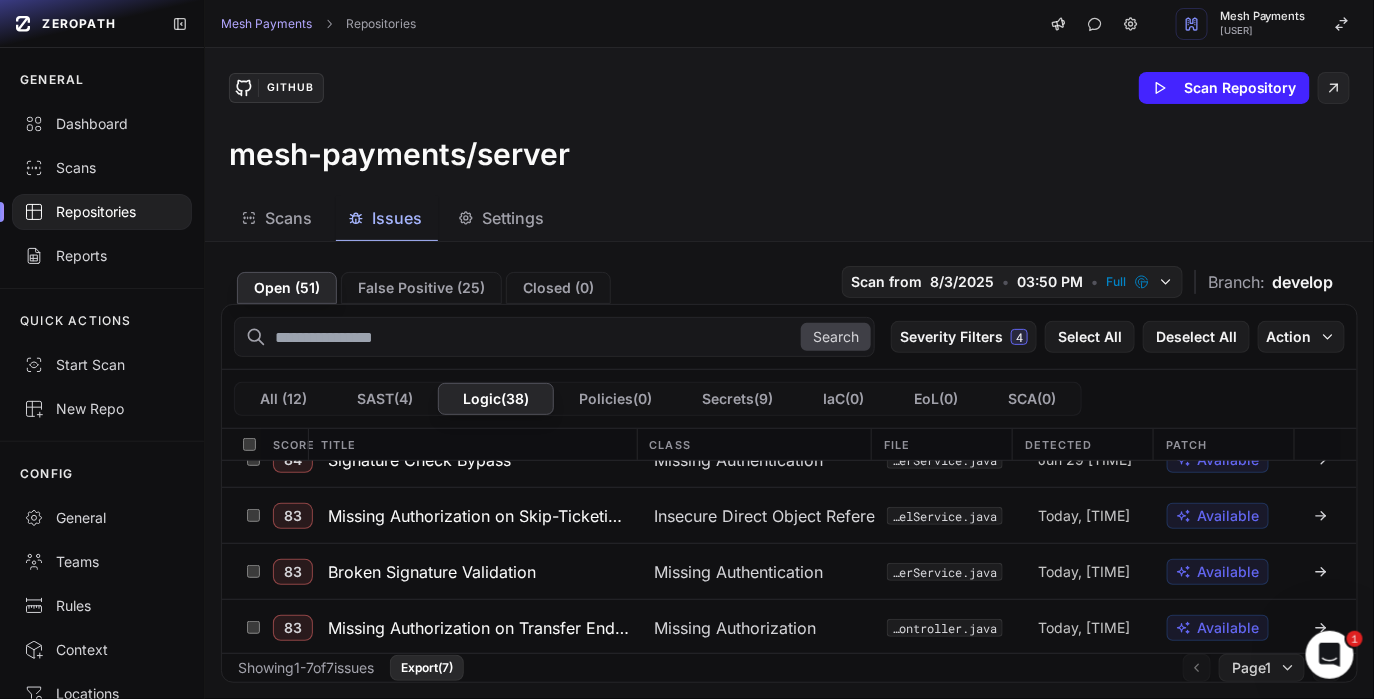 click on "Export  (7)" at bounding box center [427, 668] 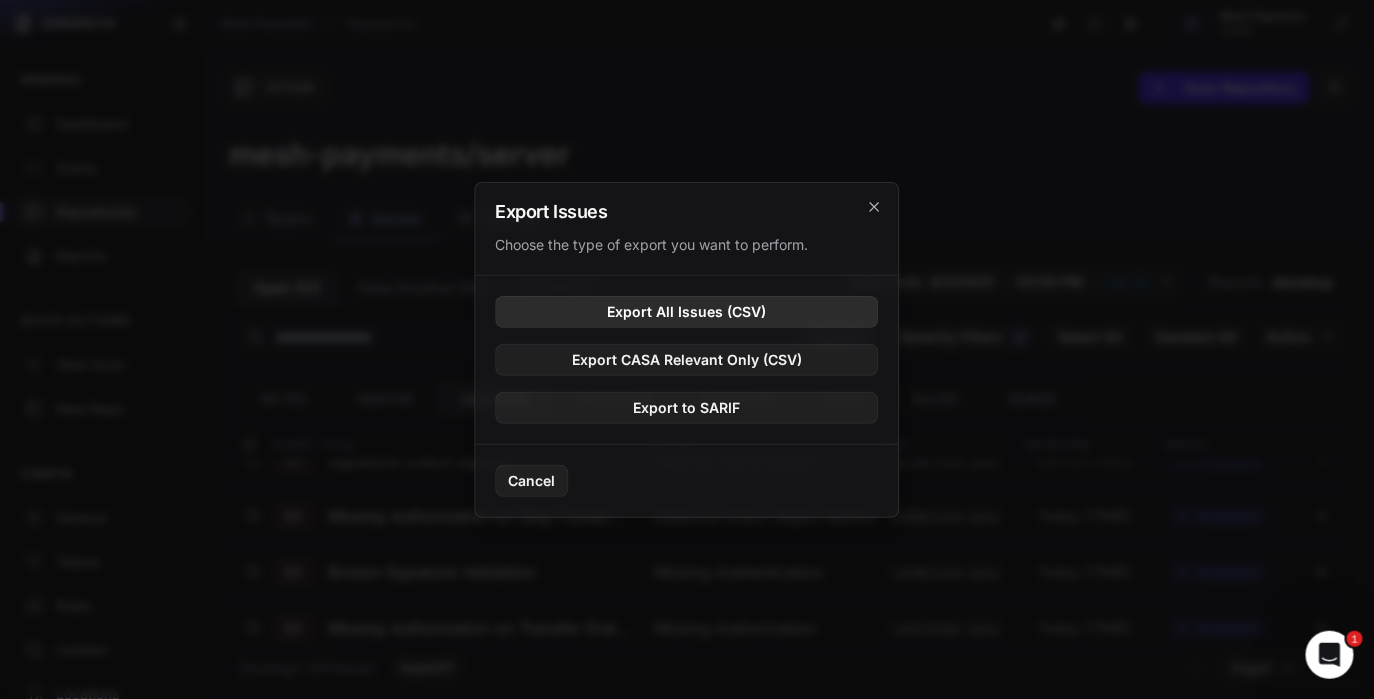 click on "Export All Issues (CSV)" at bounding box center (687, 312) 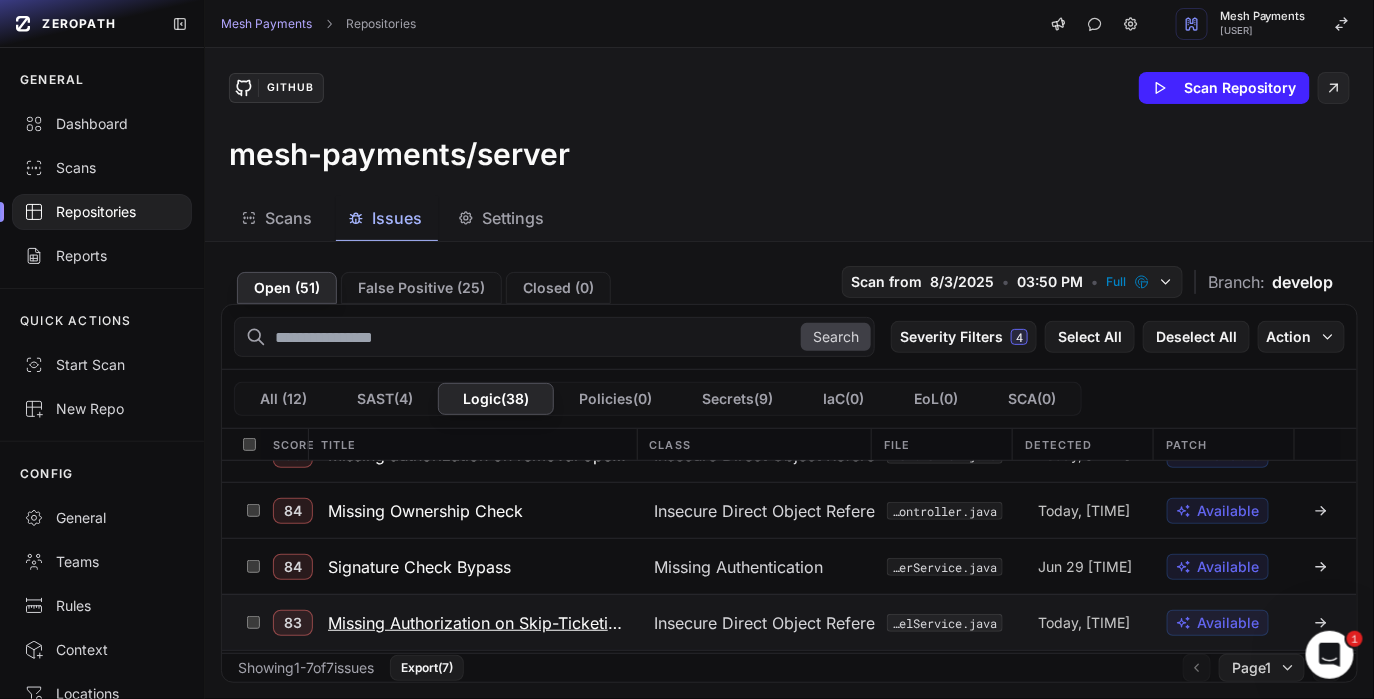 scroll, scrollTop: 0, scrollLeft: 0, axis: both 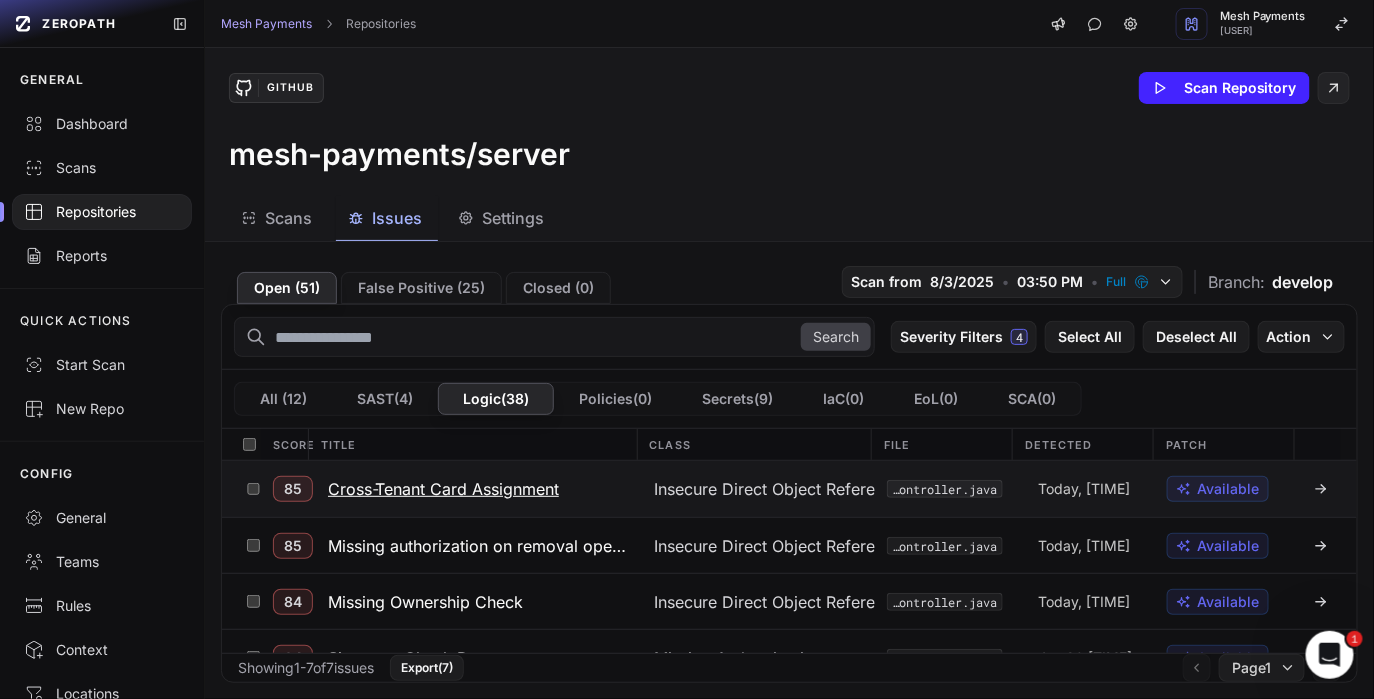 click 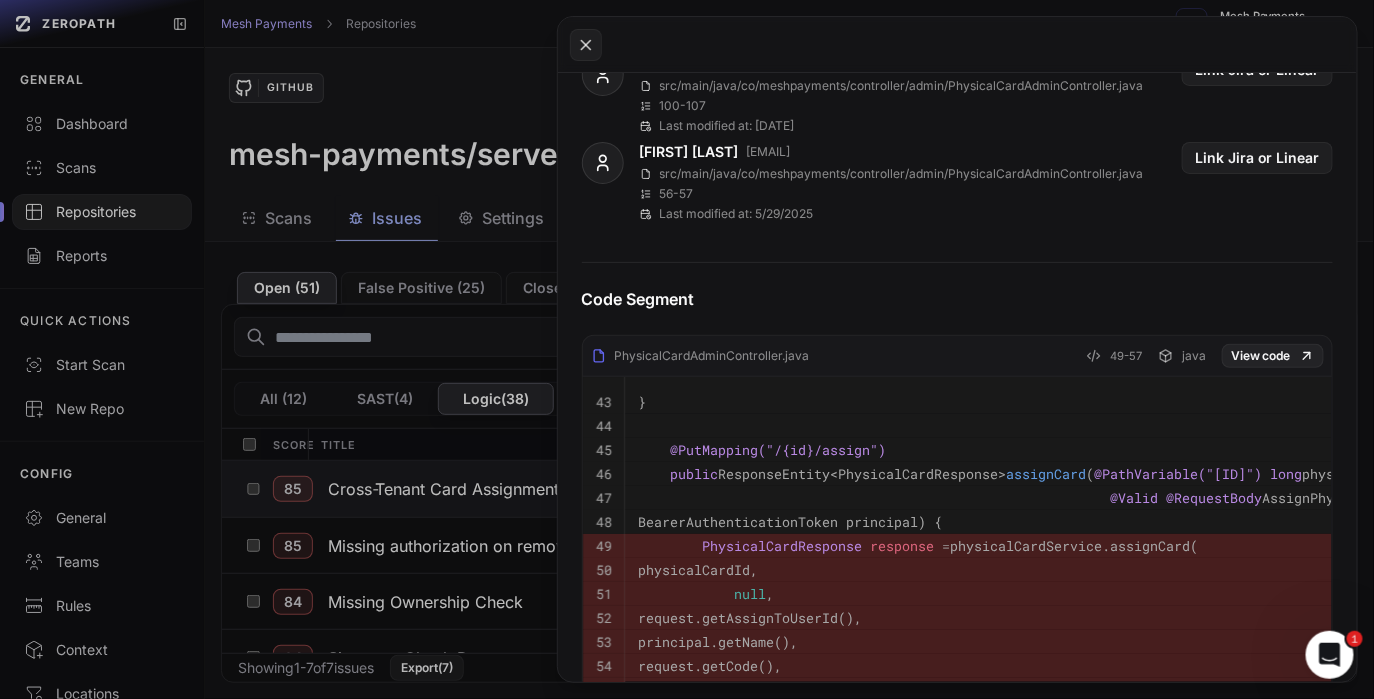 scroll, scrollTop: 872, scrollLeft: 0, axis: vertical 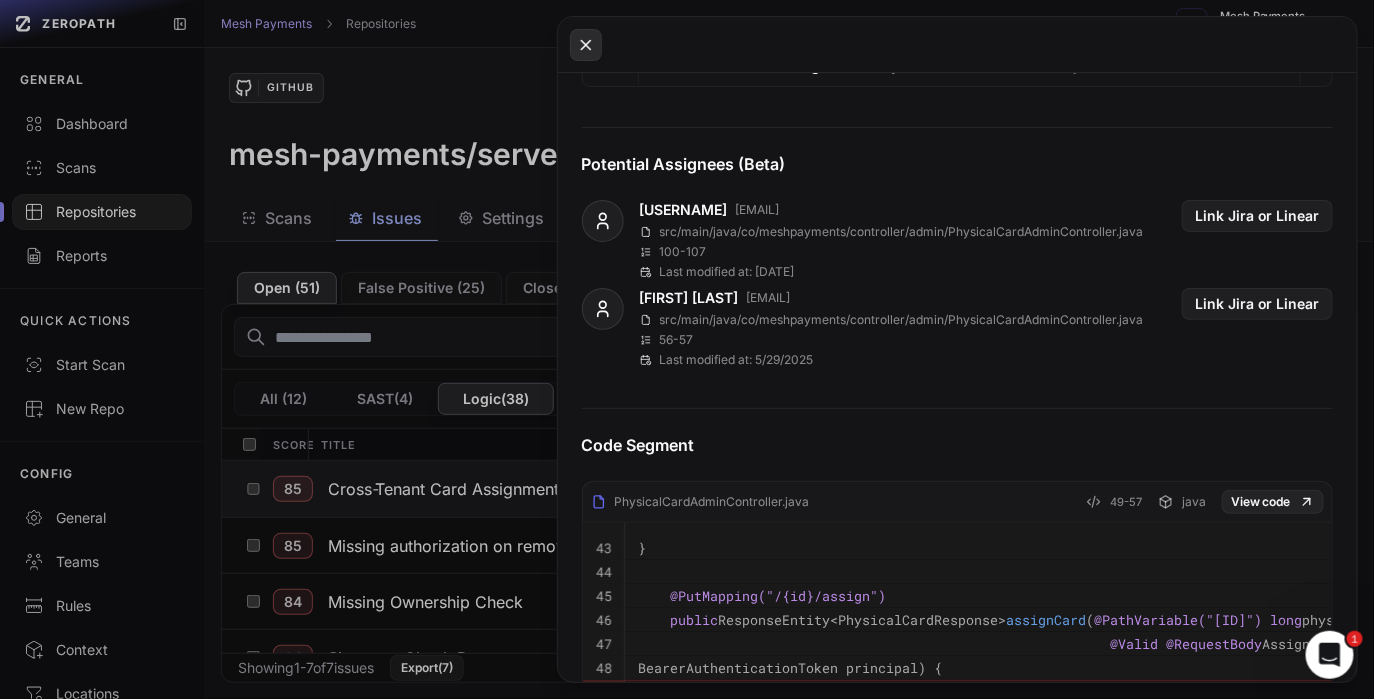 click 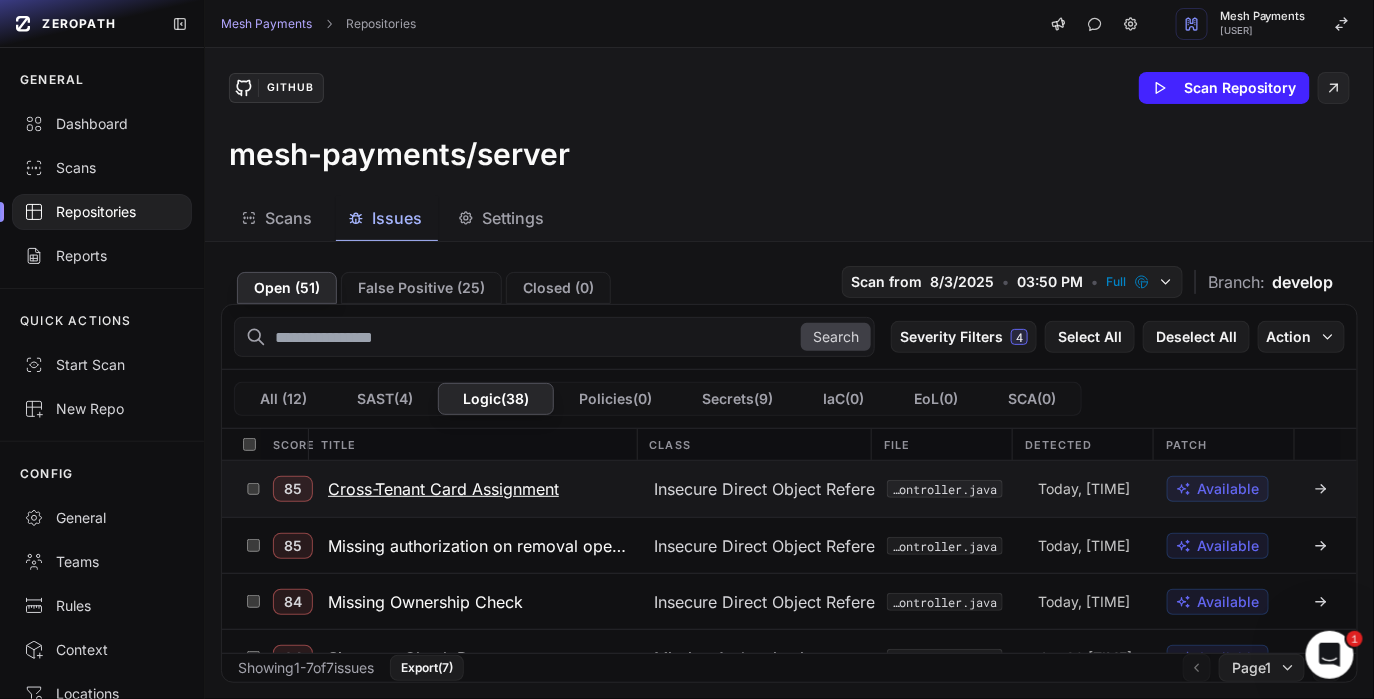 click 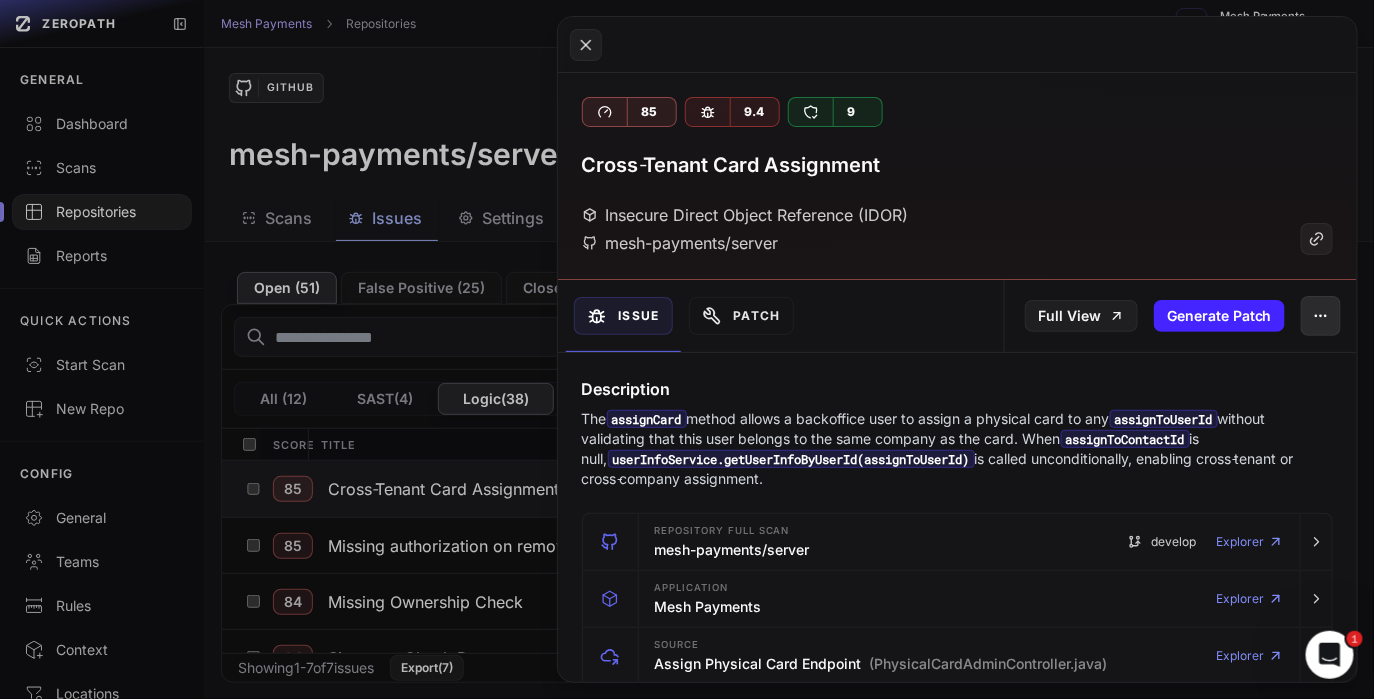 click 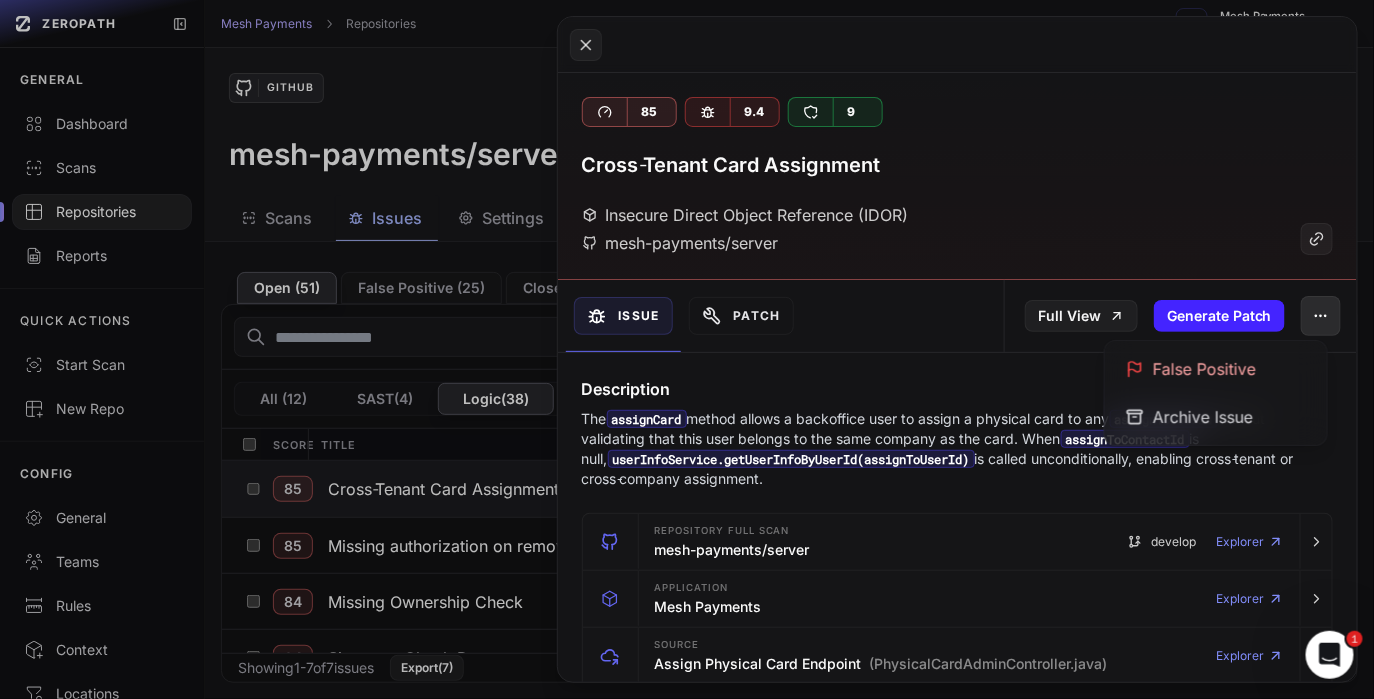 click 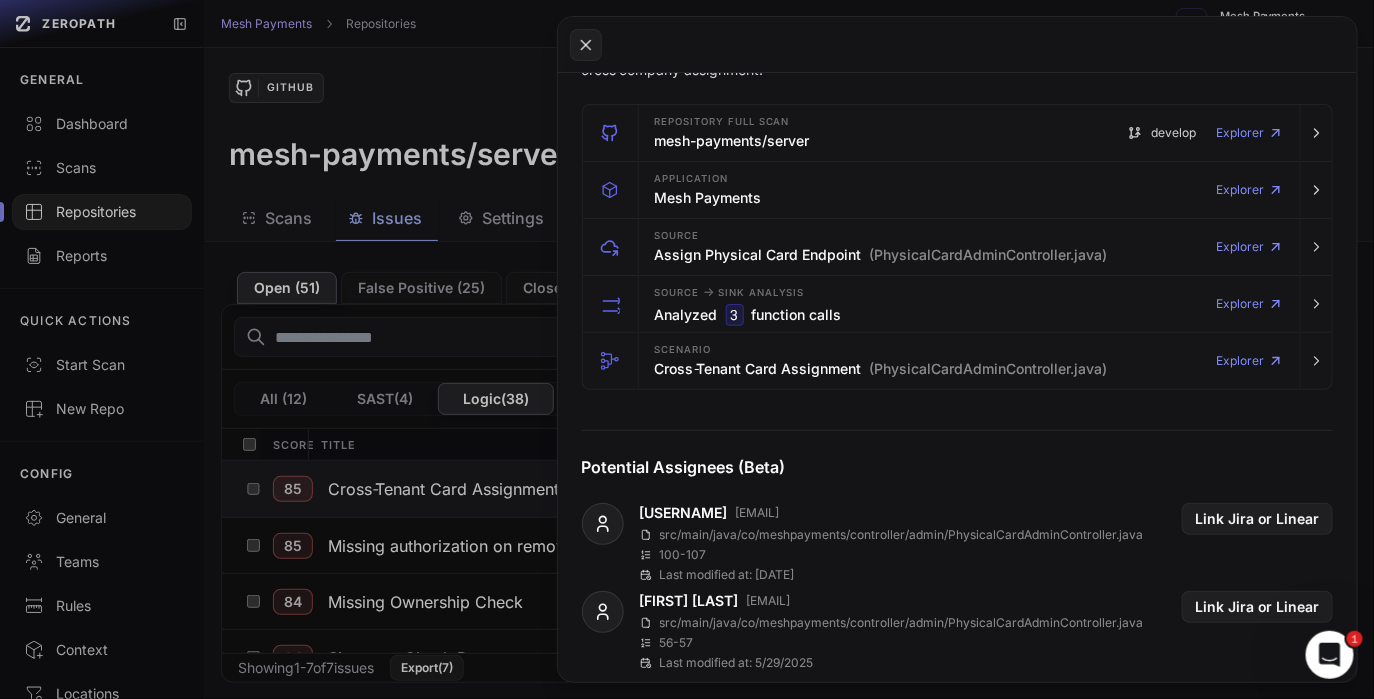 scroll, scrollTop: 0, scrollLeft: 0, axis: both 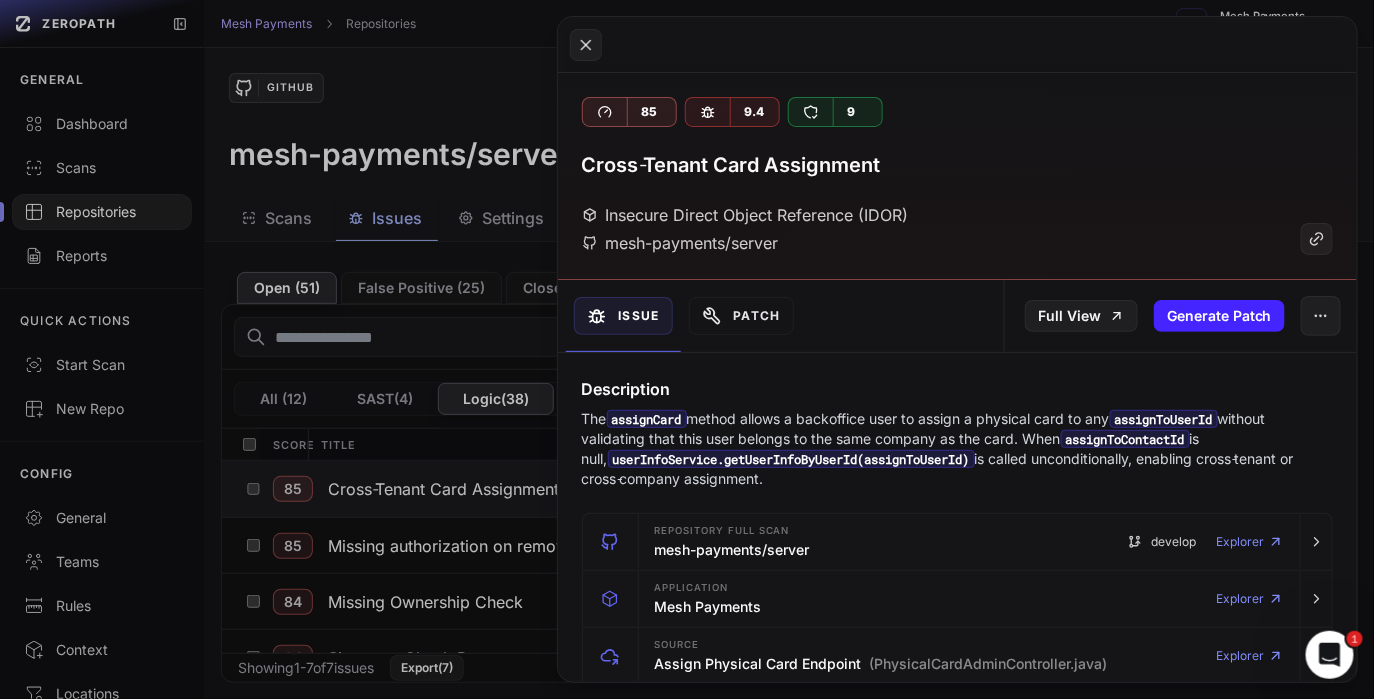 click on "Issue" at bounding box center [623, 316] 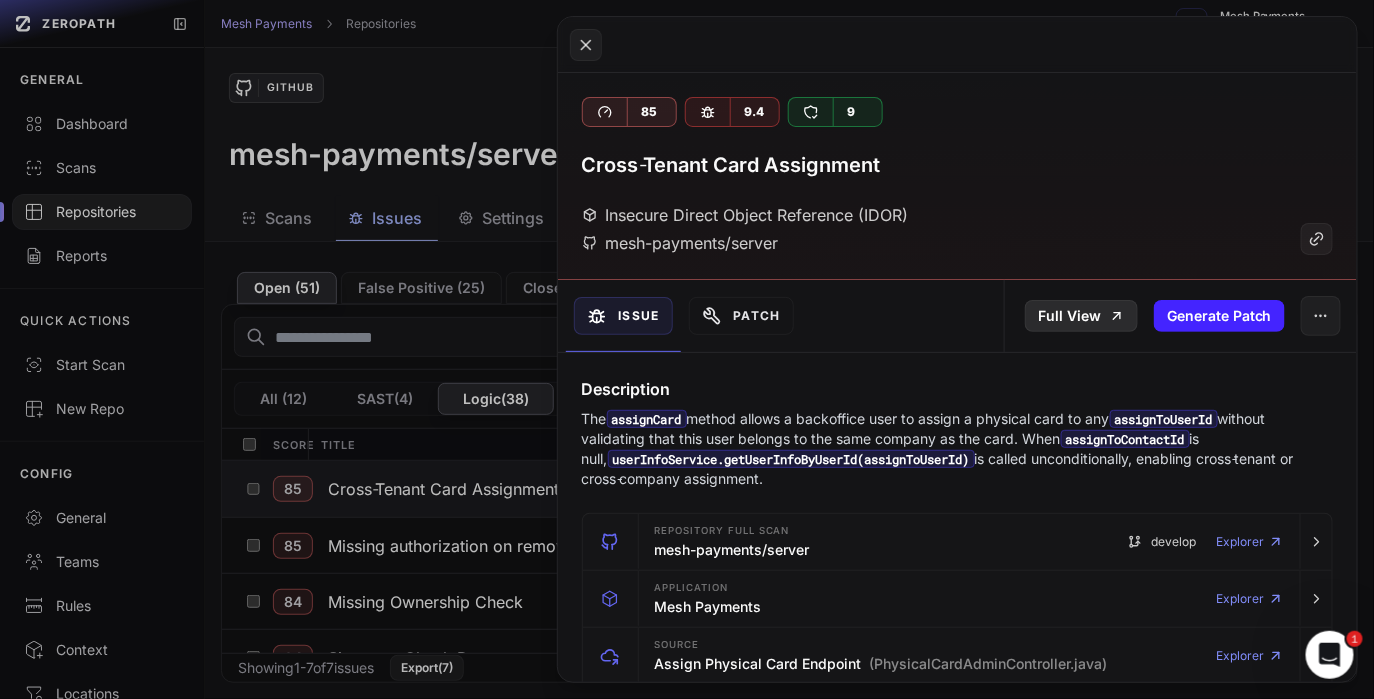 click on "Full View" at bounding box center [1081, 316] 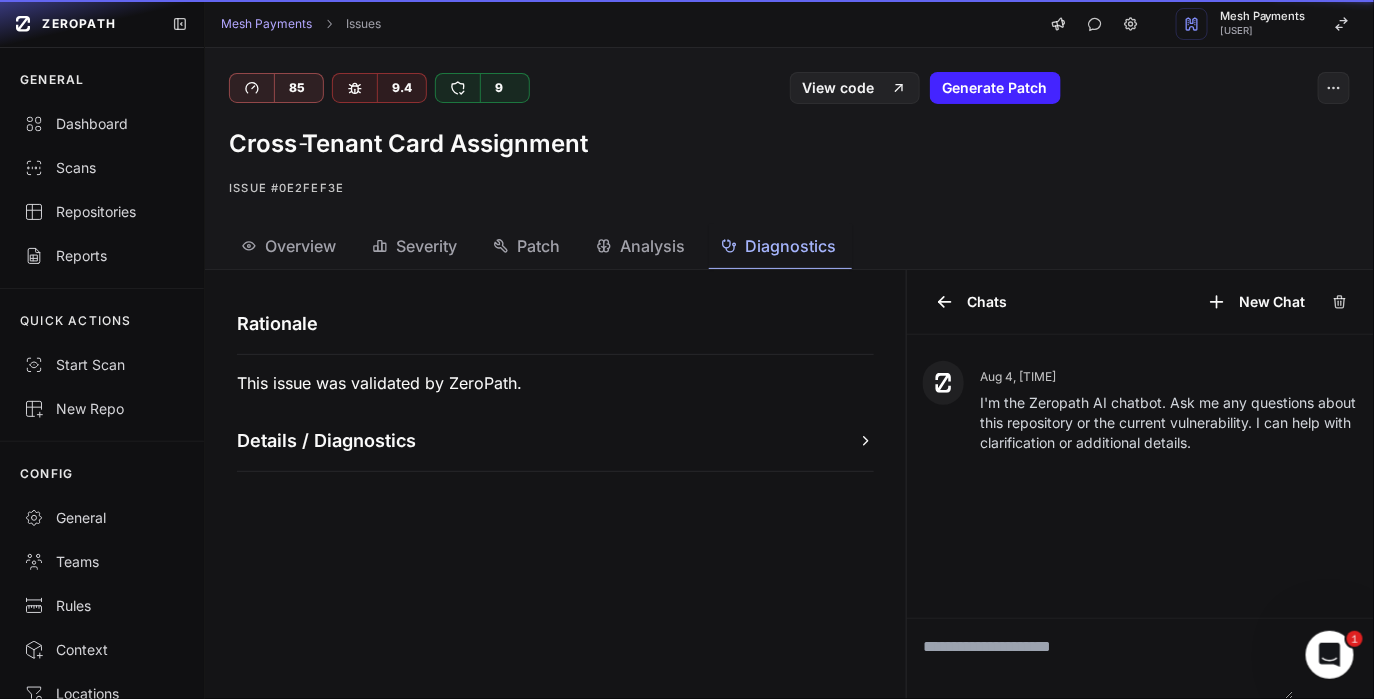click on "Diagnostics" at bounding box center (790, 246) 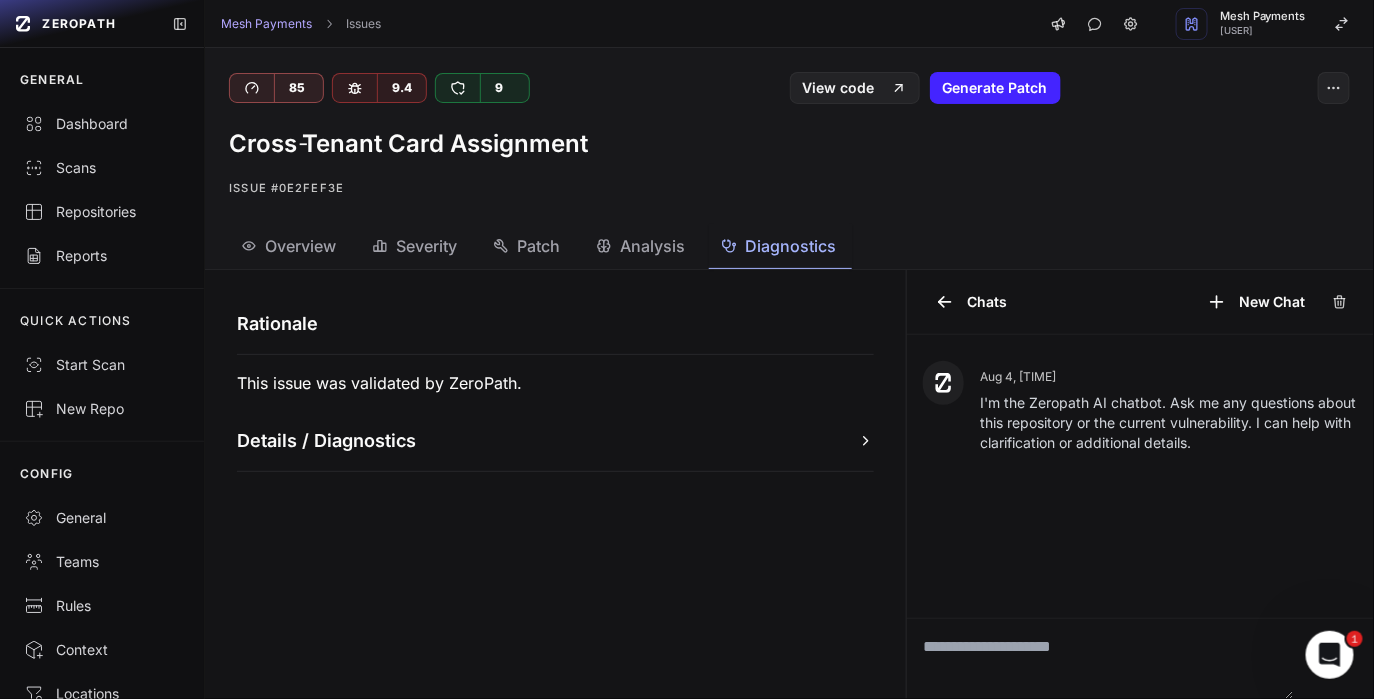 click on "Details / Diagnostics" at bounding box center [555, 441] 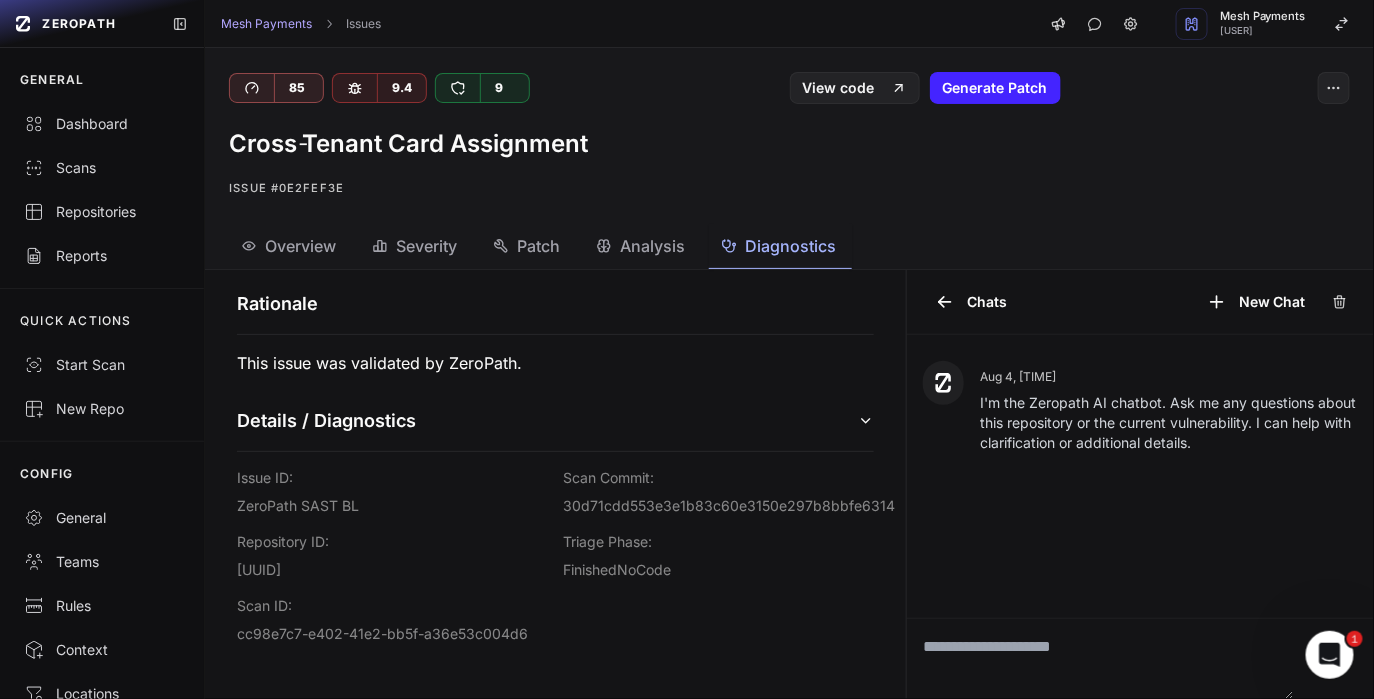 scroll, scrollTop: 0, scrollLeft: 0, axis: both 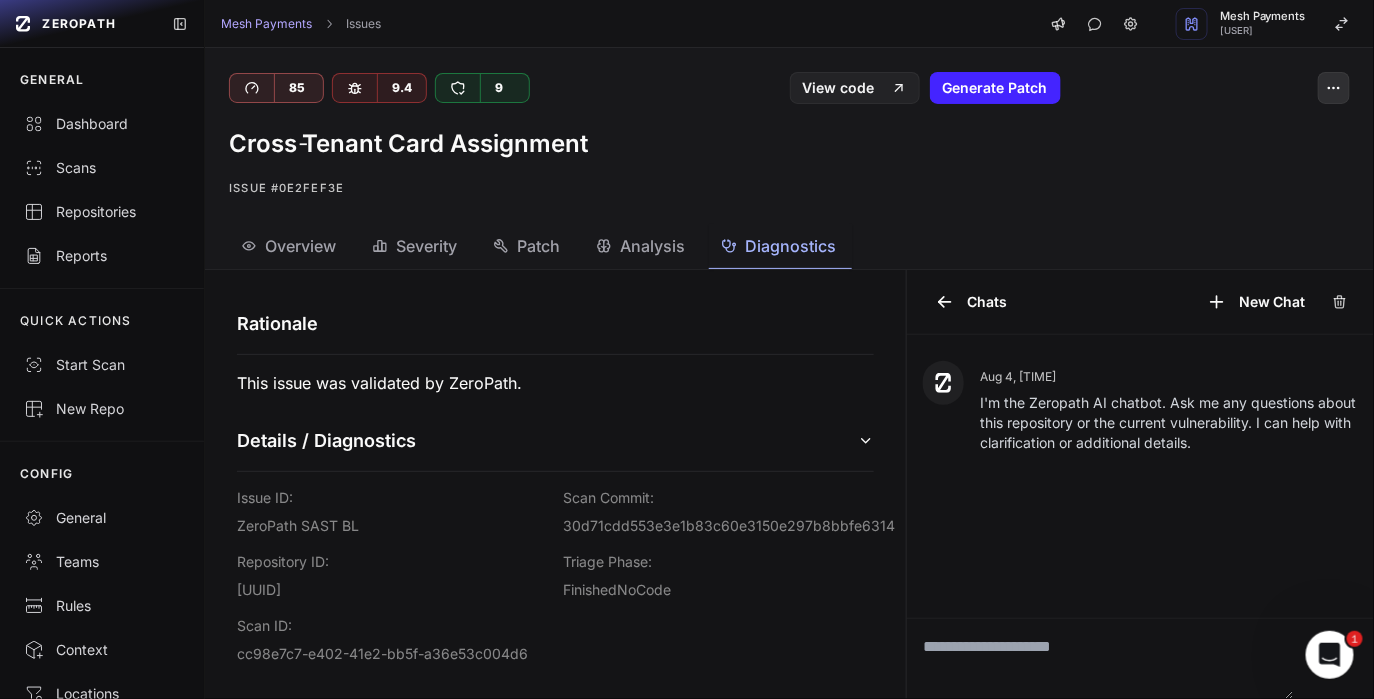 click at bounding box center (1334, 88) 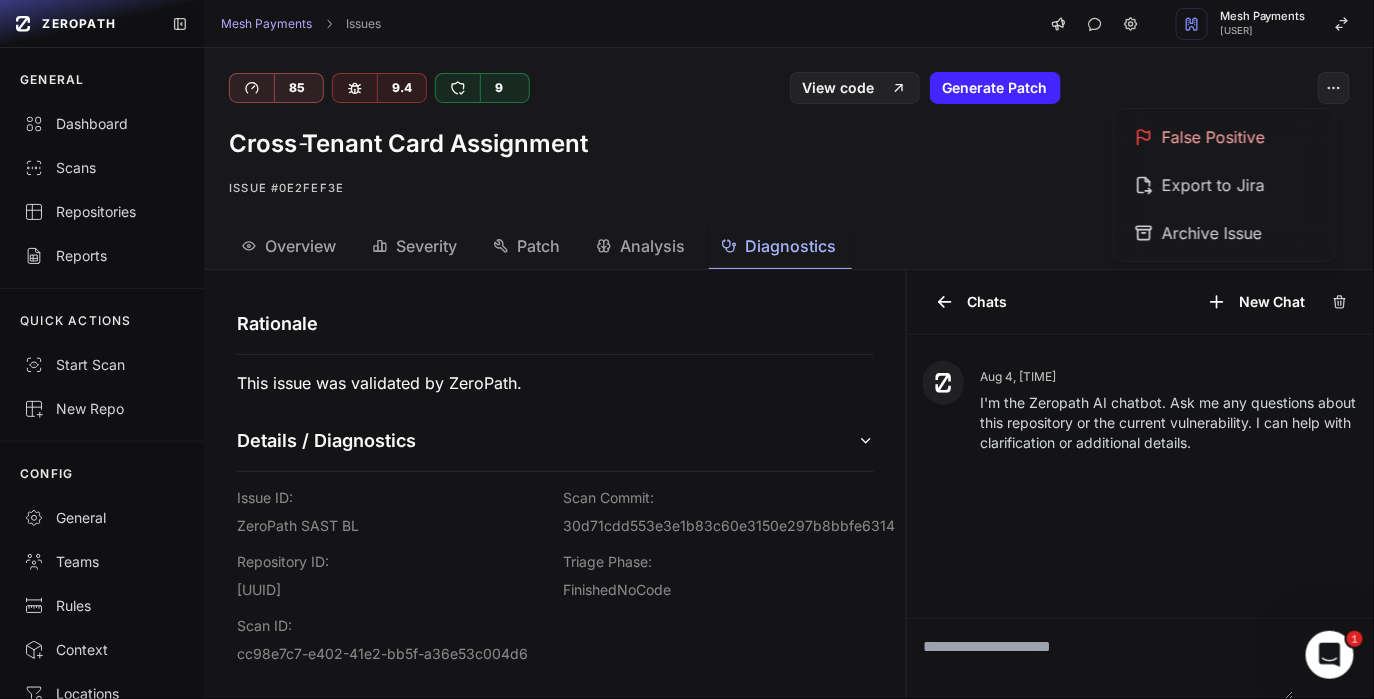 click on "Issue #0e2fef3e" at bounding box center [789, 188] 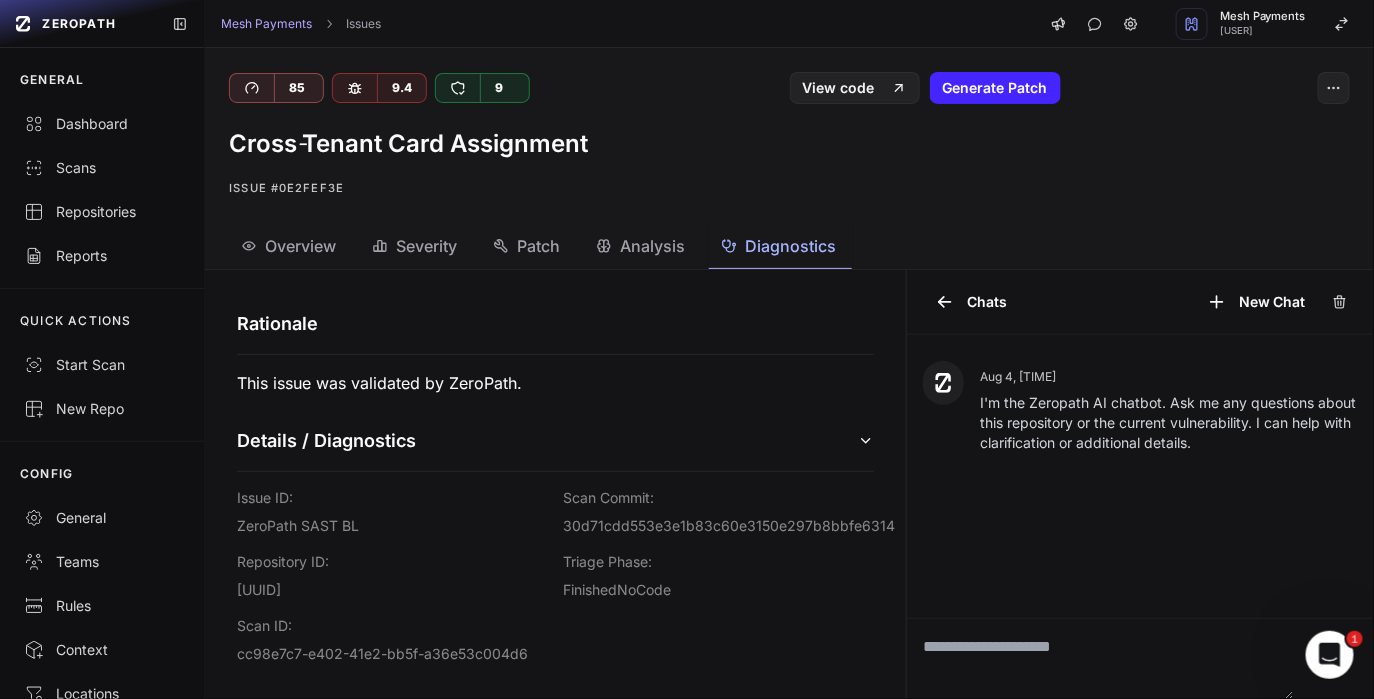 click on "Analysis" at bounding box center [652, 246] 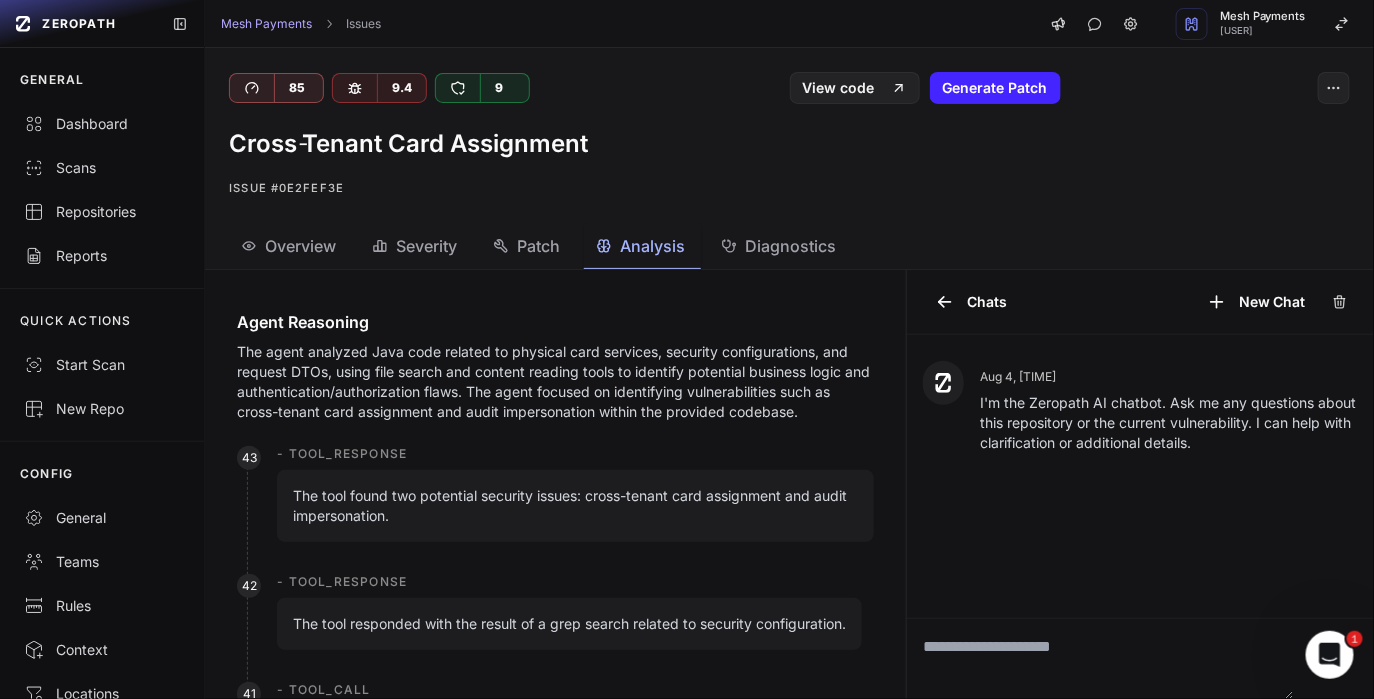 click on "Overview" at bounding box center [300, 246] 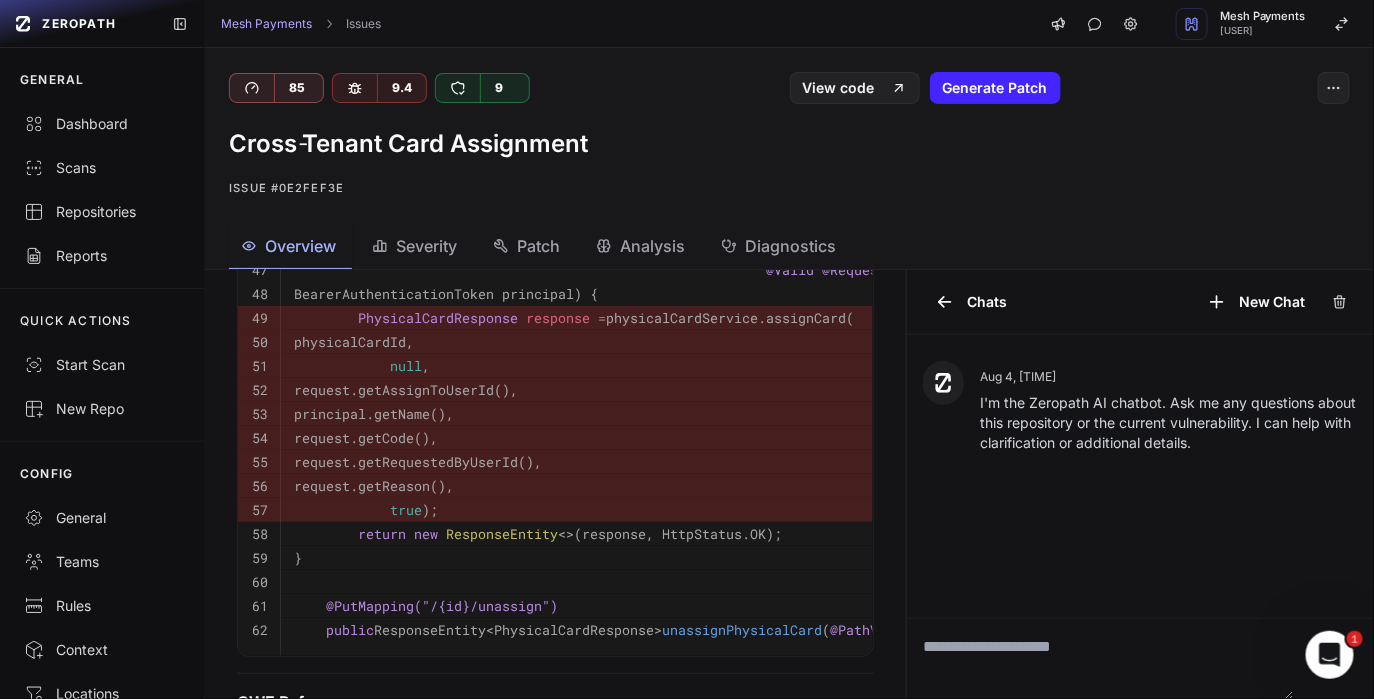 scroll, scrollTop: 1252, scrollLeft: 0, axis: vertical 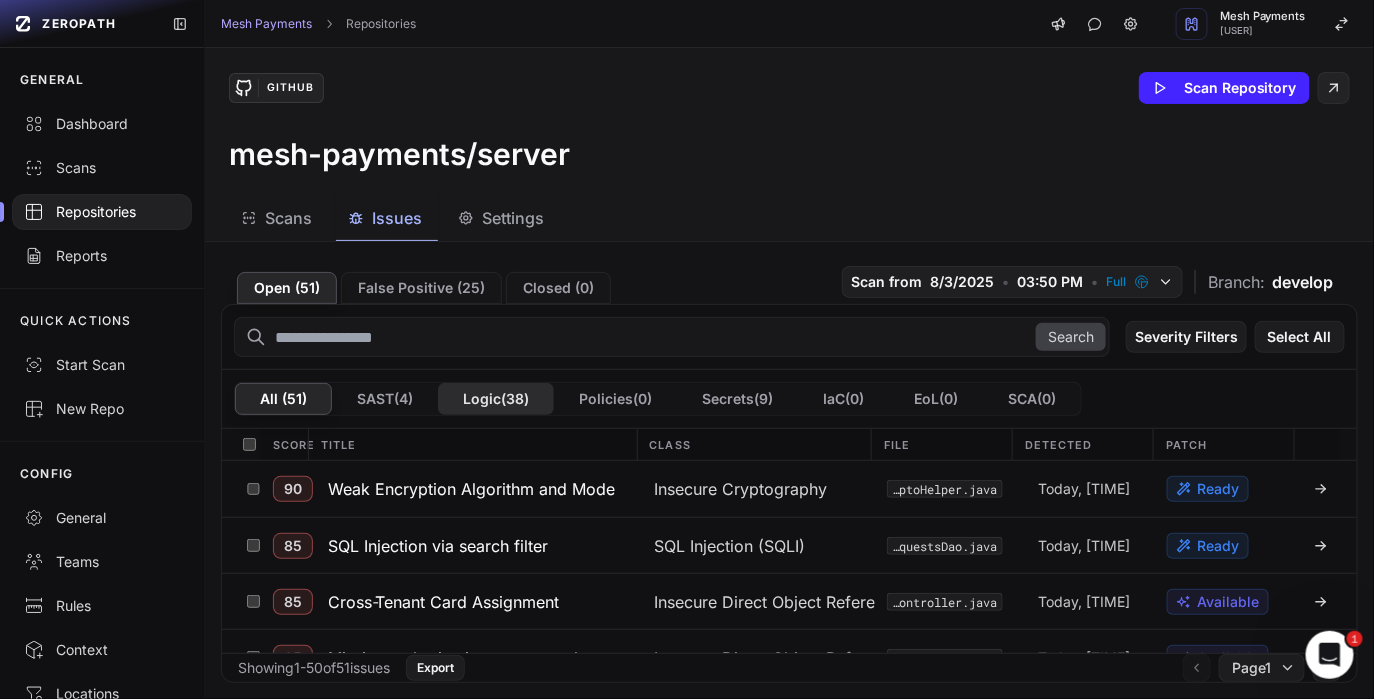 click on "Logic  ( 38 )" at bounding box center (496, 399) 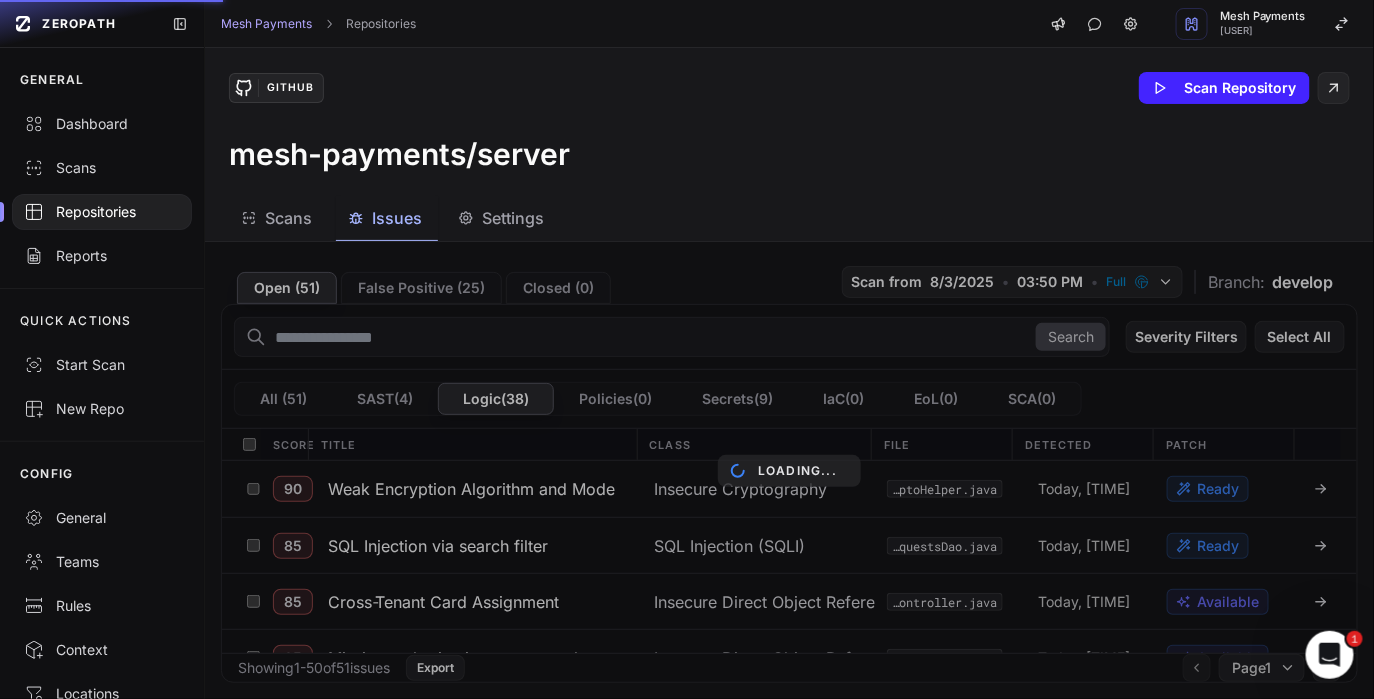 click on "Loading..." at bounding box center (789, 470) 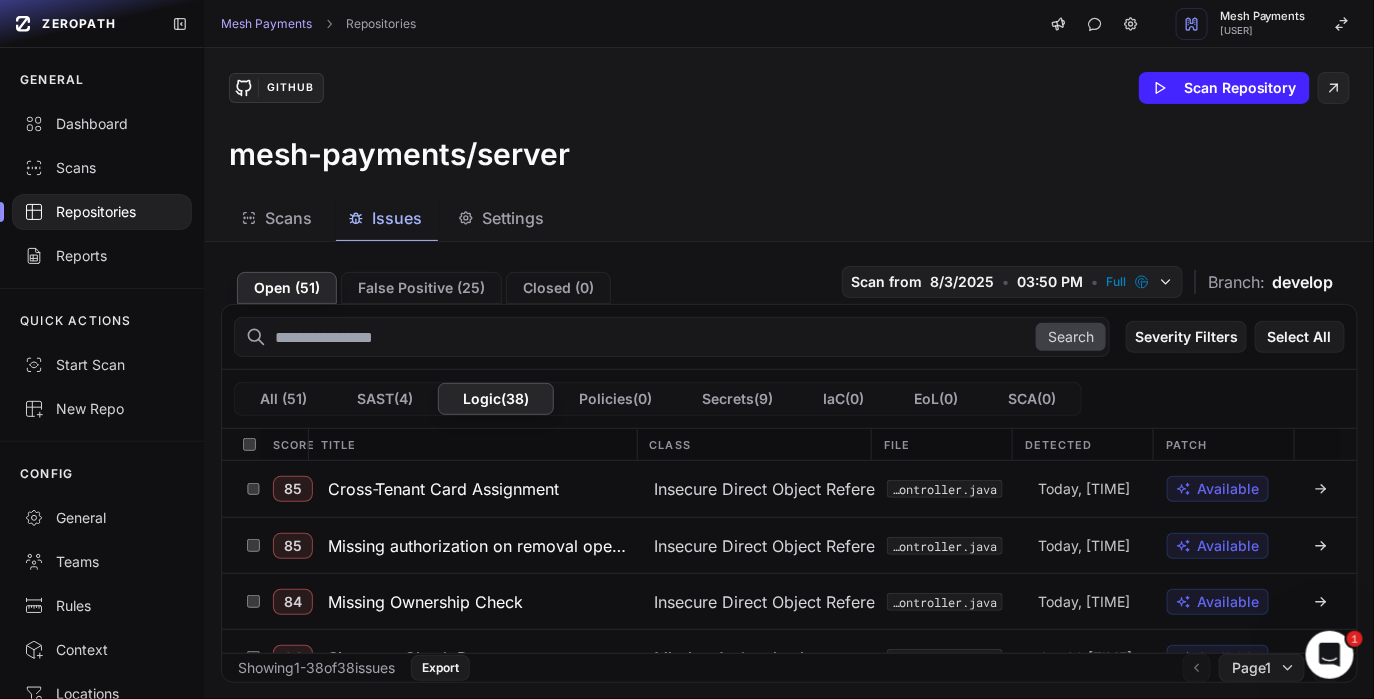 click on "Severity Filters" at bounding box center (1186, 337) 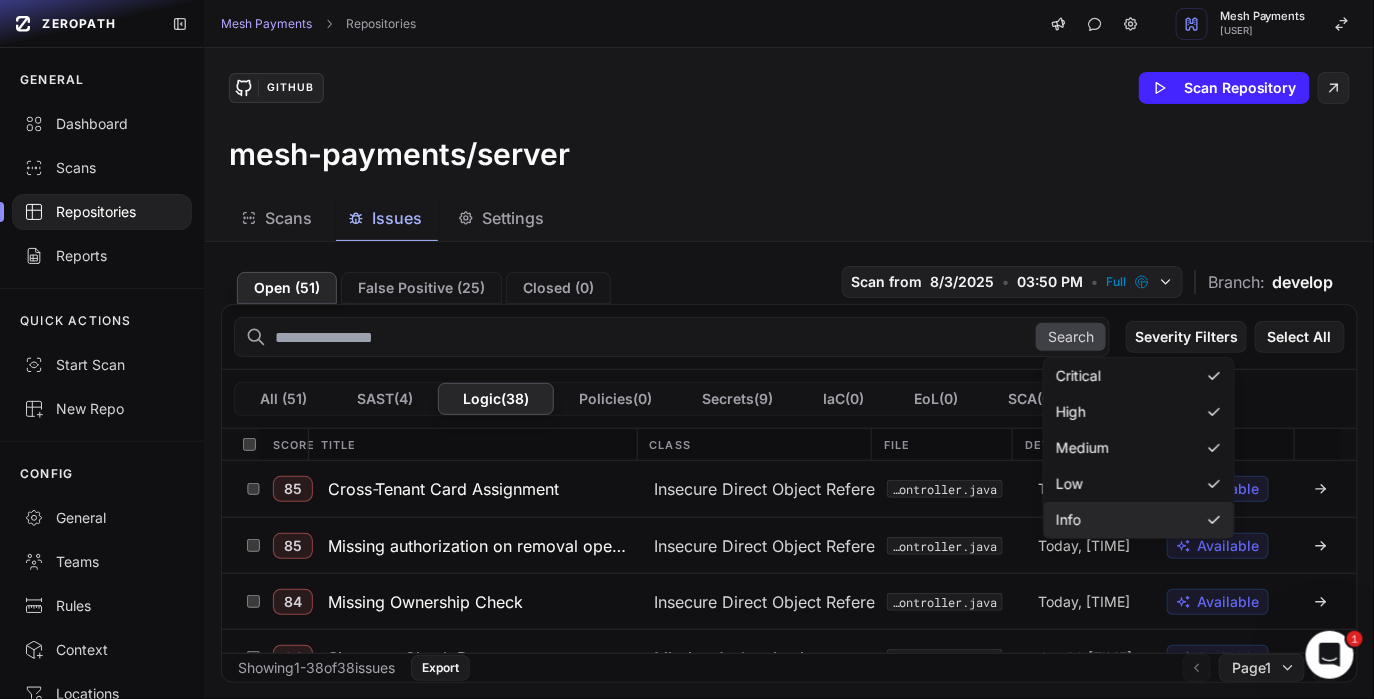 click on "Info" 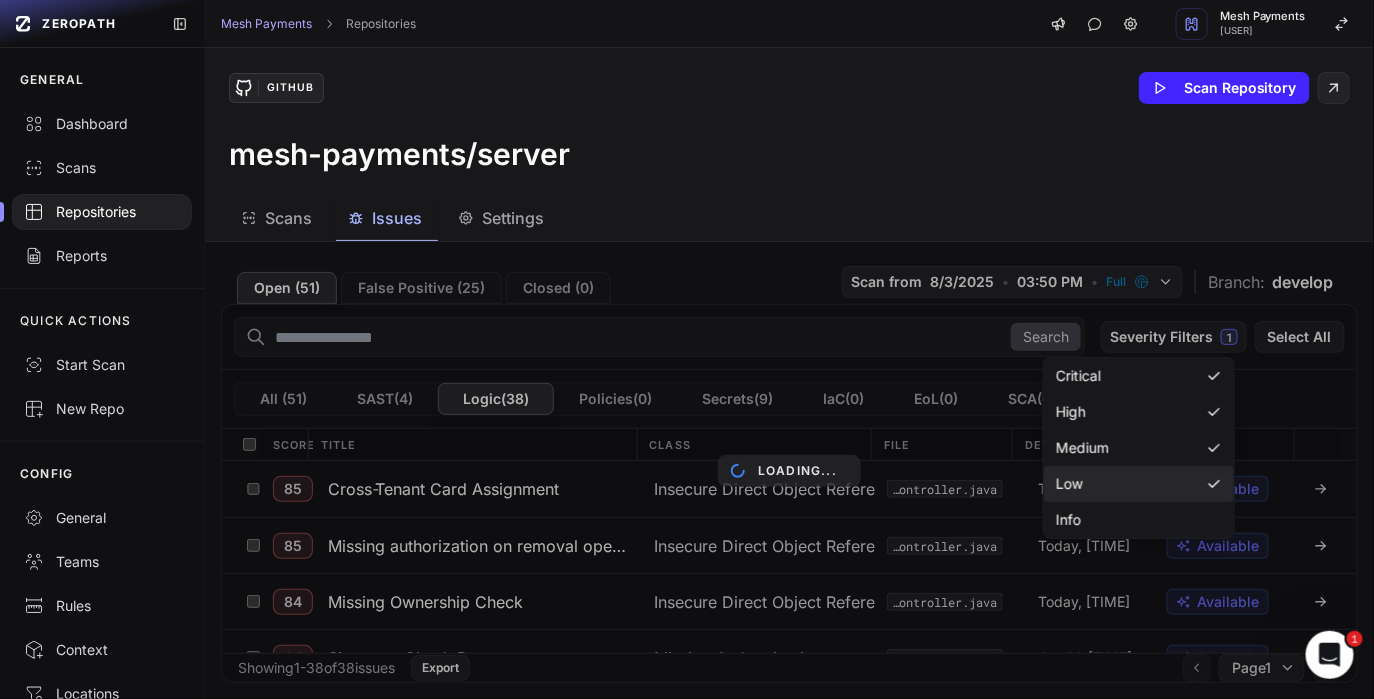 click on "Low" 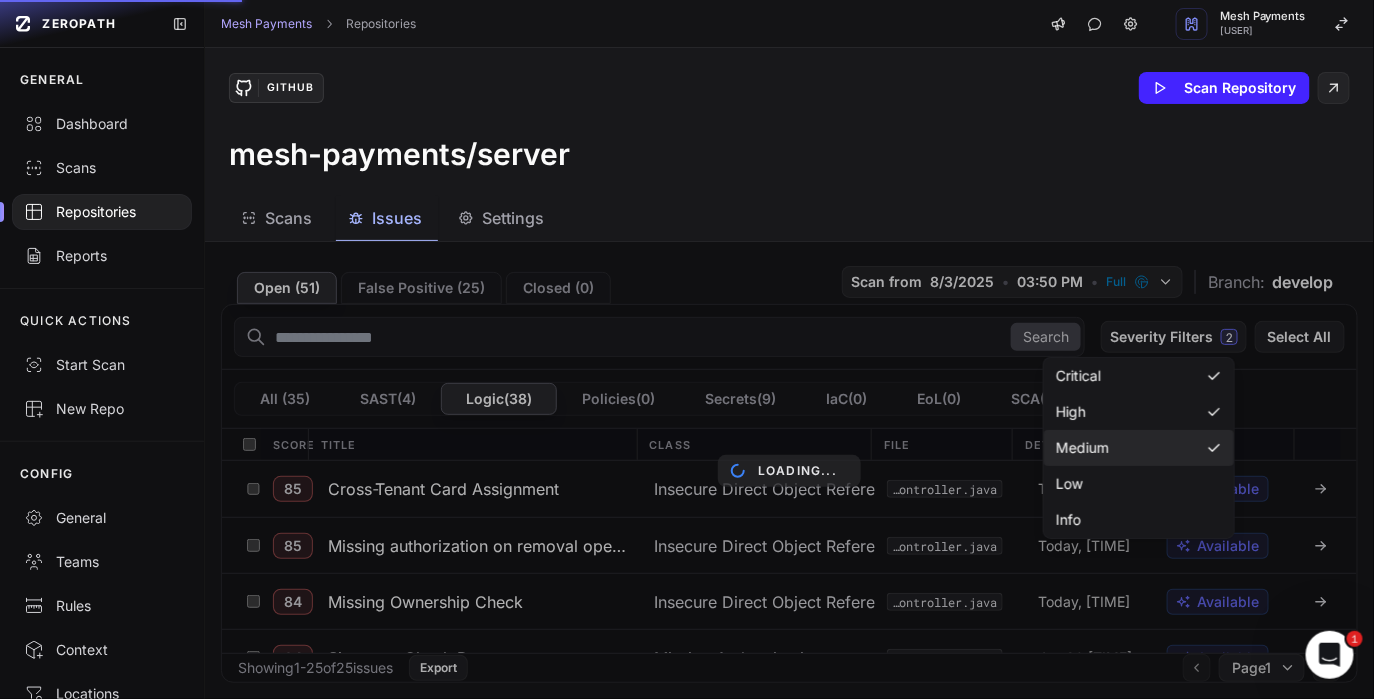 click on "Medium" at bounding box center [1082, 448] 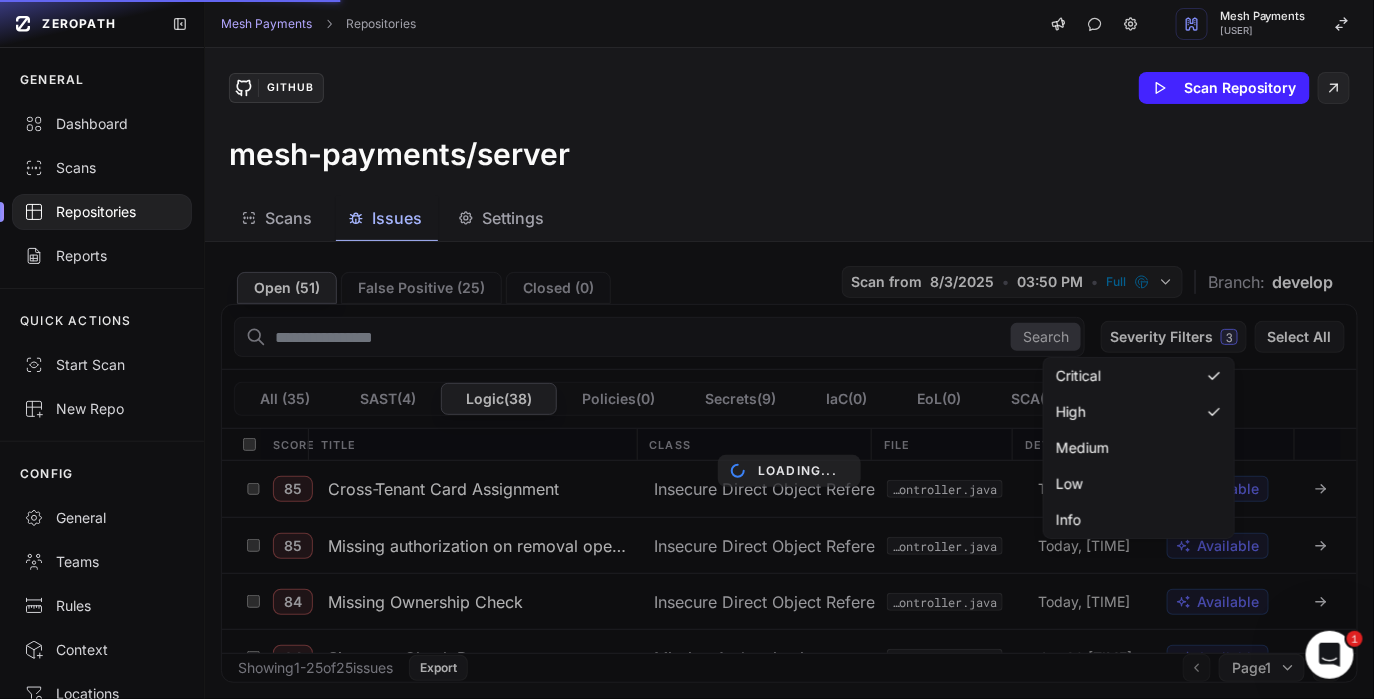 click on "Scans     Issues     Settings" at bounding box center (765, 218) 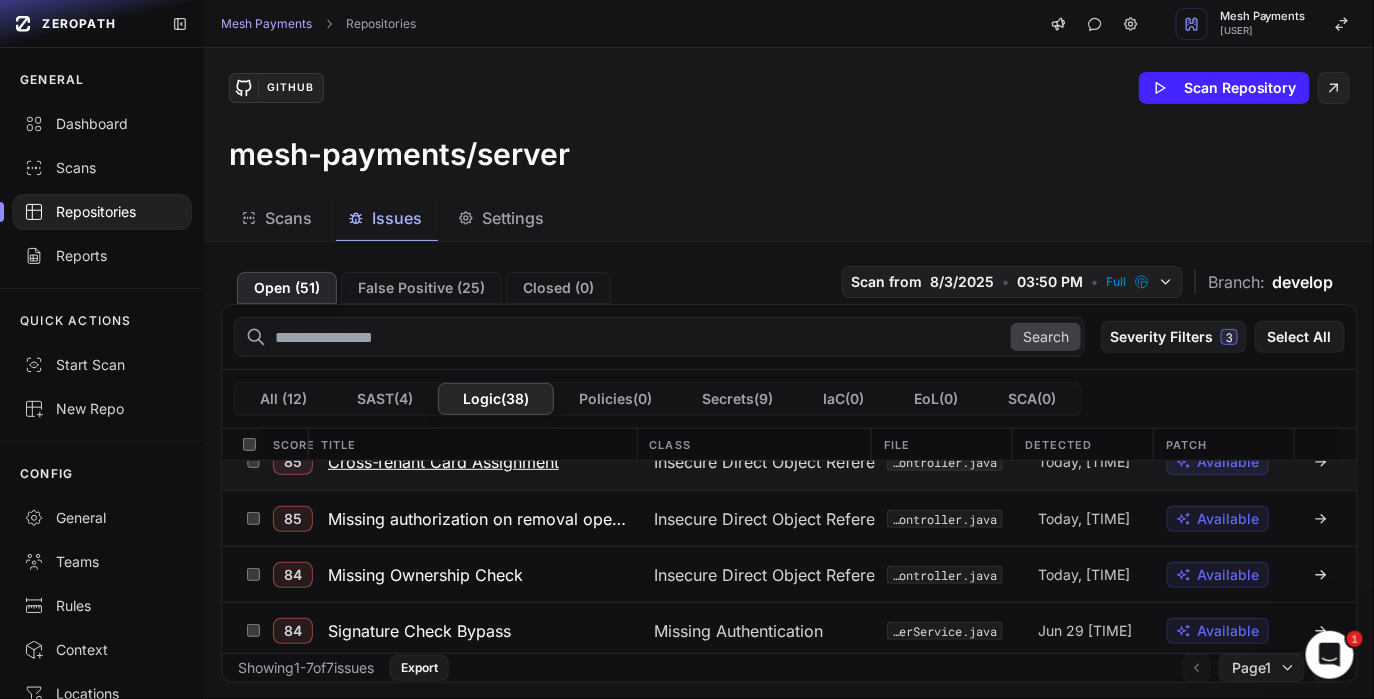 scroll, scrollTop: 11, scrollLeft: 0, axis: vertical 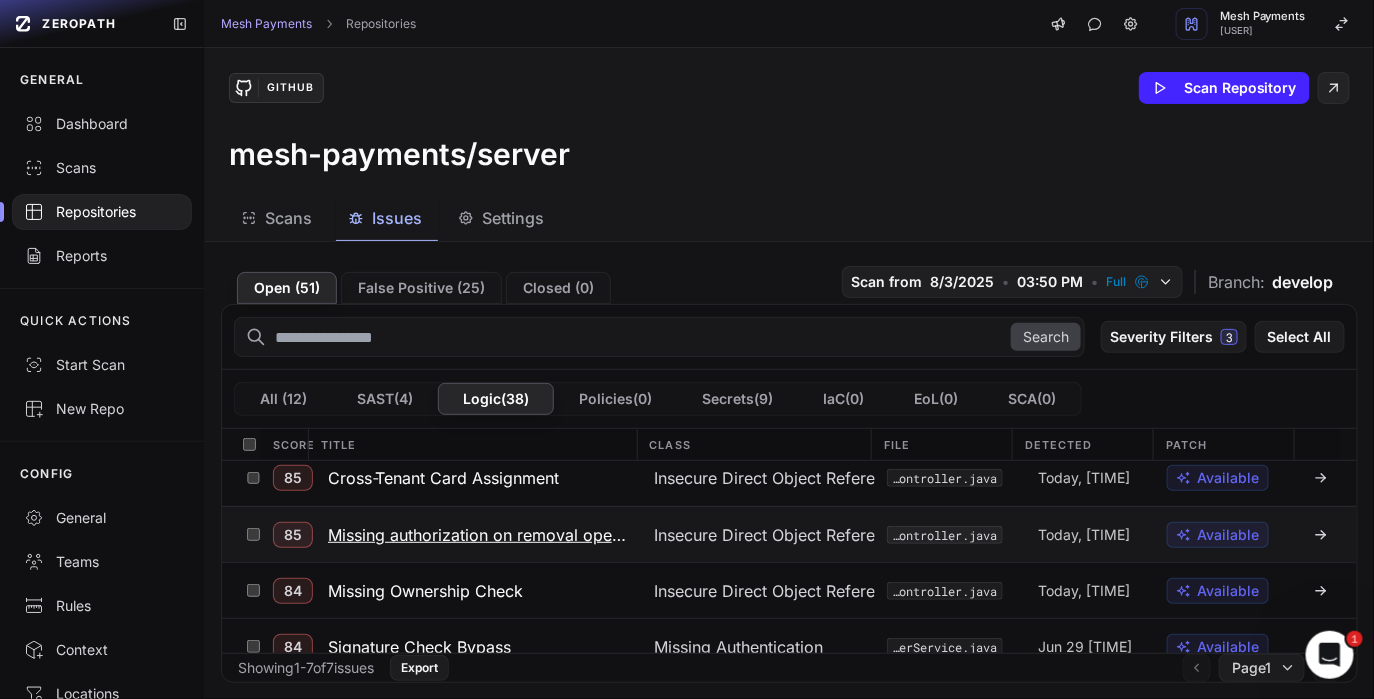 click 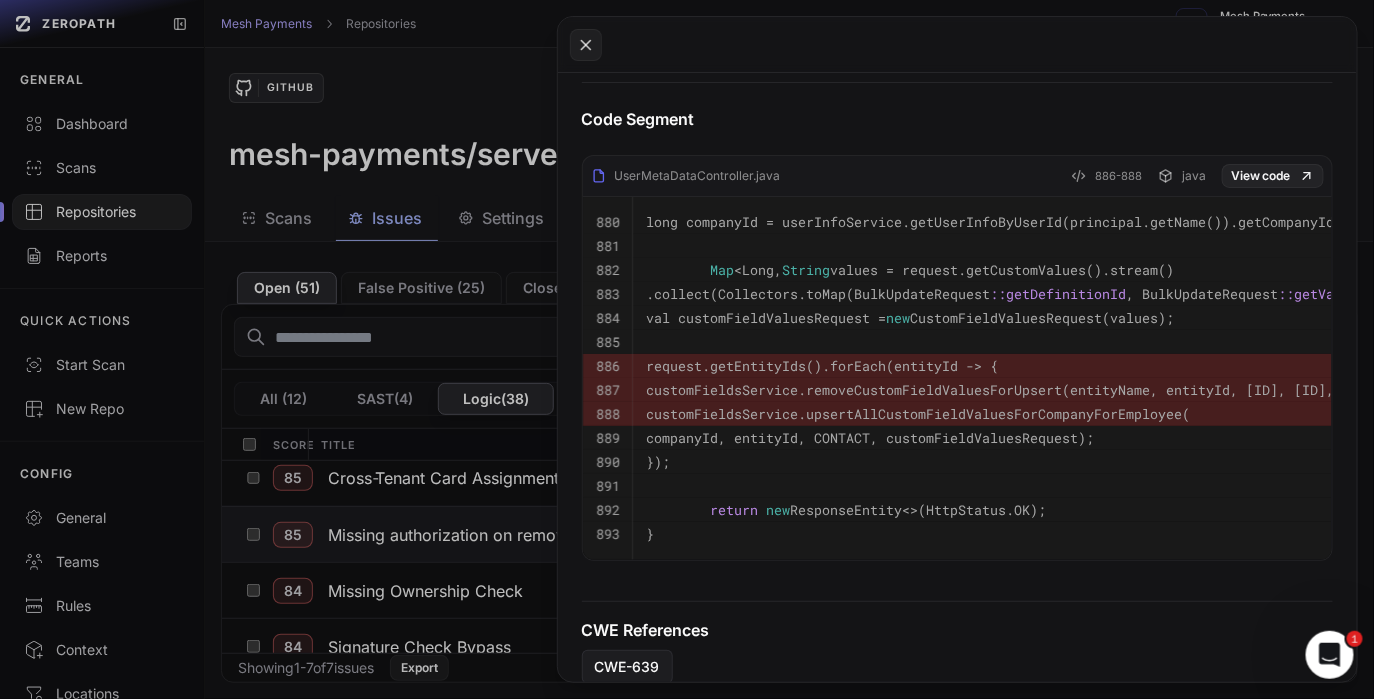 scroll, scrollTop: 930, scrollLeft: 0, axis: vertical 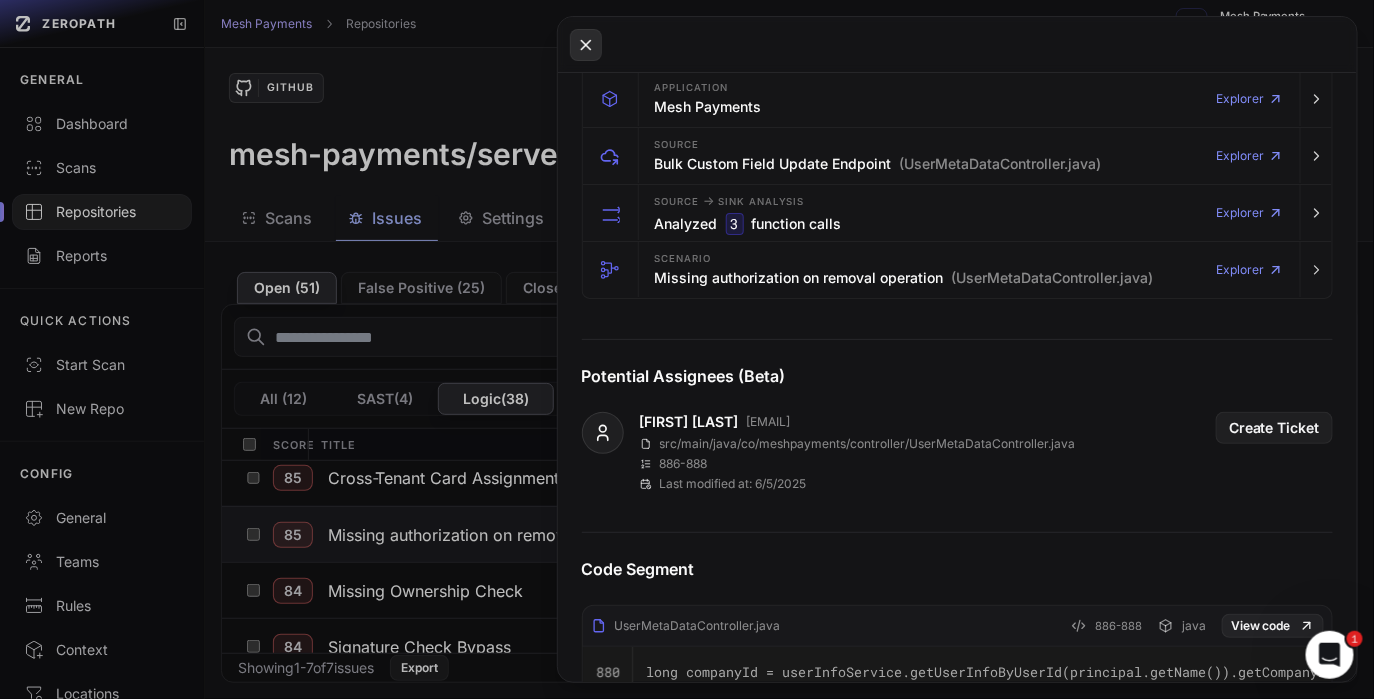 click 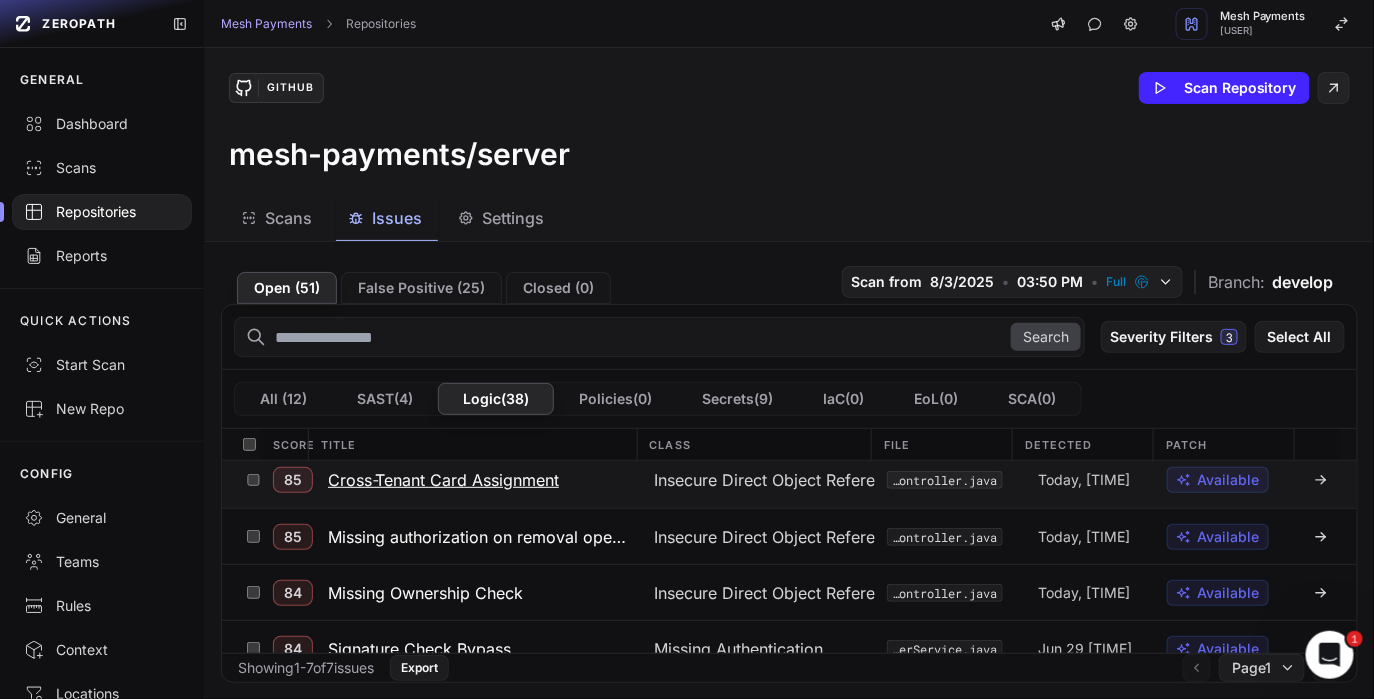 scroll, scrollTop: 0, scrollLeft: 0, axis: both 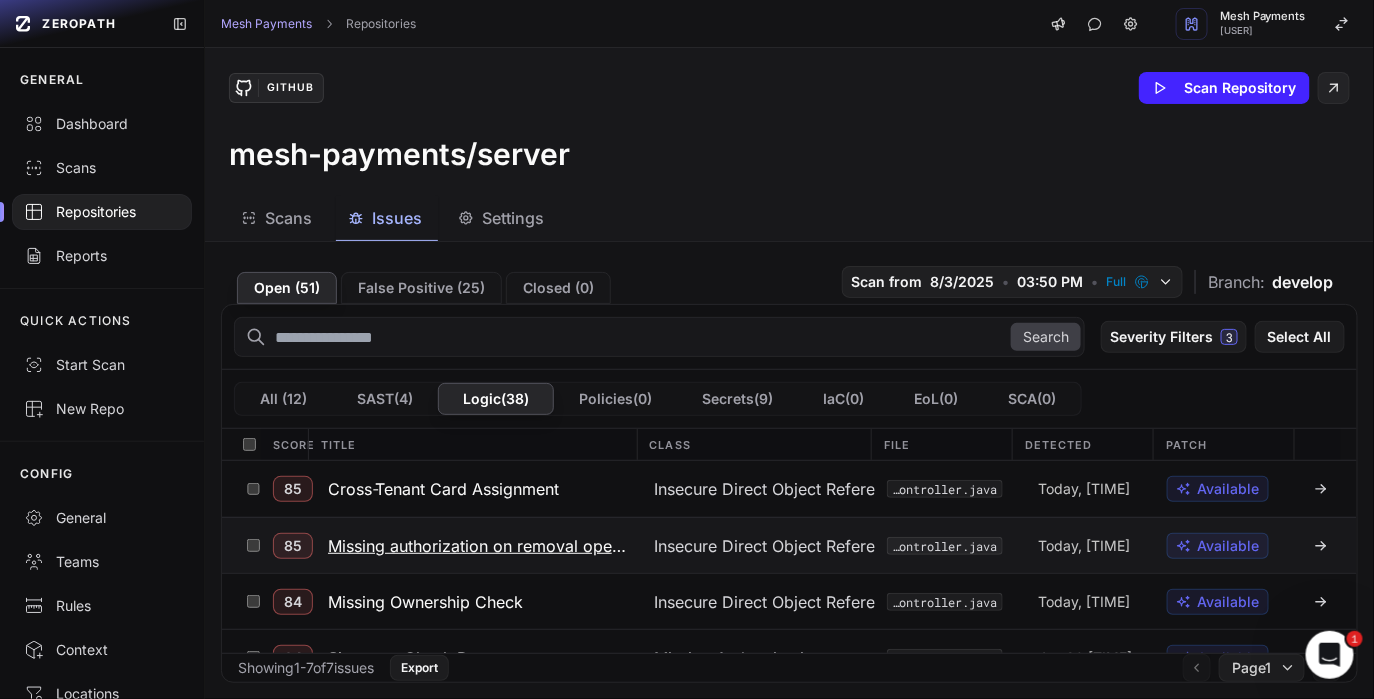 click 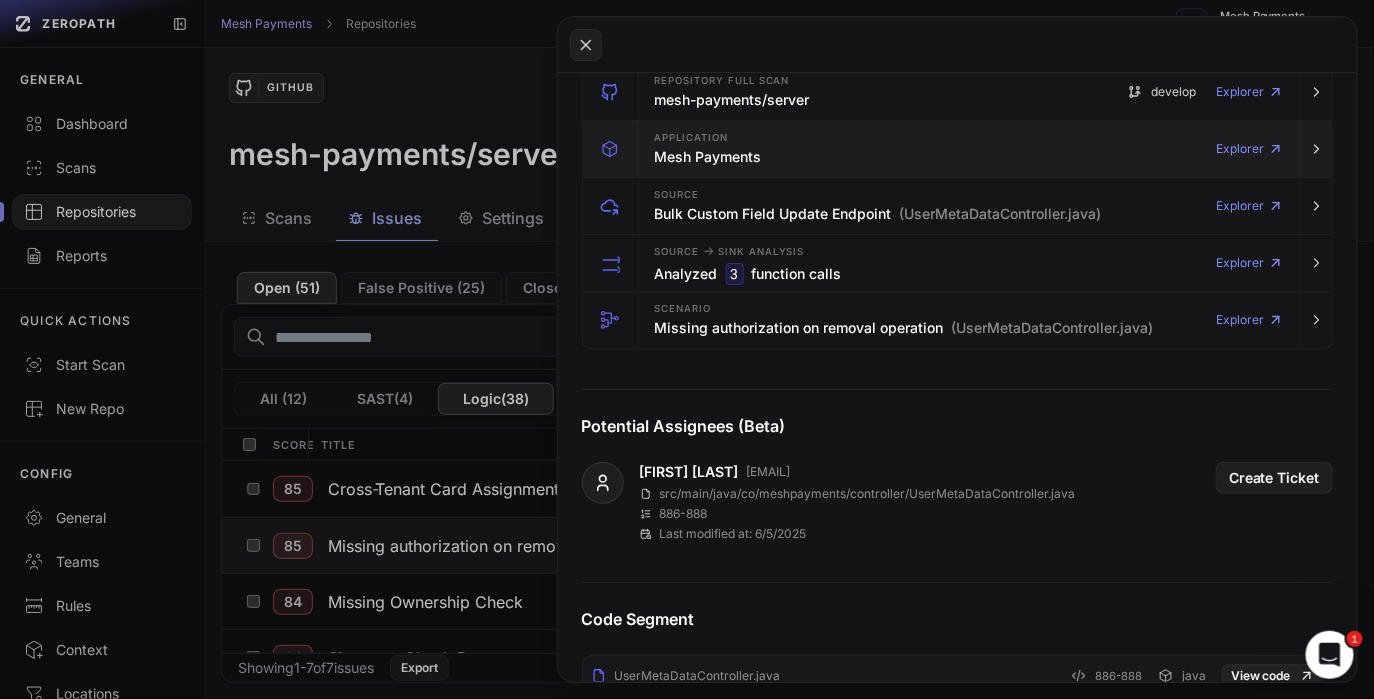 scroll, scrollTop: 431, scrollLeft: 0, axis: vertical 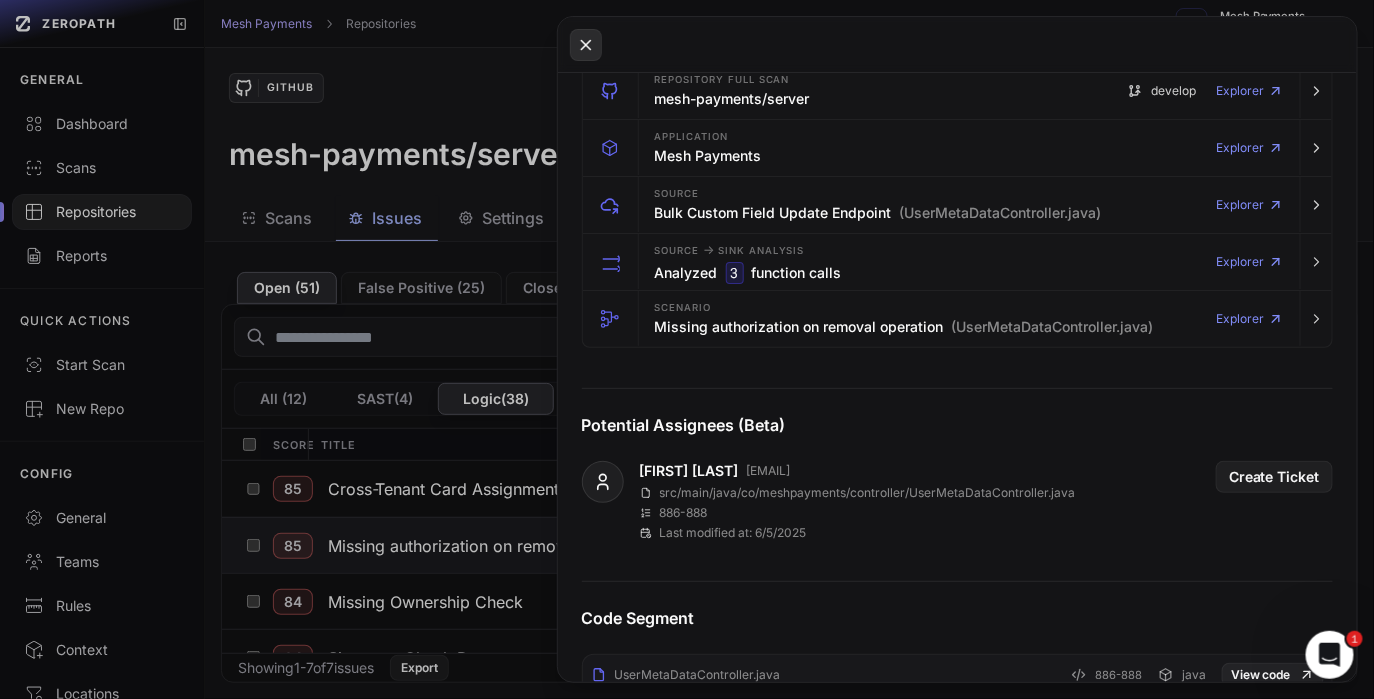 click 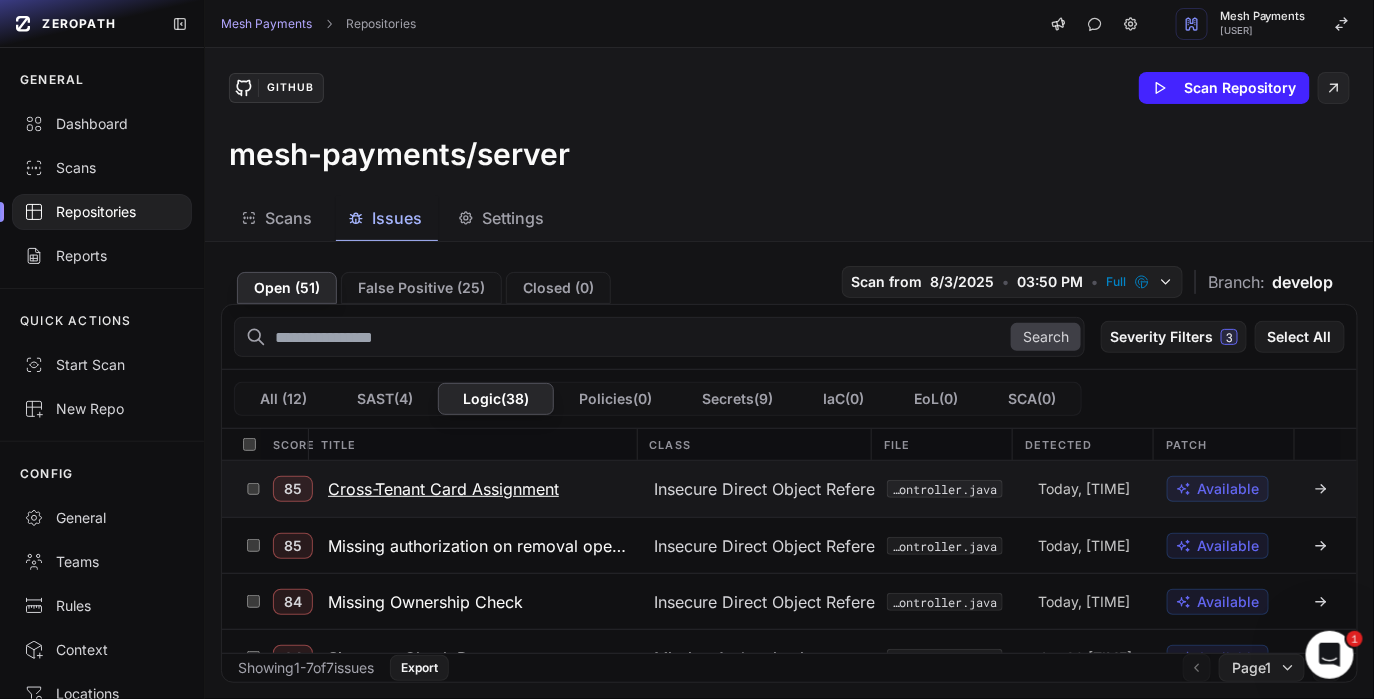 click 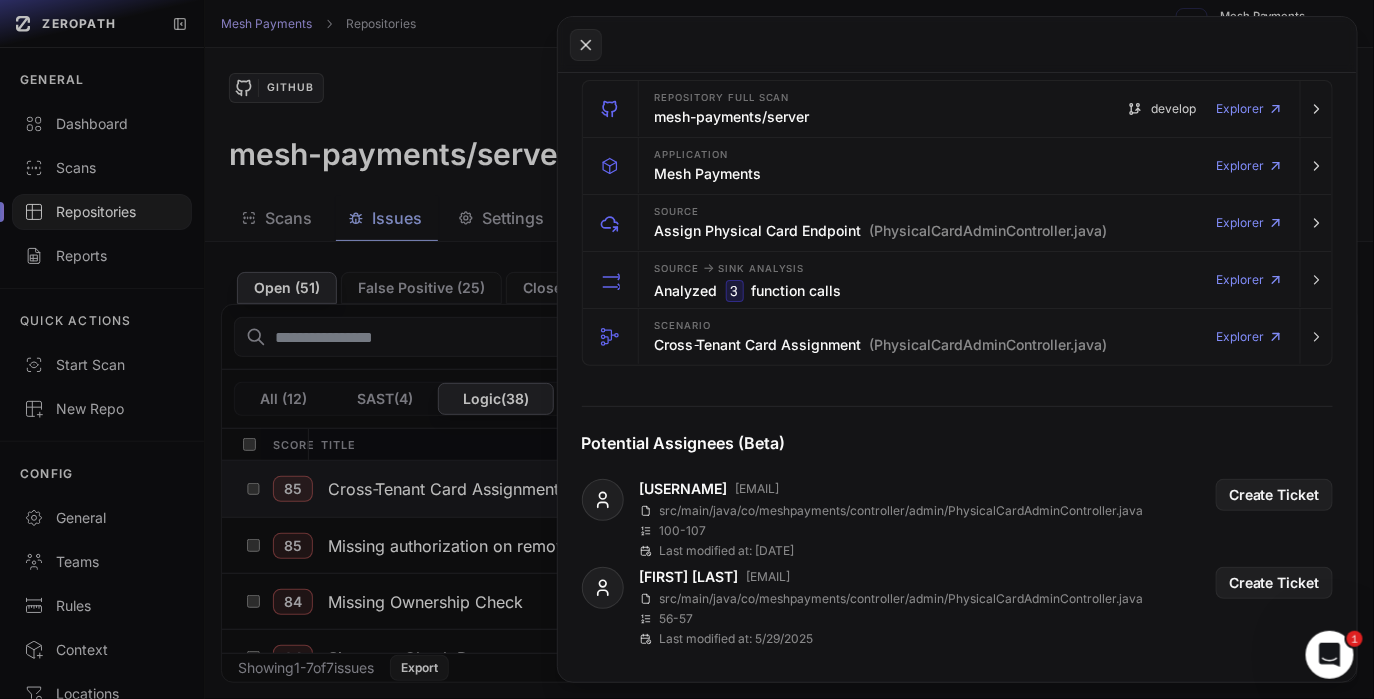 scroll, scrollTop: 0, scrollLeft: 0, axis: both 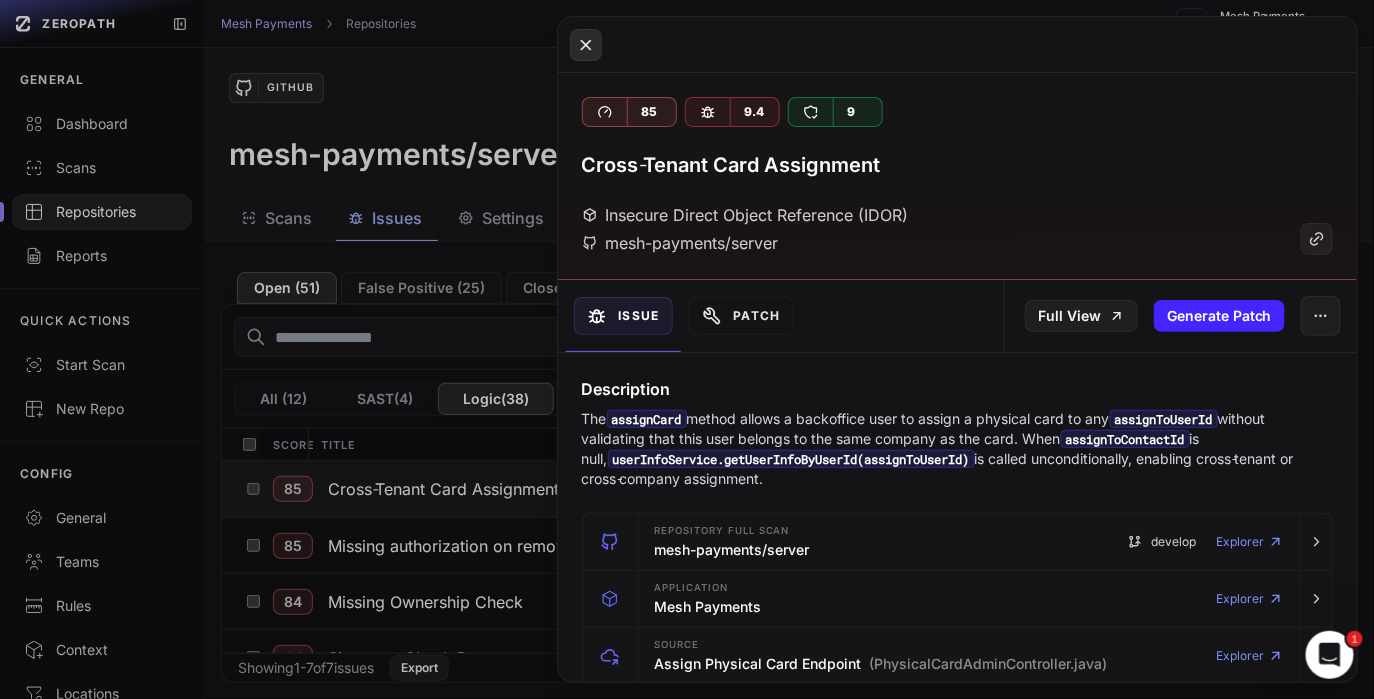 click at bounding box center (586, 45) 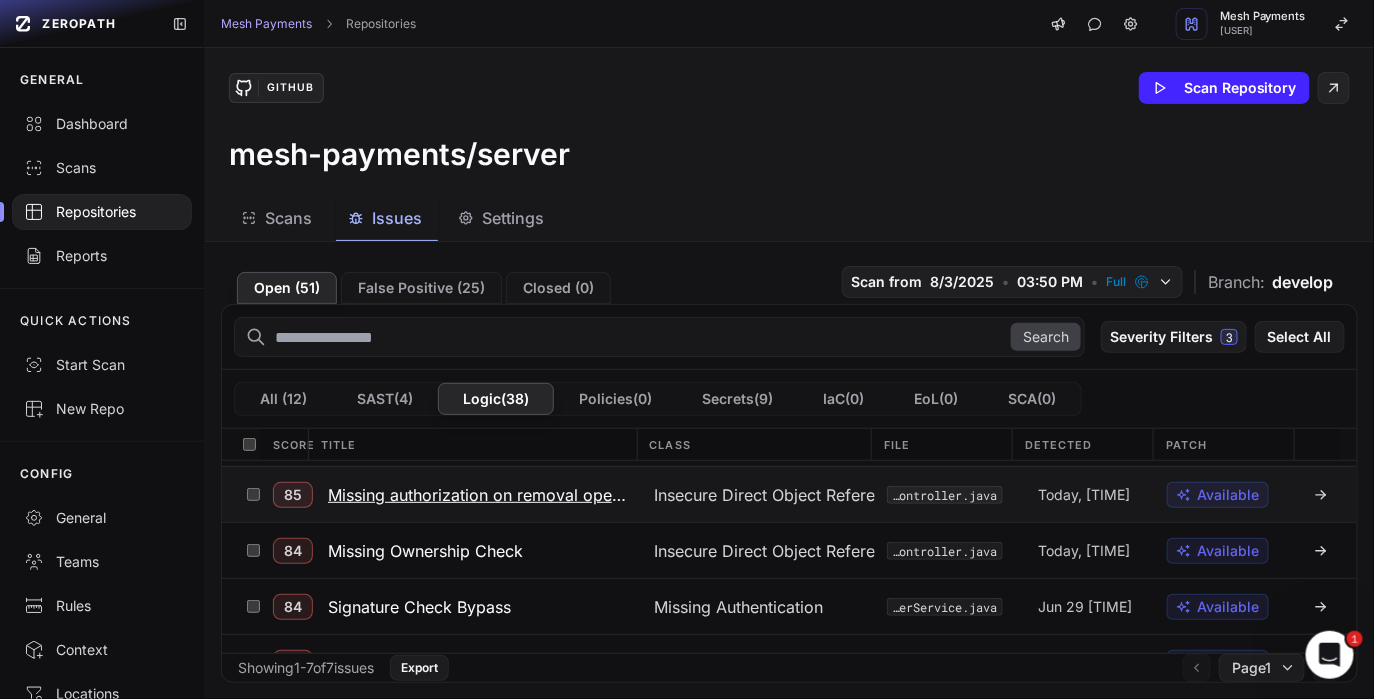 scroll, scrollTop: 67, scrollLeft: 0, axis: vertical 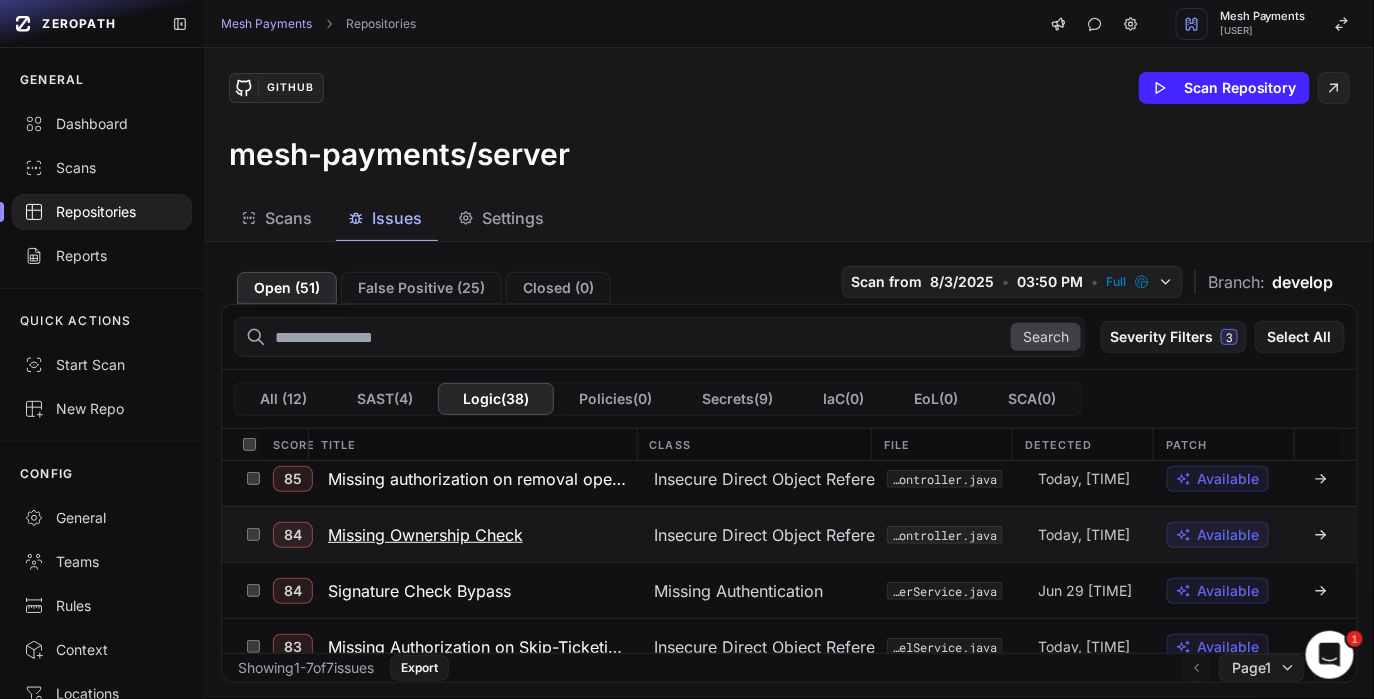 click 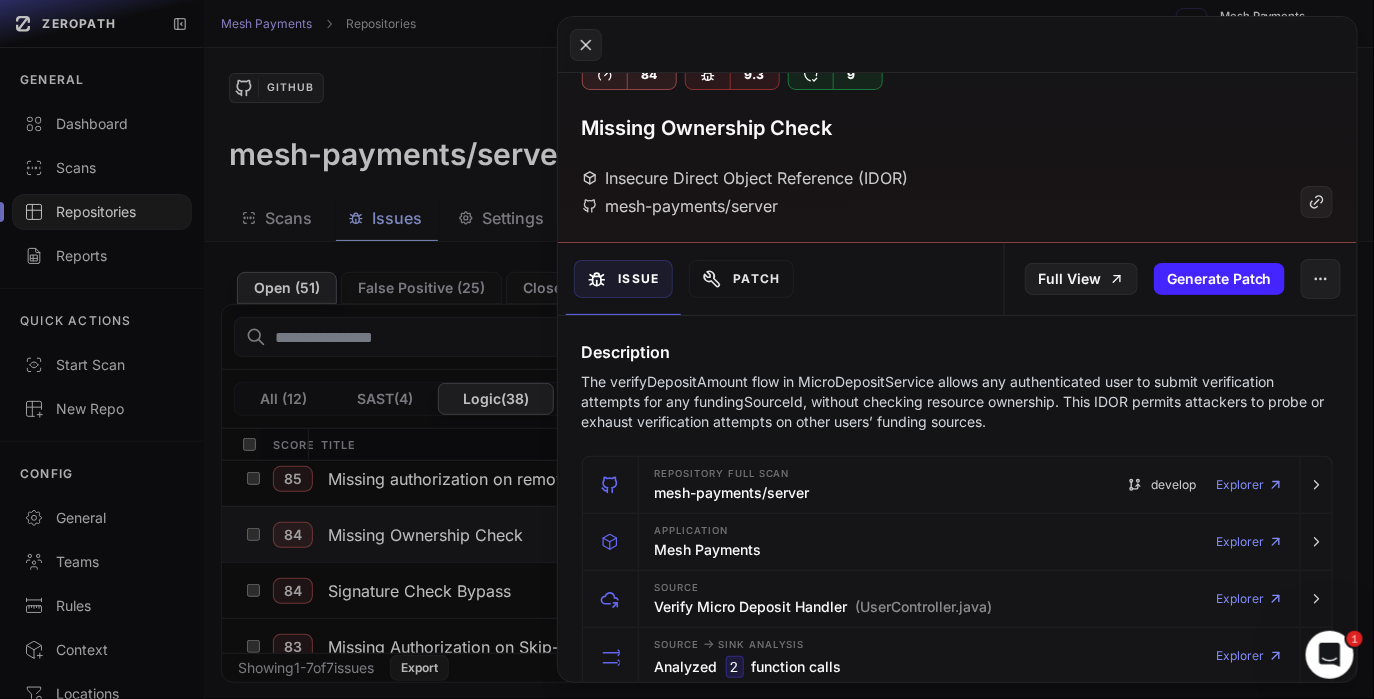 scroll, scrollTop: 21, scrollLeft: 0, axis: vertical 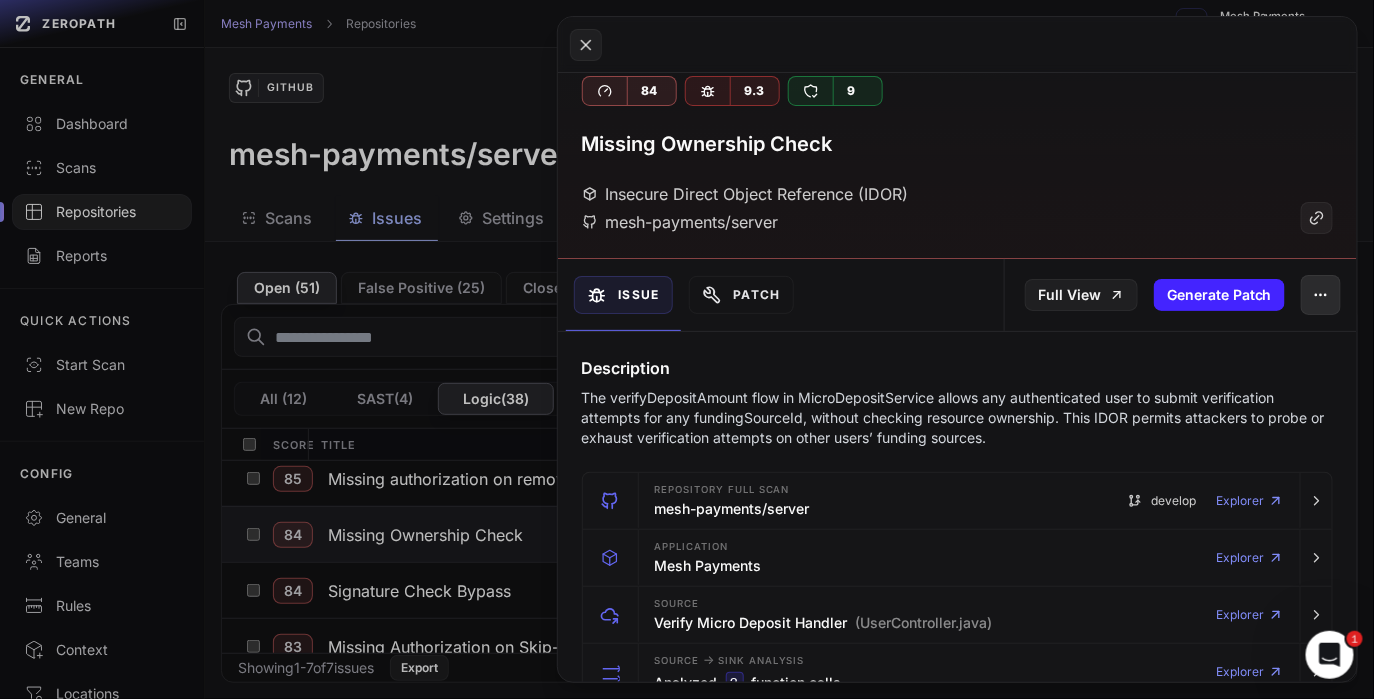 click 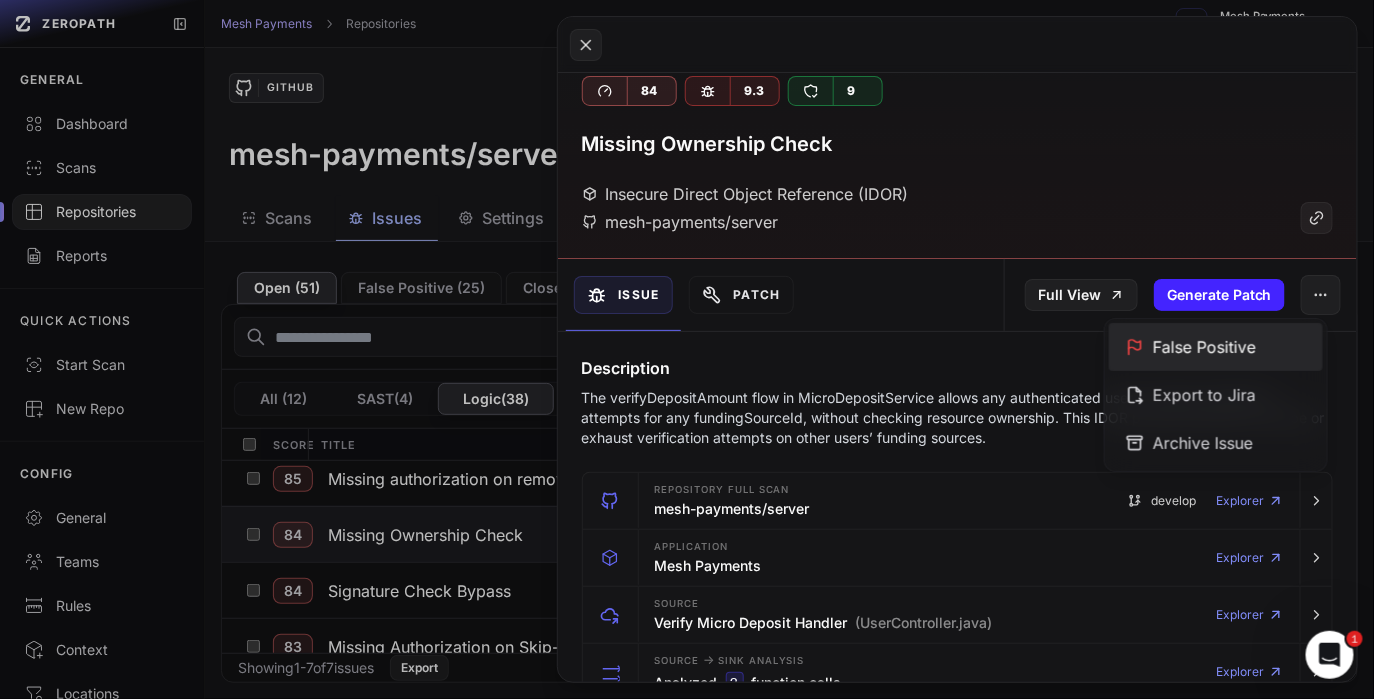 click on "False Positive" at bounding box center [1216, 347] 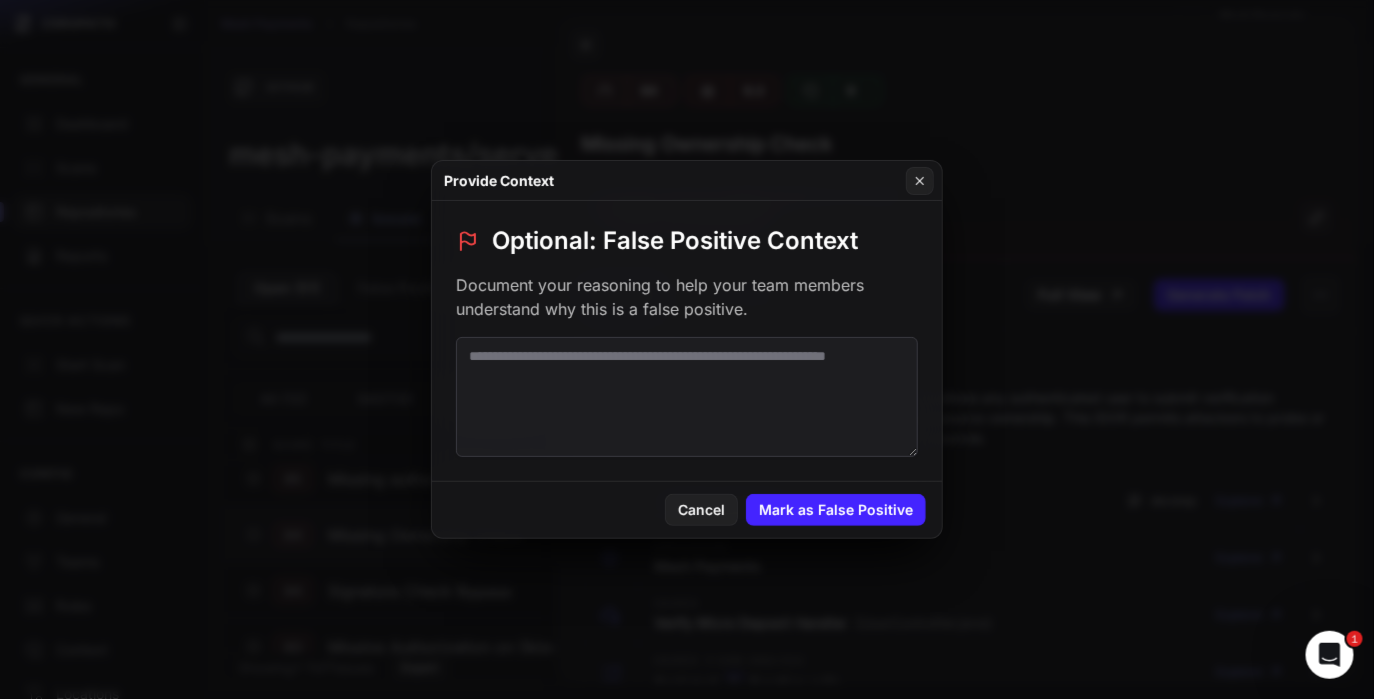 click at bounding box center [687, 397] 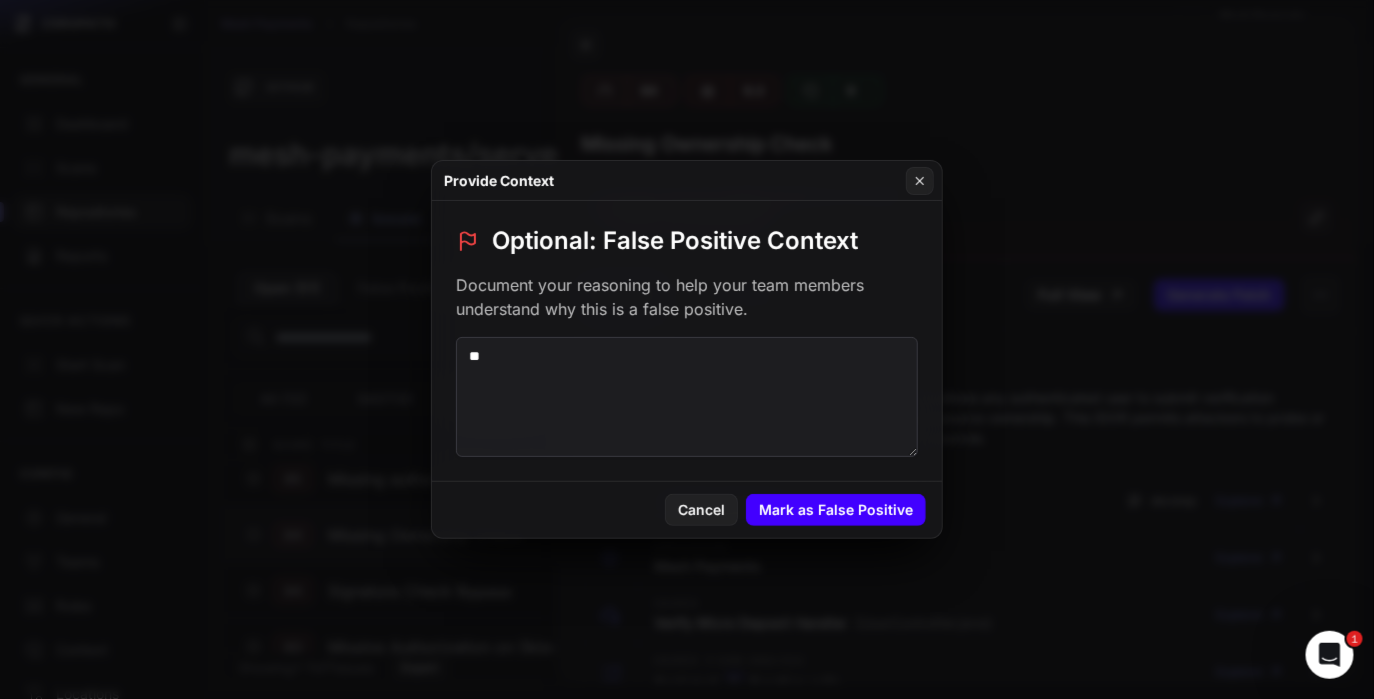 type on "**" 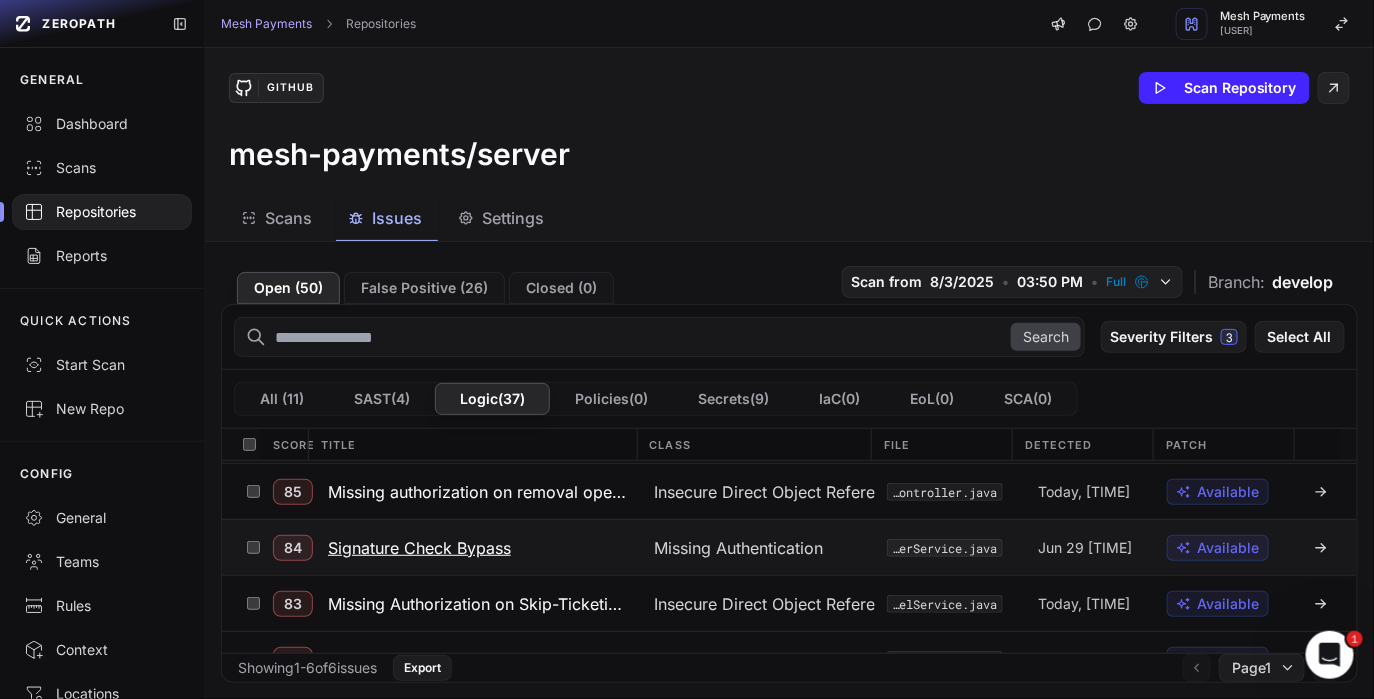 scroll, scrollTop: 46, scrollLeft: 0, axis: vertical 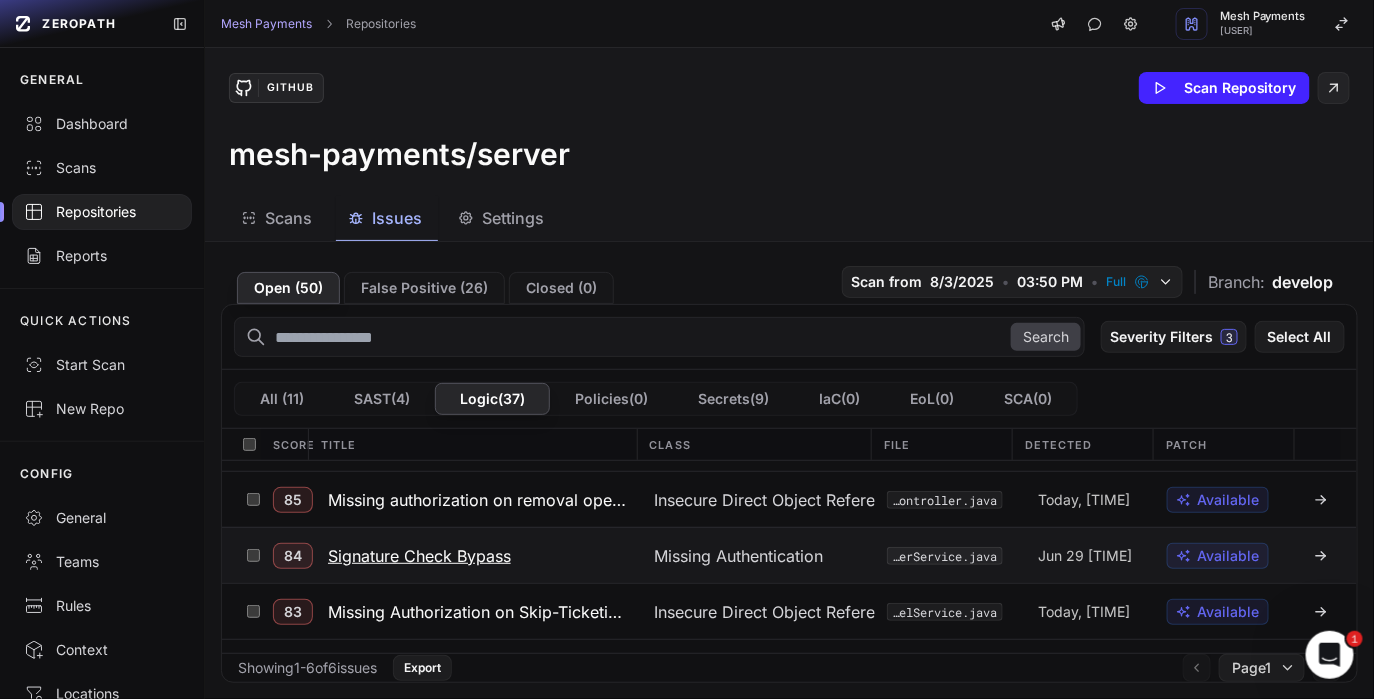 click 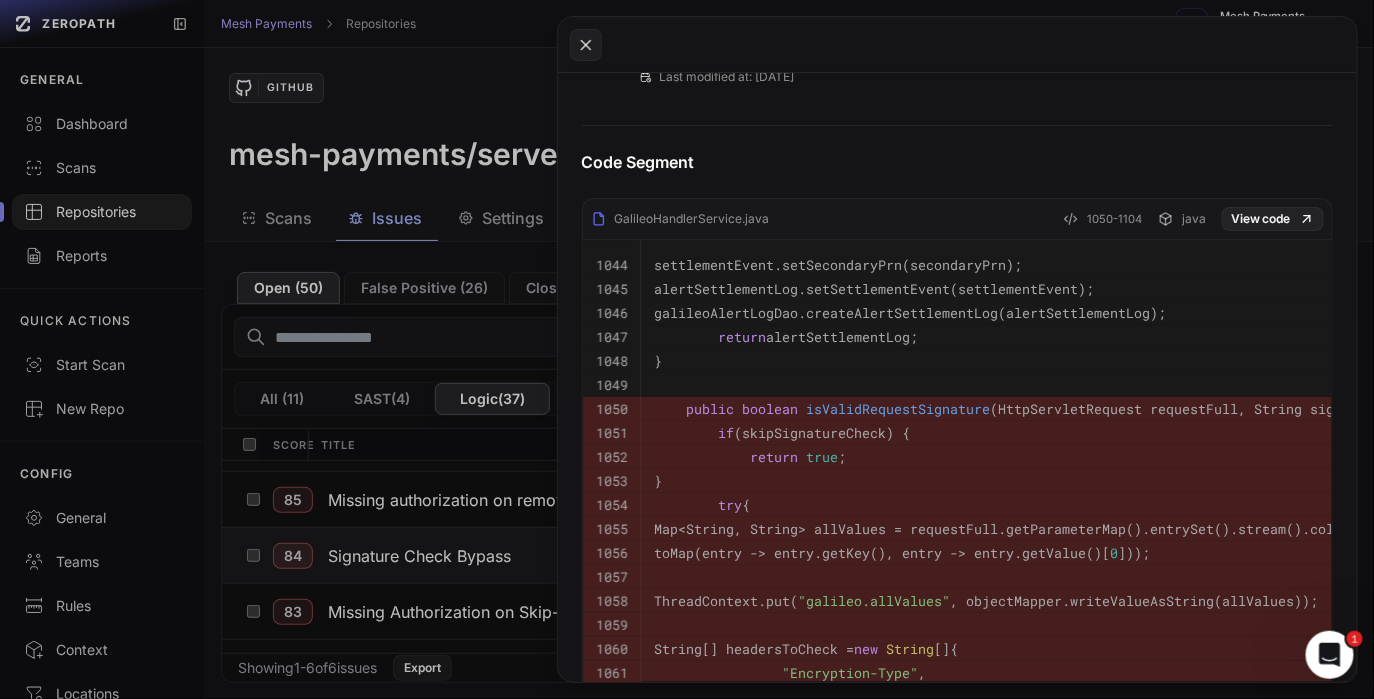 scroll, scrollTop: 970, scrollLeft: 0, axis: vertical 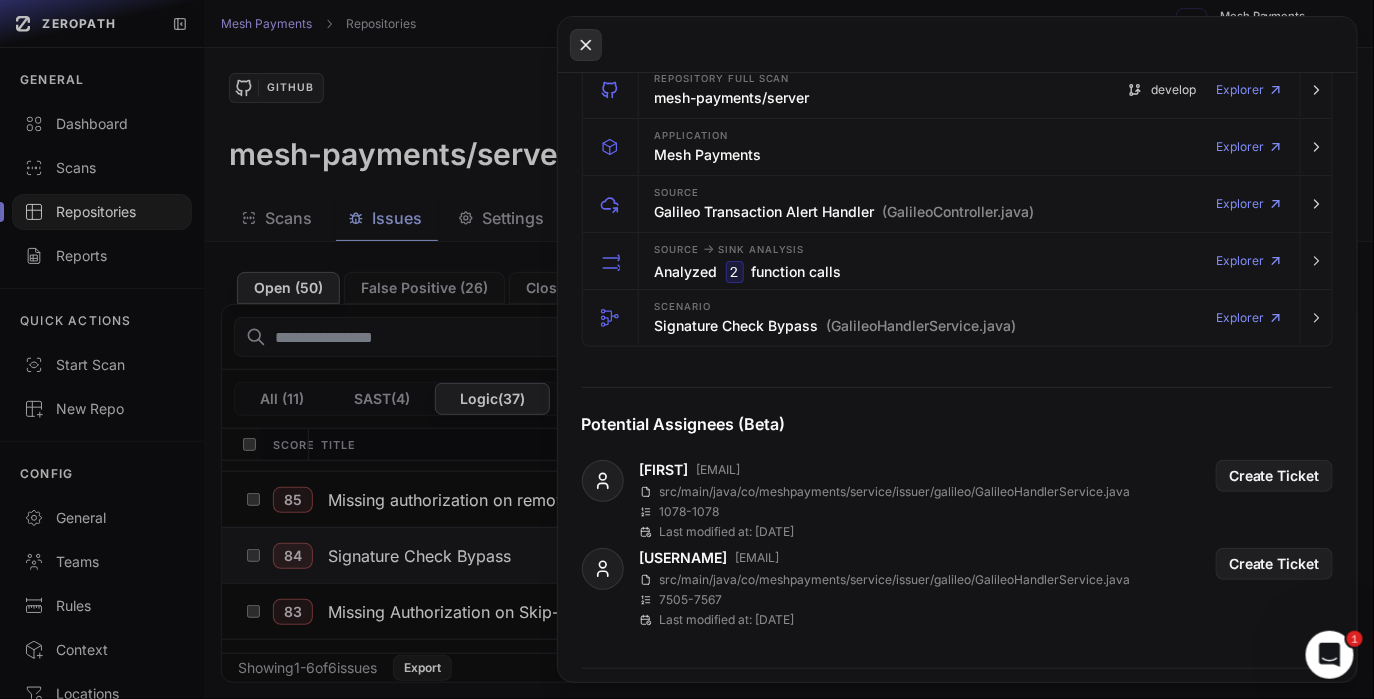 click 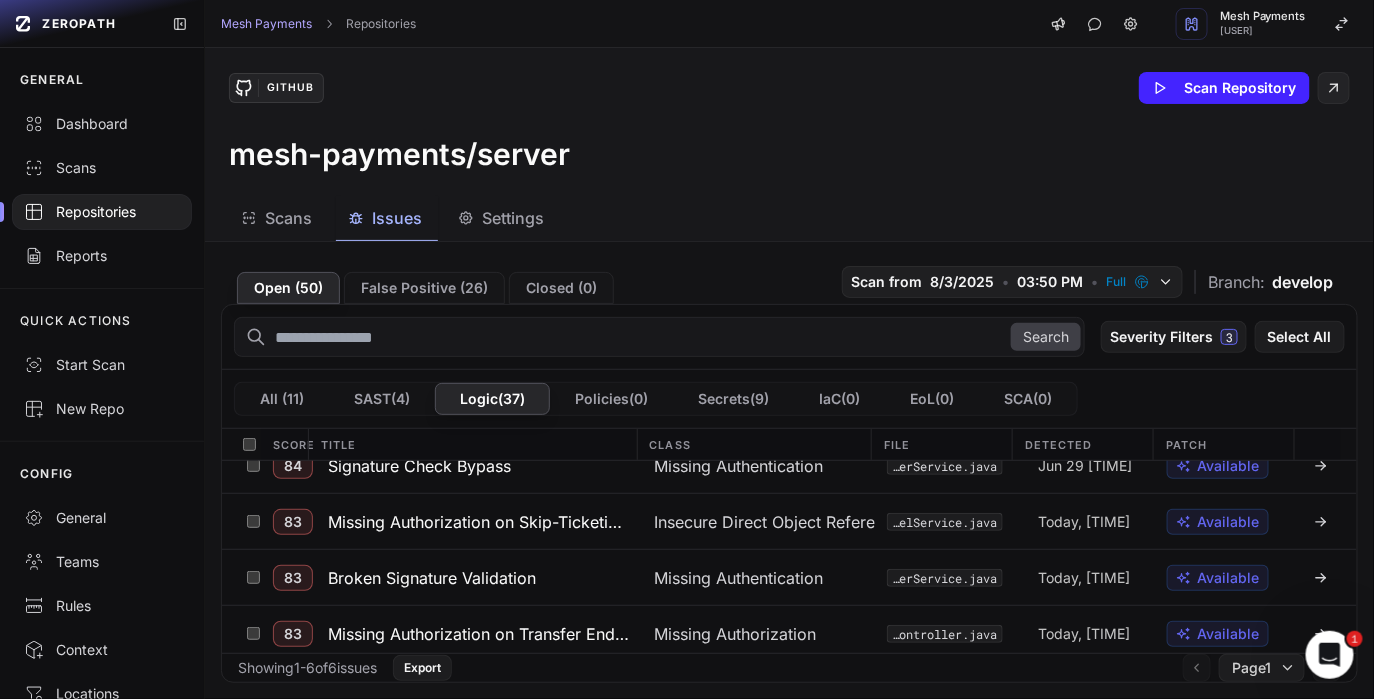 scroll, scrollTop: 142, scrollLeft: 0, axis: vertical 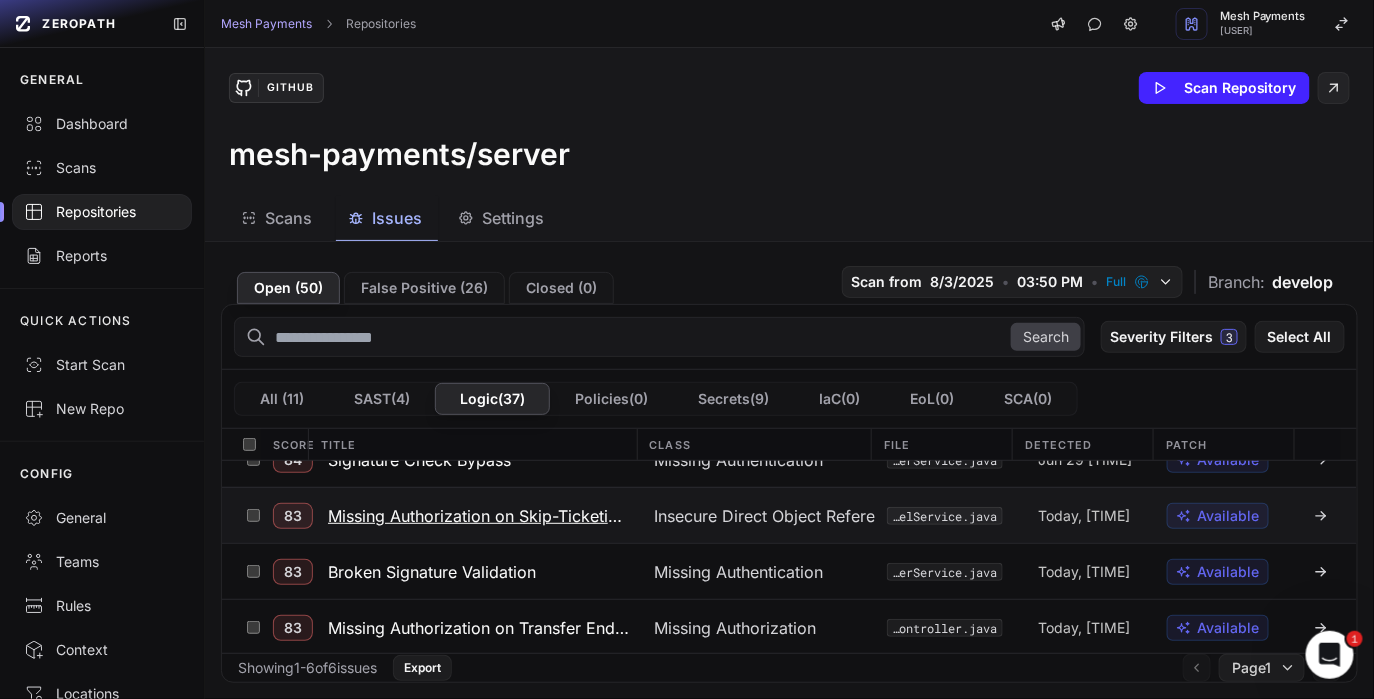 click 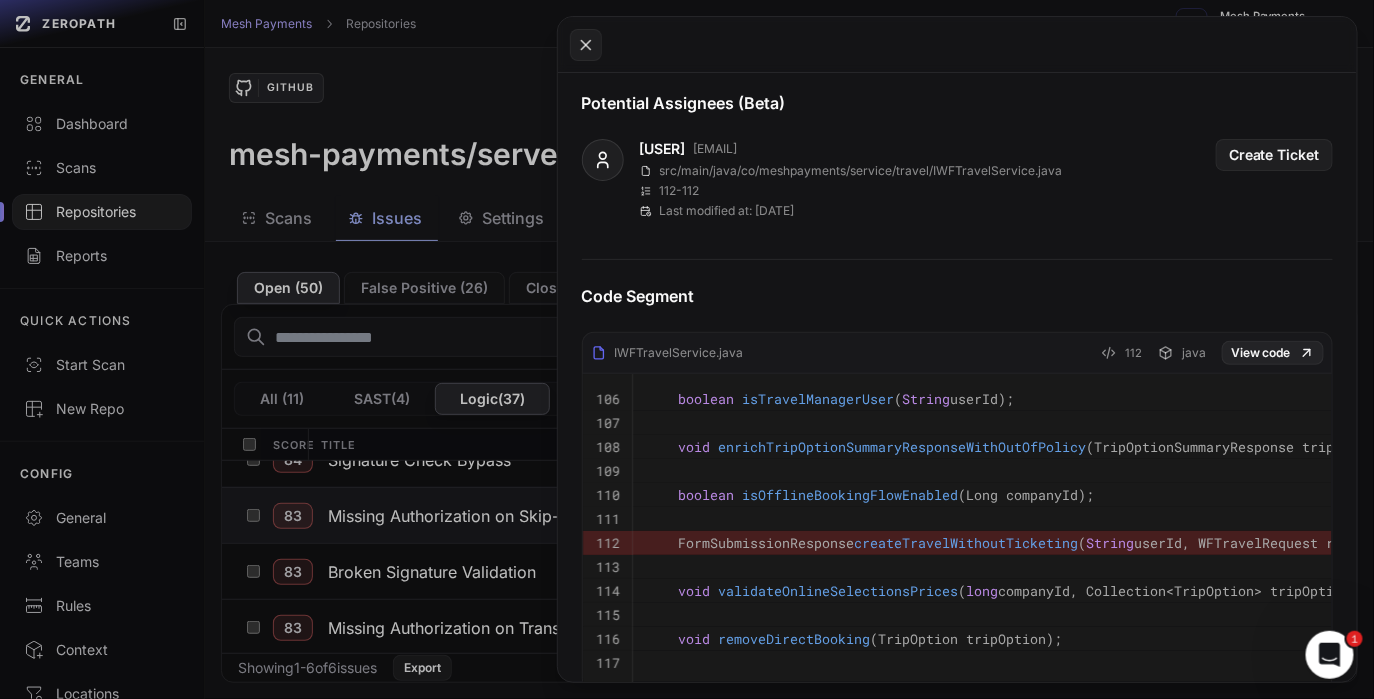 scroll, scrollTop: 755, scrollLeft: 0, axis: vertical 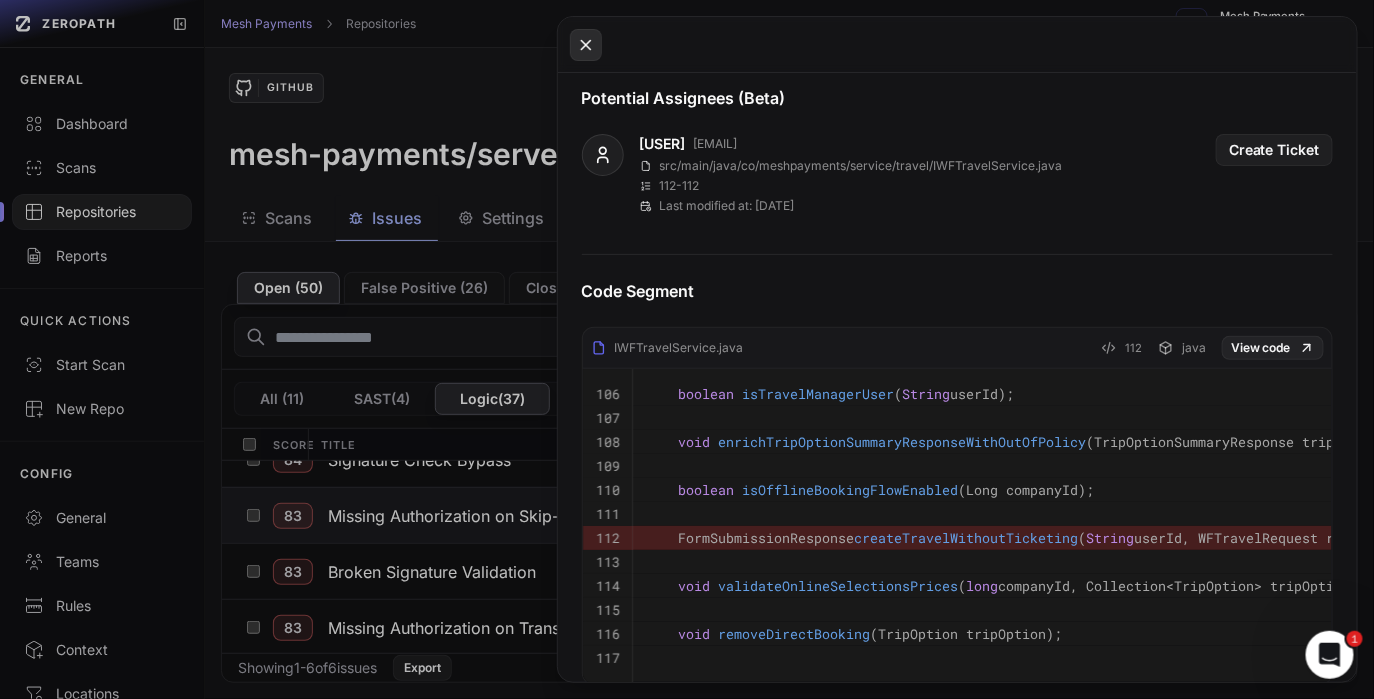 click 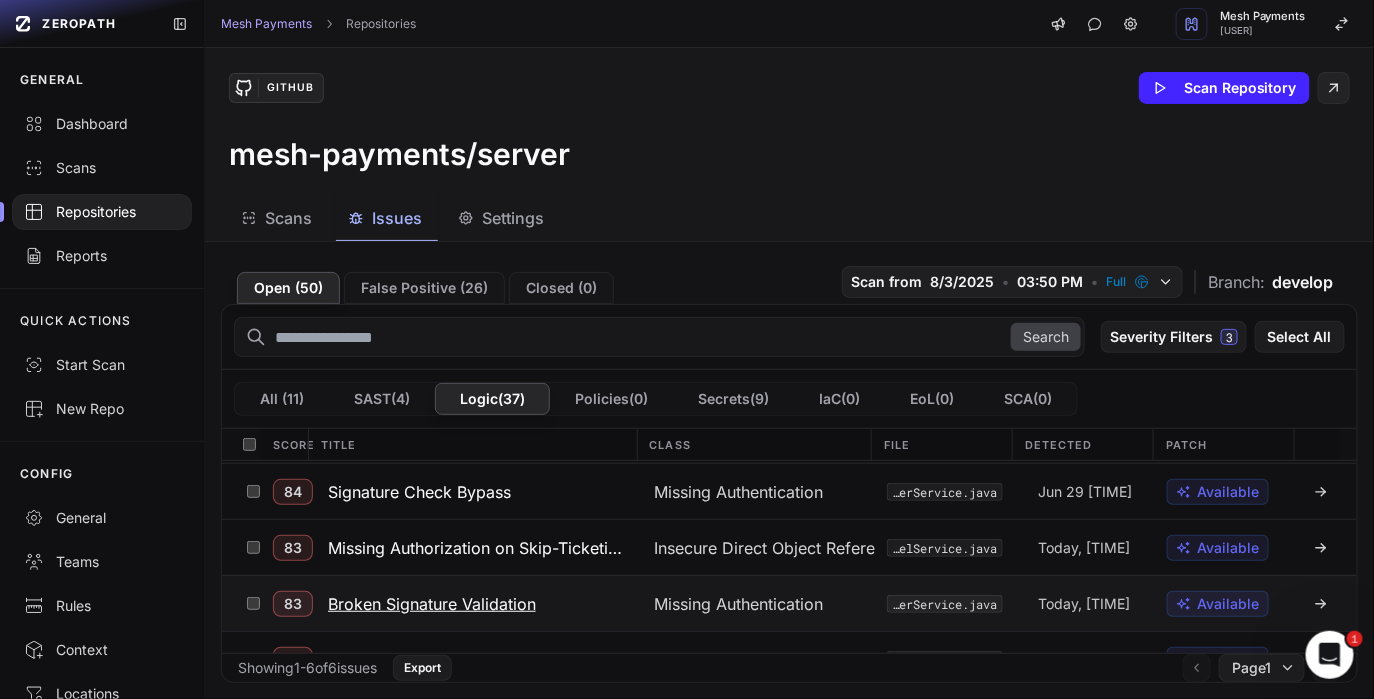 scroll, scrollTop: 142, scrollLeft: 0, axis: vertical 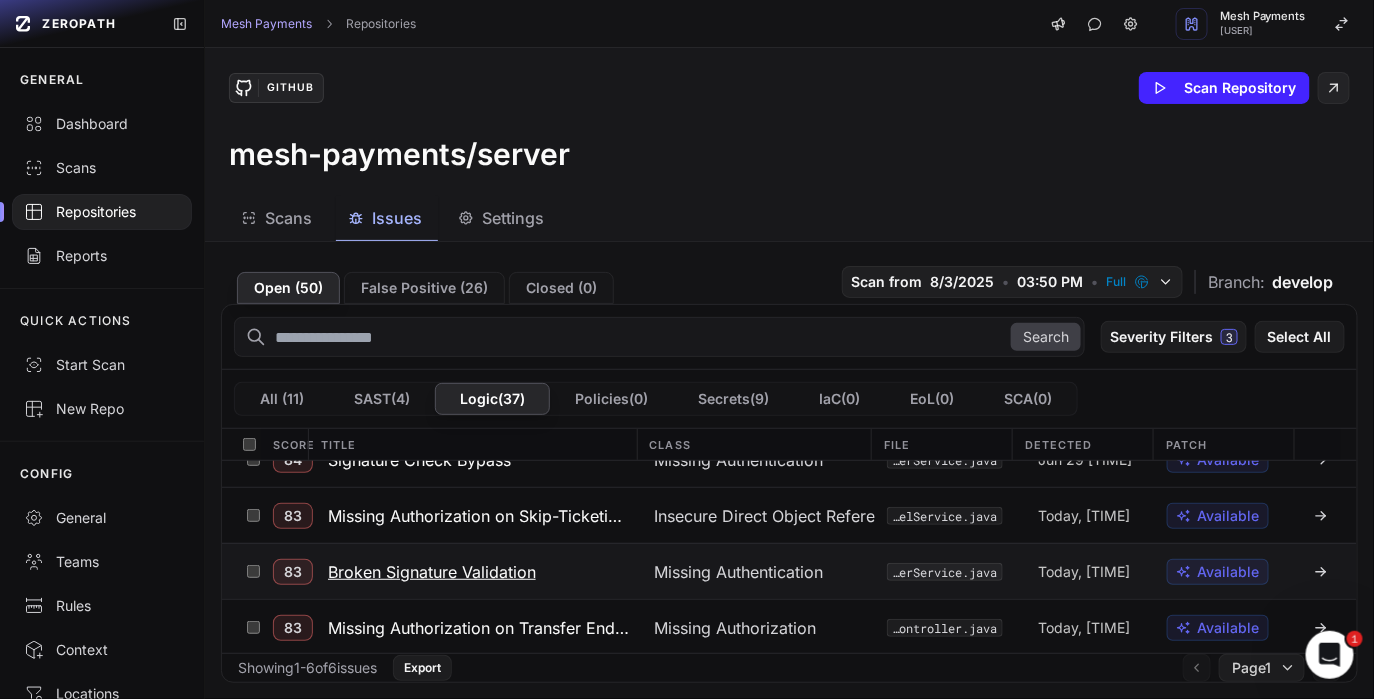 click 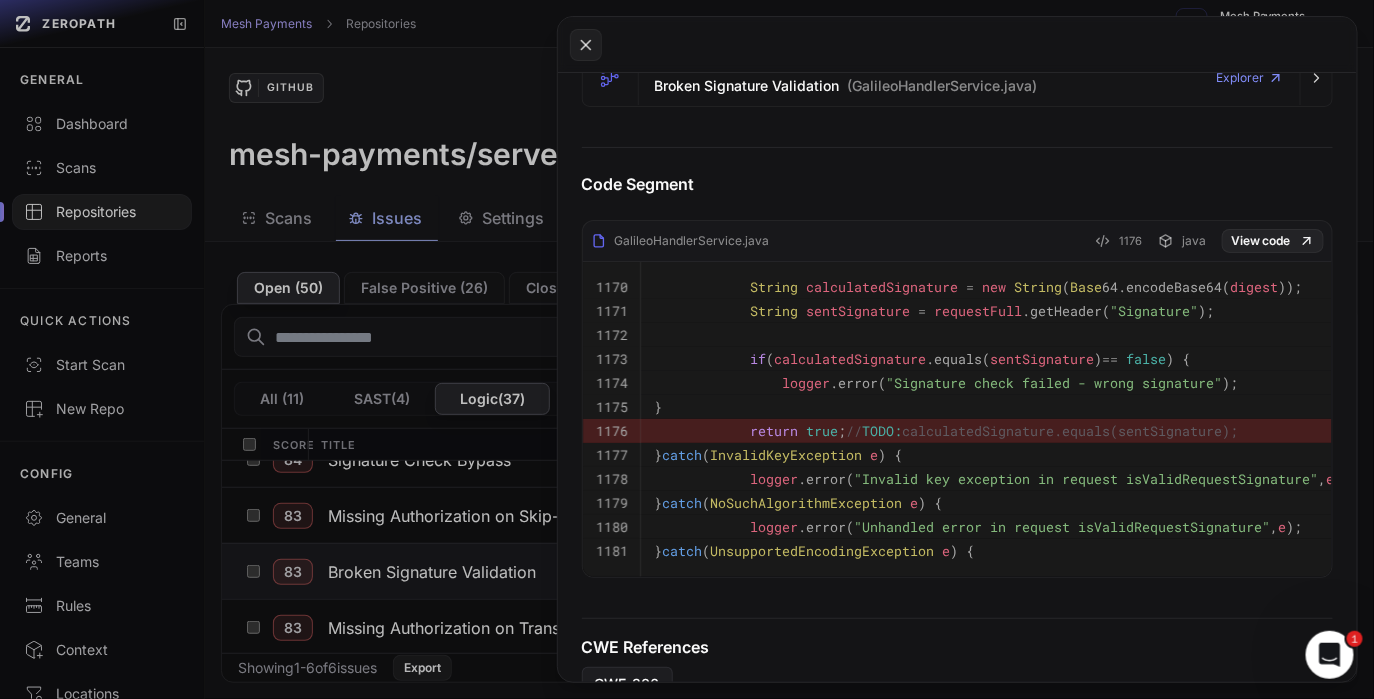 scroll, scrollTop: 678, scrollLeft: 0, axis: vertical 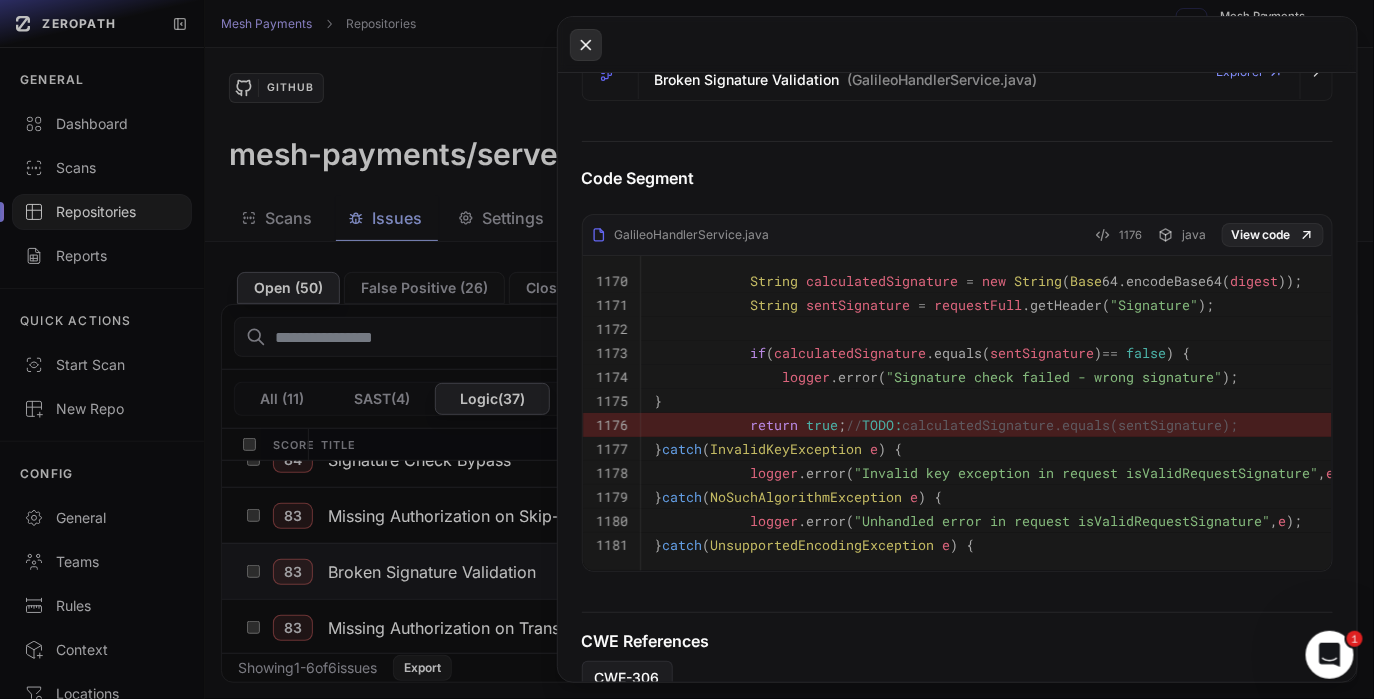 click 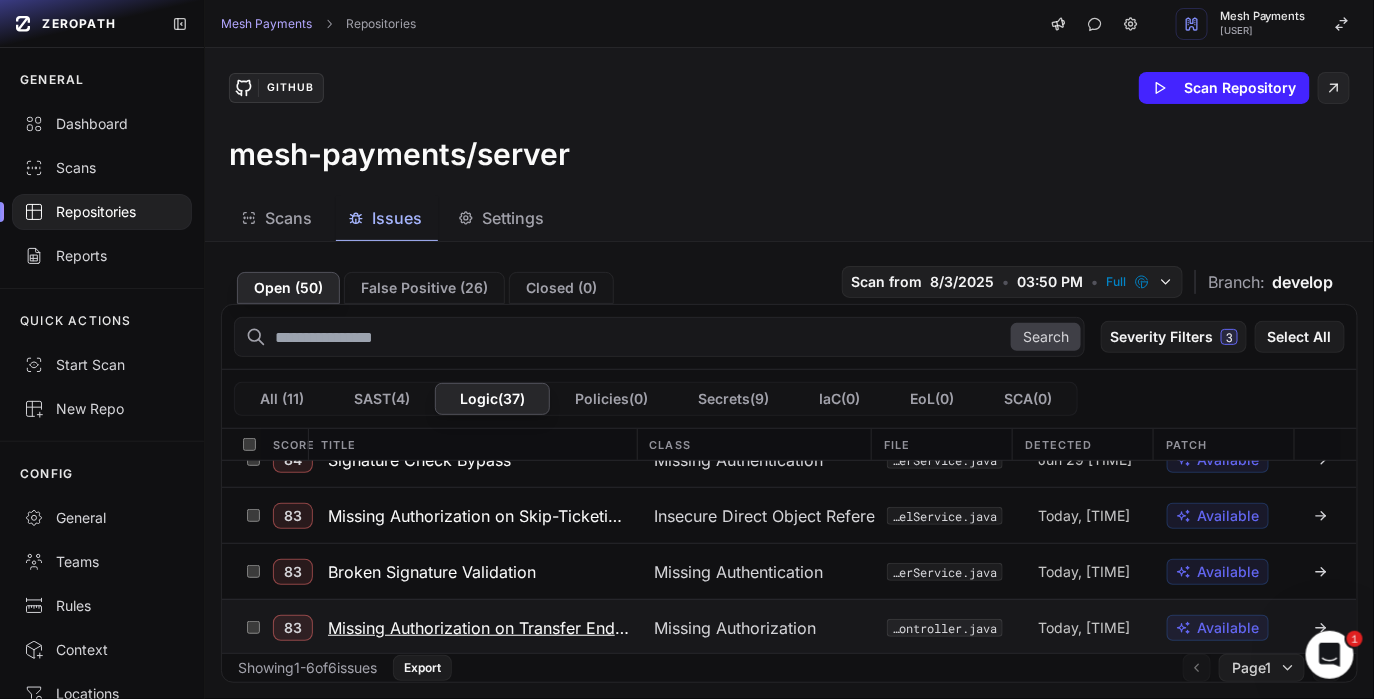 click 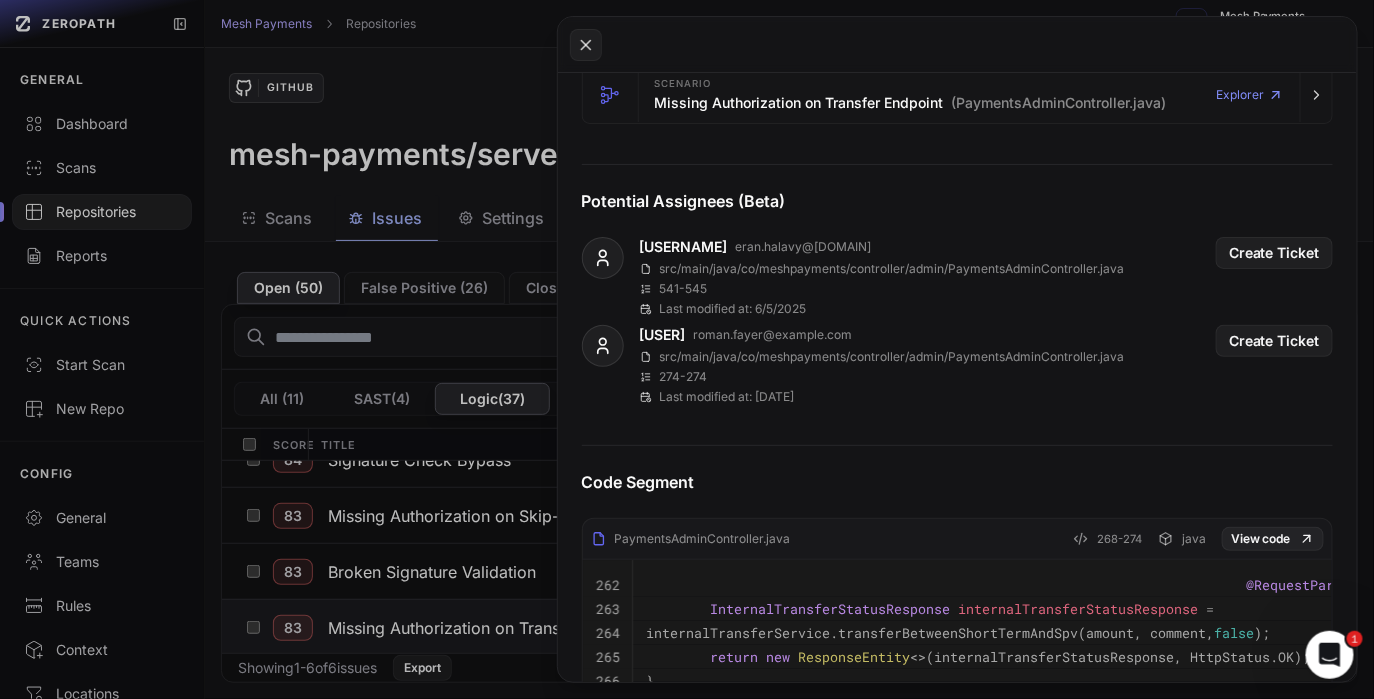 scroll, scrollTop: 641, scrollLeft: 0, axis: vertical 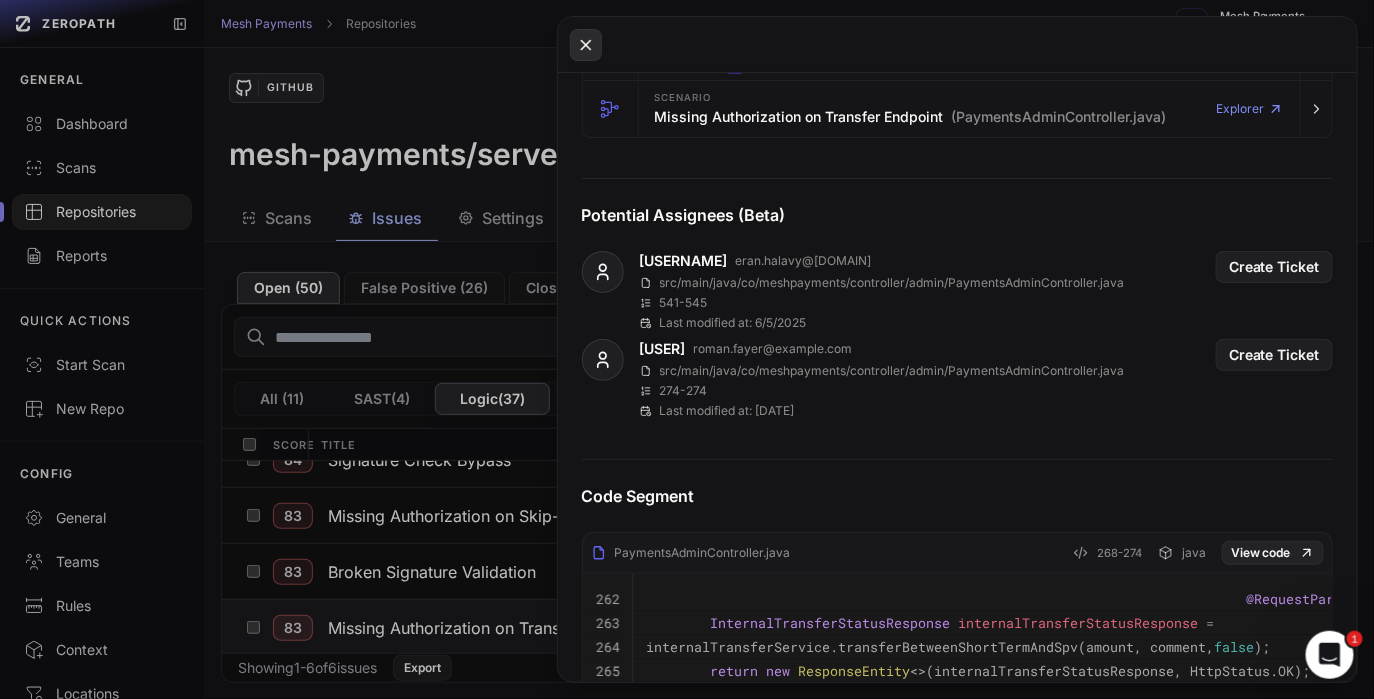 click 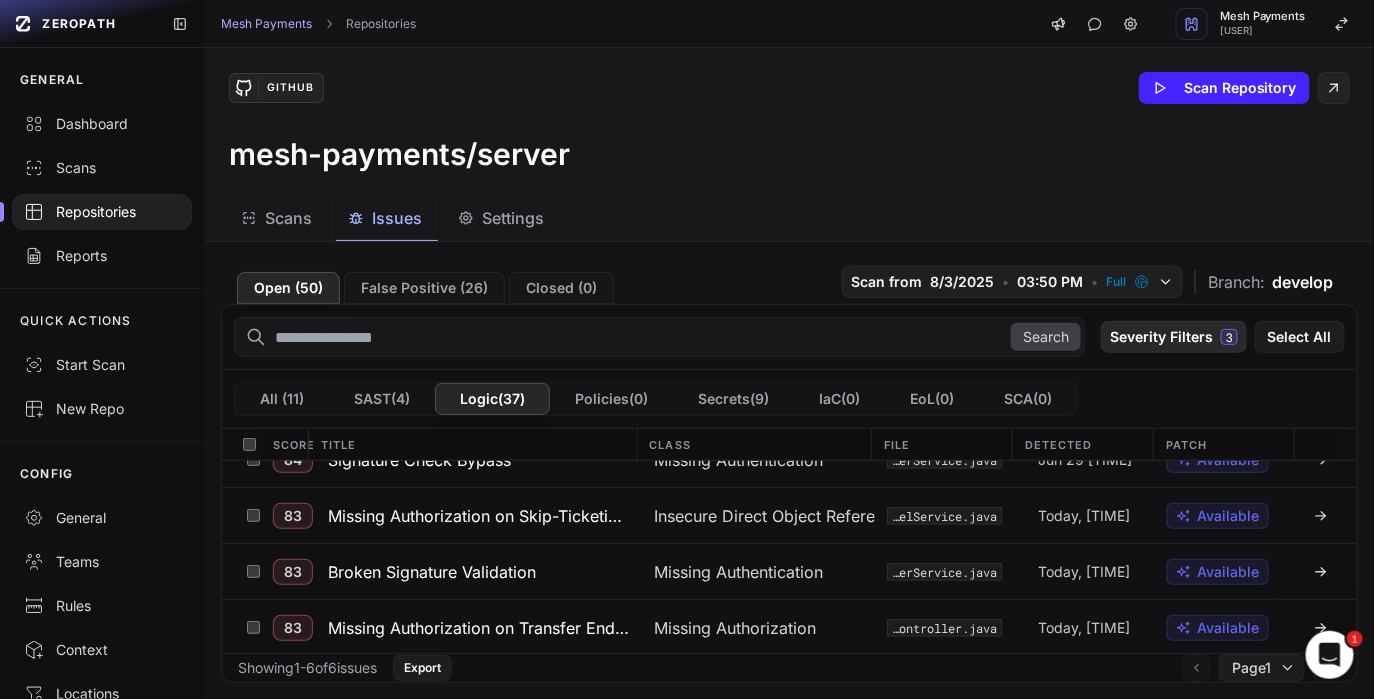 click on "Severity Filters
3" at bounding box center [1174, 337] 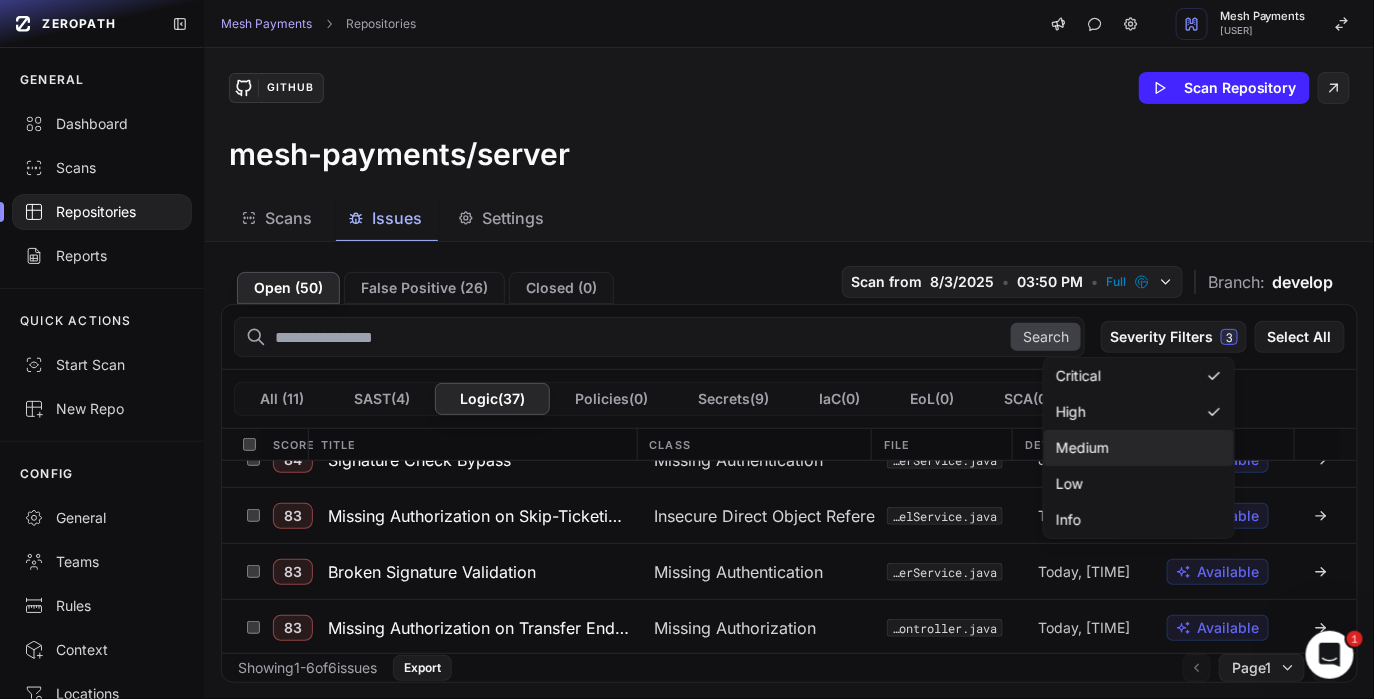 click on "Medium" 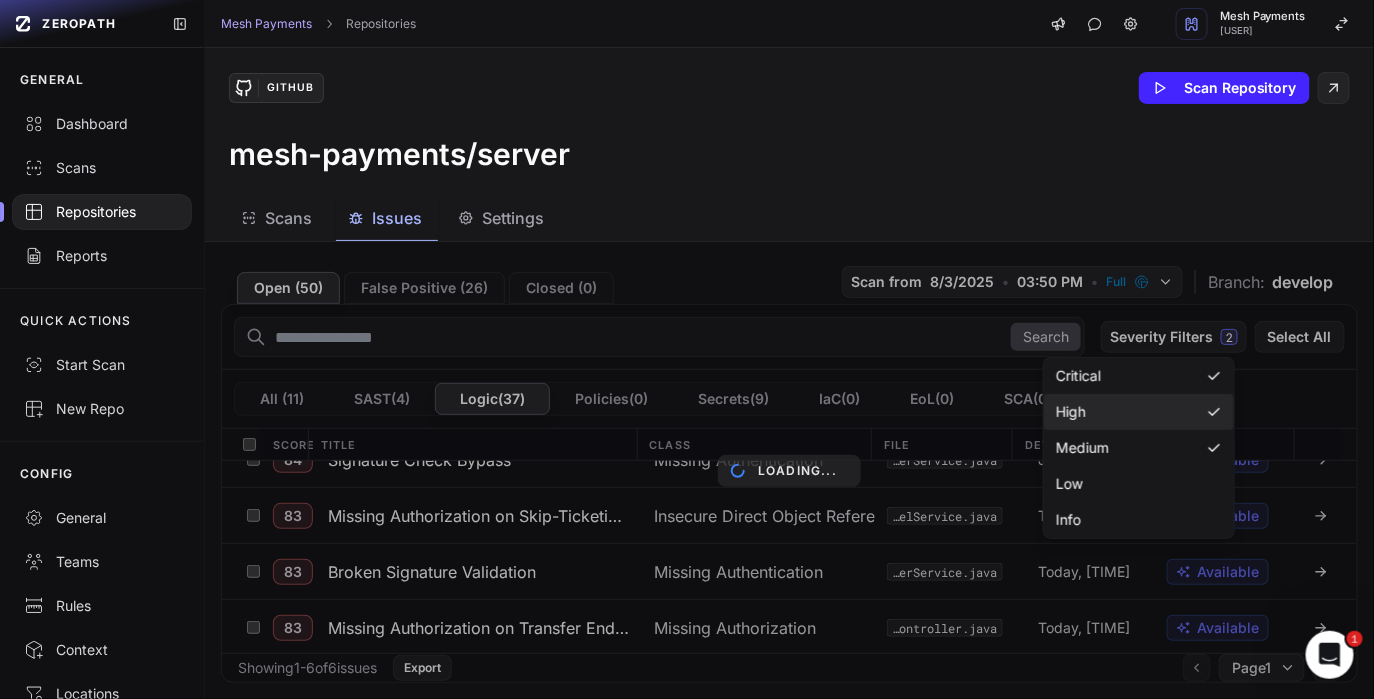 click on "High" 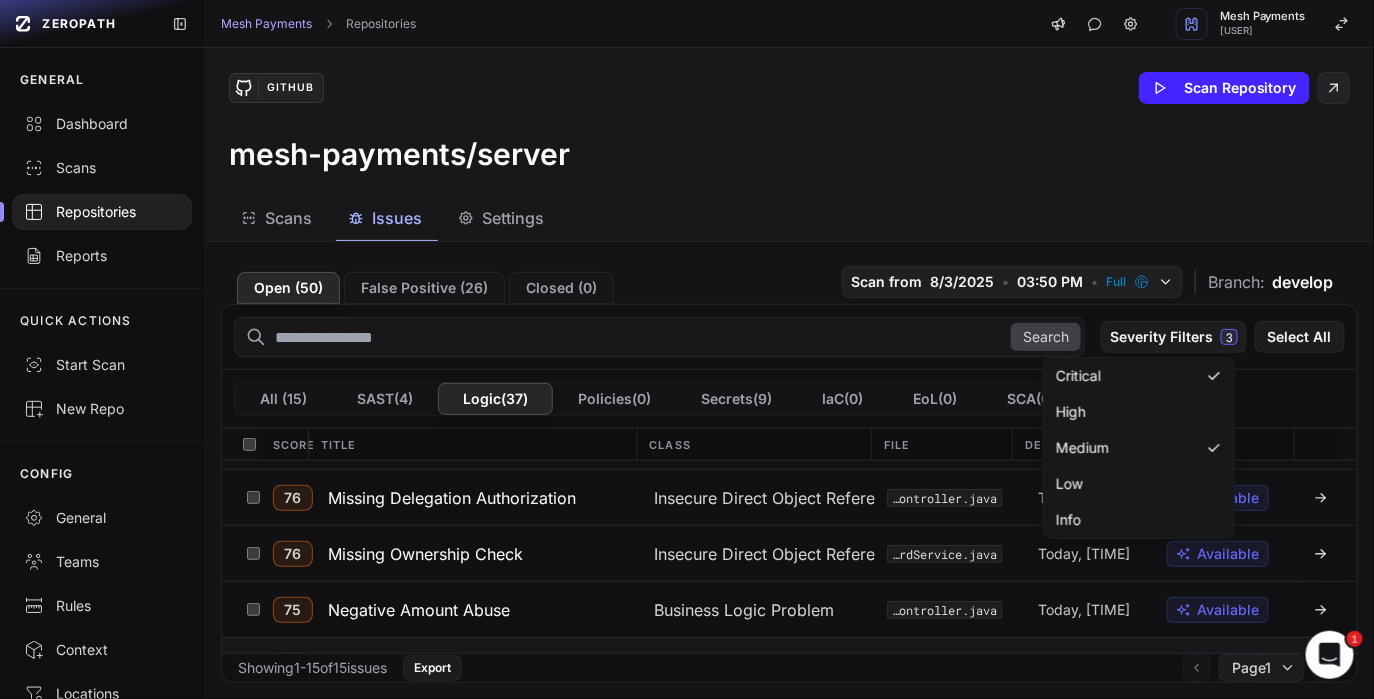 scroll, scrollTop: 0, scrollLeft: 0, axis: both 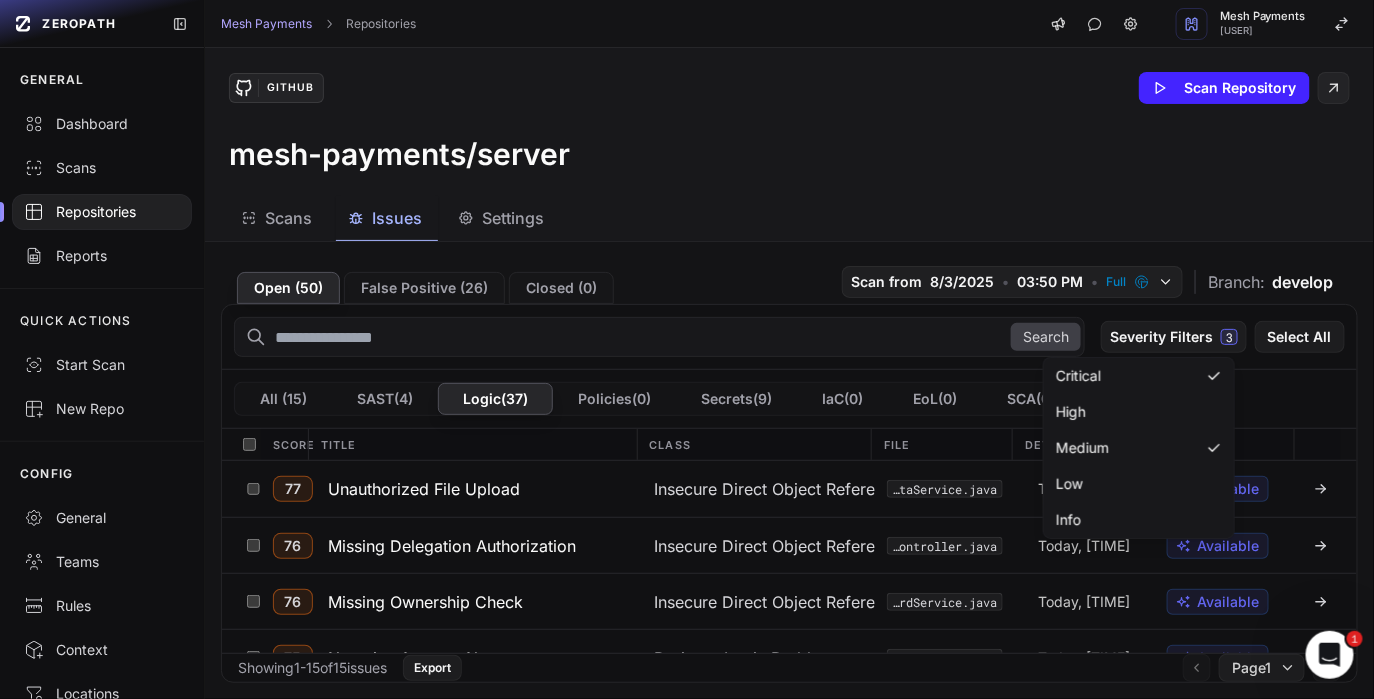 click on "GitHub
Scan Repository" at bounding box center (789, 88) 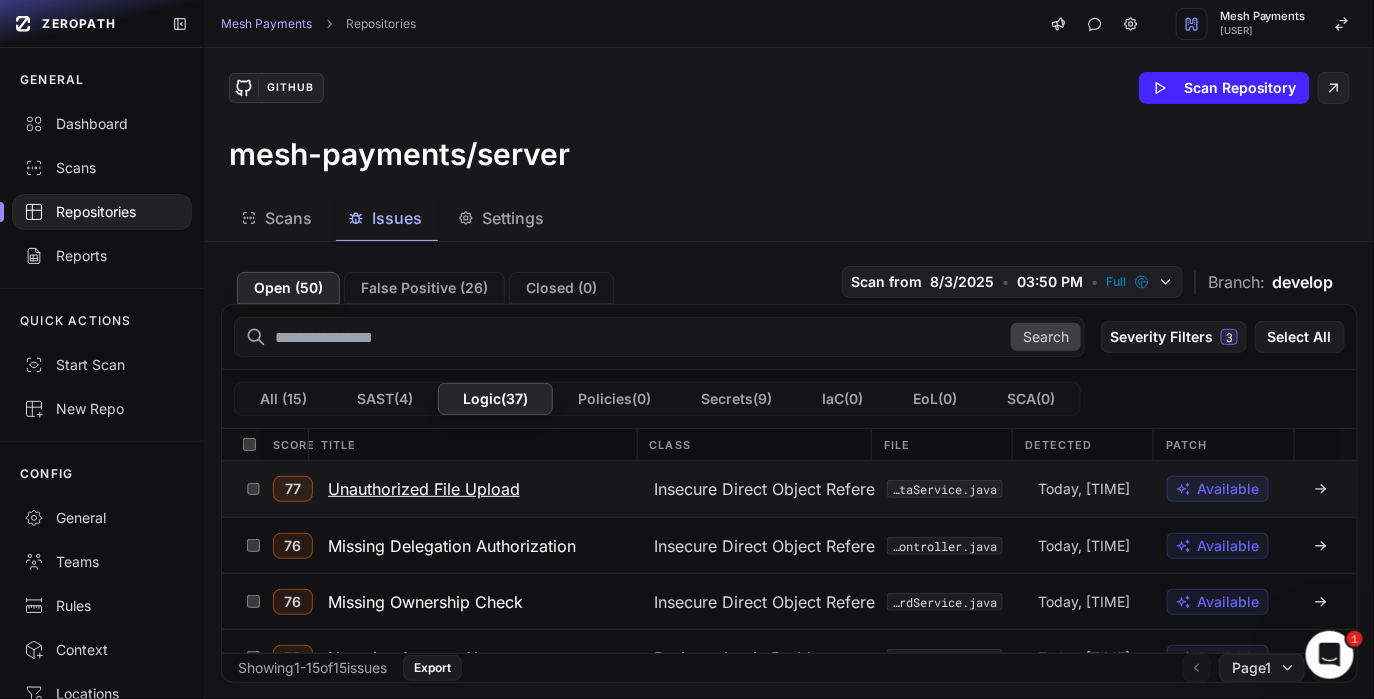 click 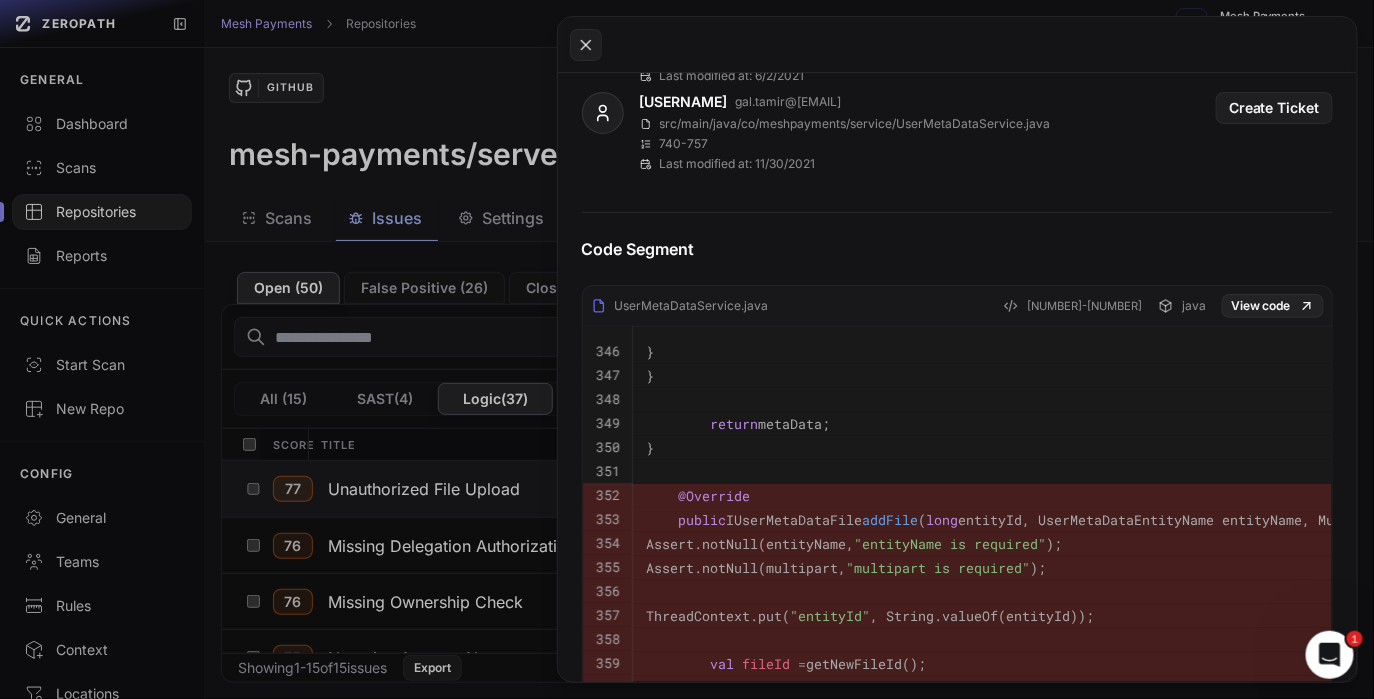 scroll, scrollTop: 1242, scrollLeft: 0, axis: vertical 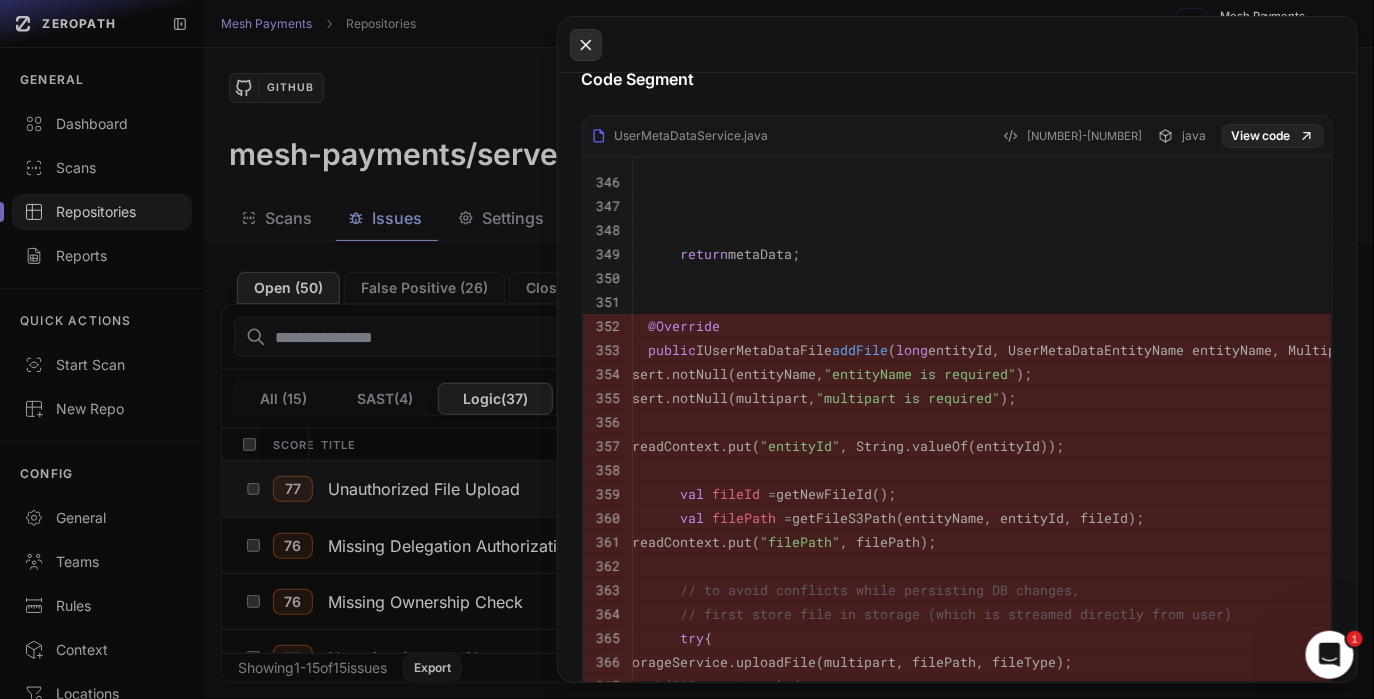 click 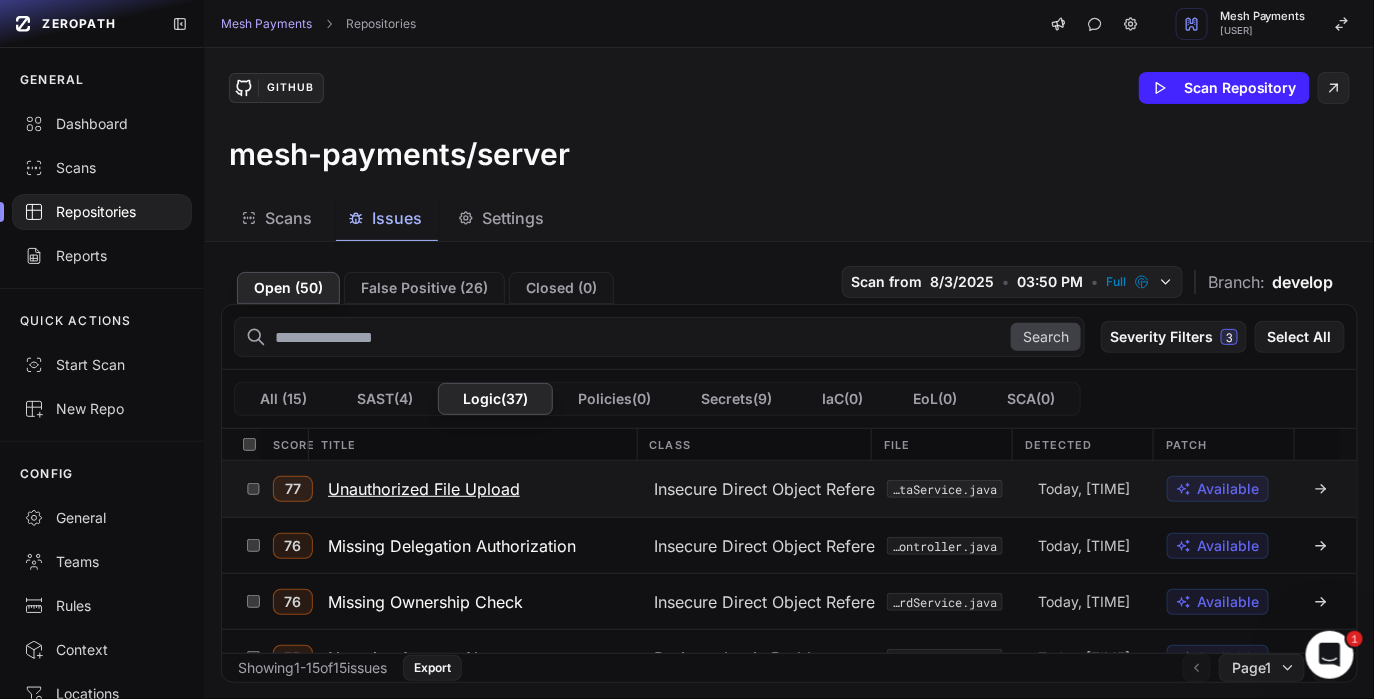 click 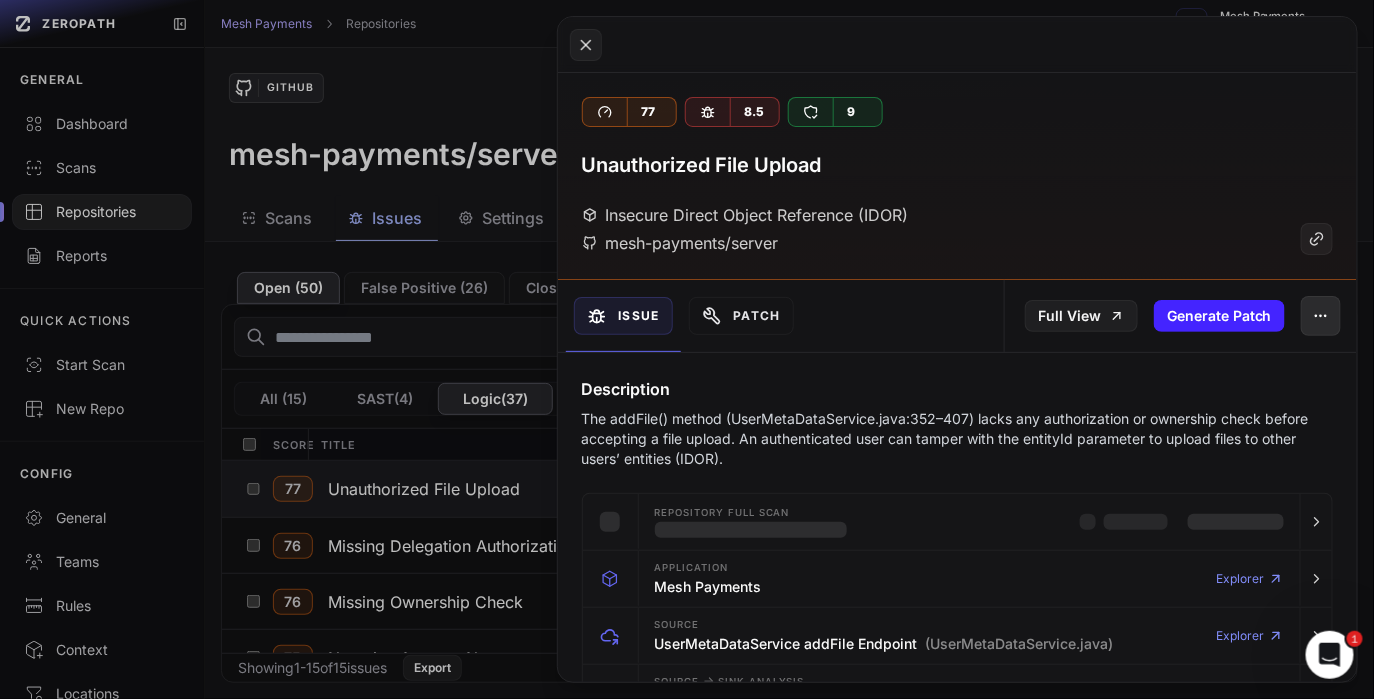 click 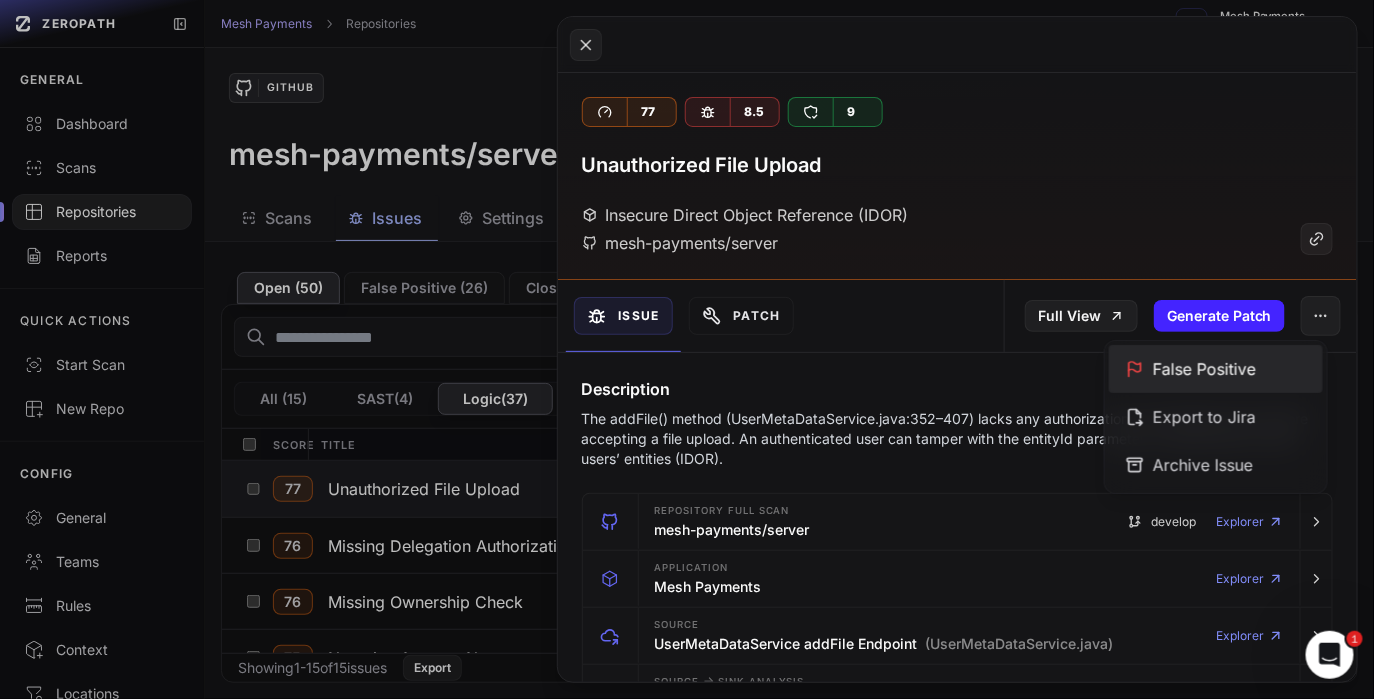 click on "False Positive" at bounding box center (1216, 369) 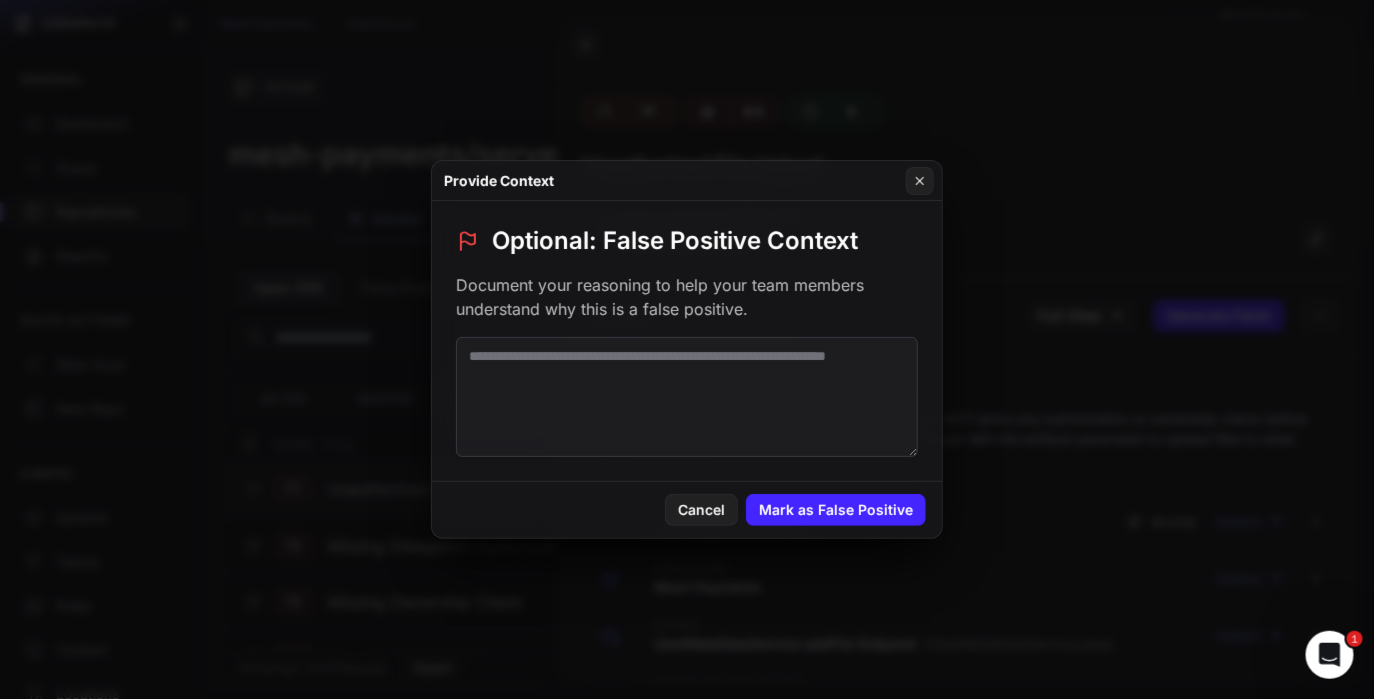 click at bounding box center [687, 397] 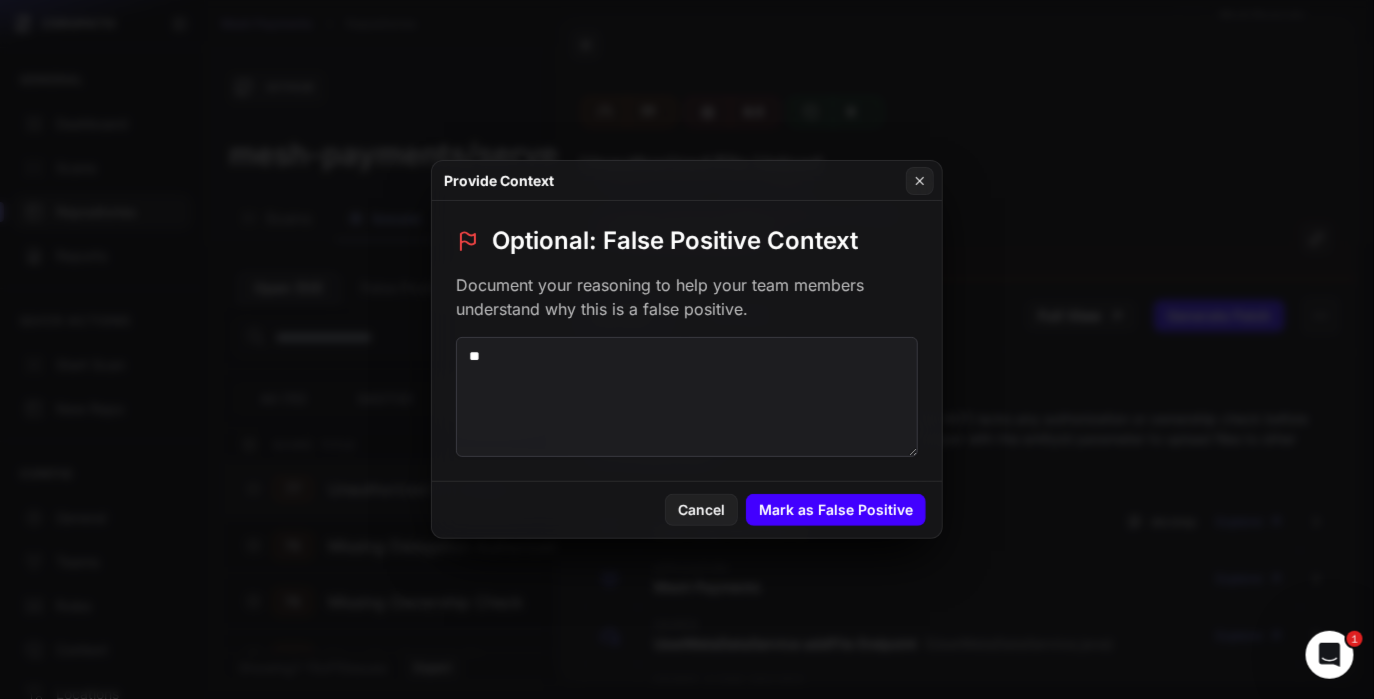type on "**" 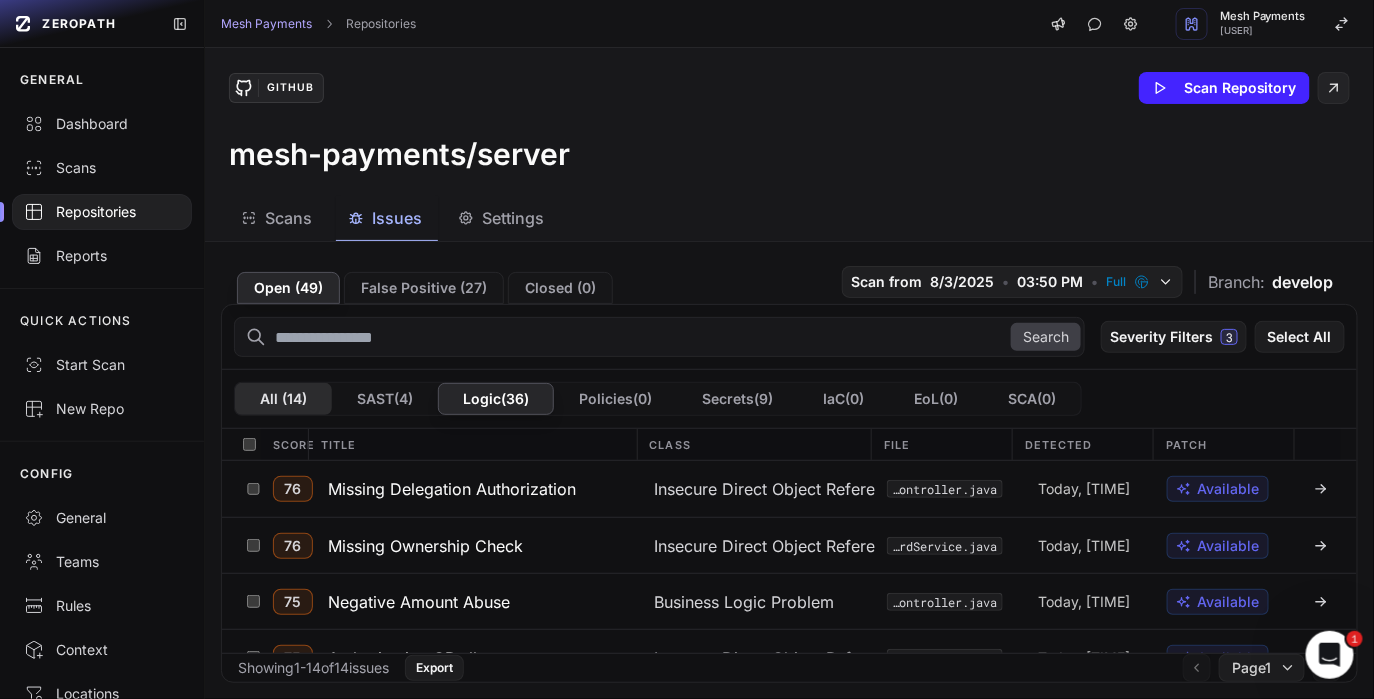 click on "All ( 14 )" at bounding box center [283, 399] 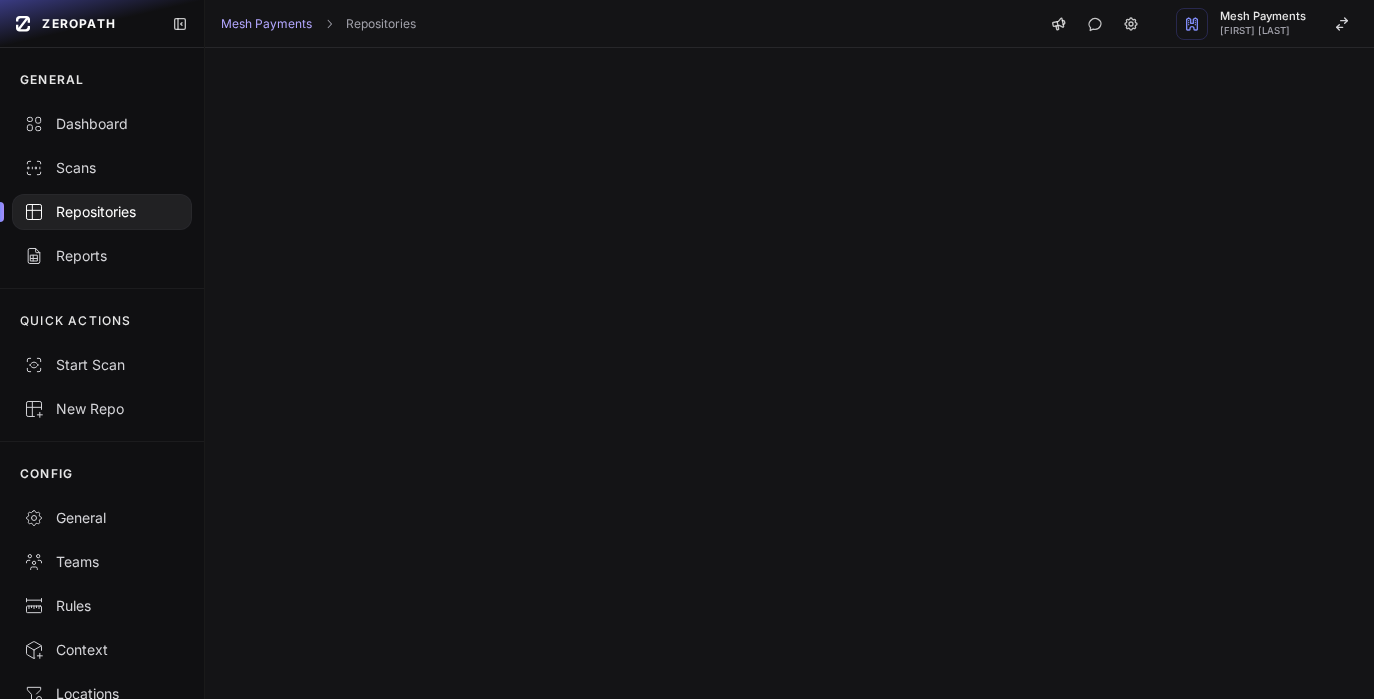 scroll, scrollTop: 0, scrollLeft: 0, axis: both 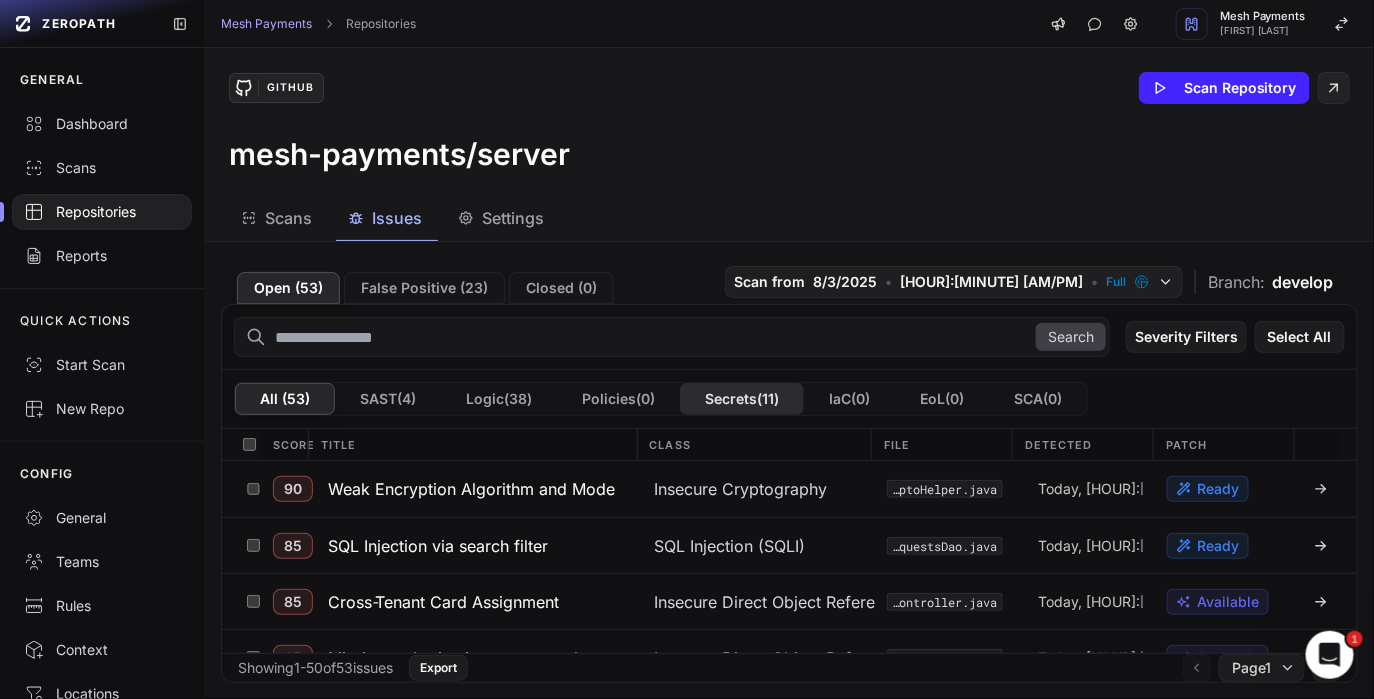 click on "Secrets  ( 11 )" at bounding box center [742, 399] 